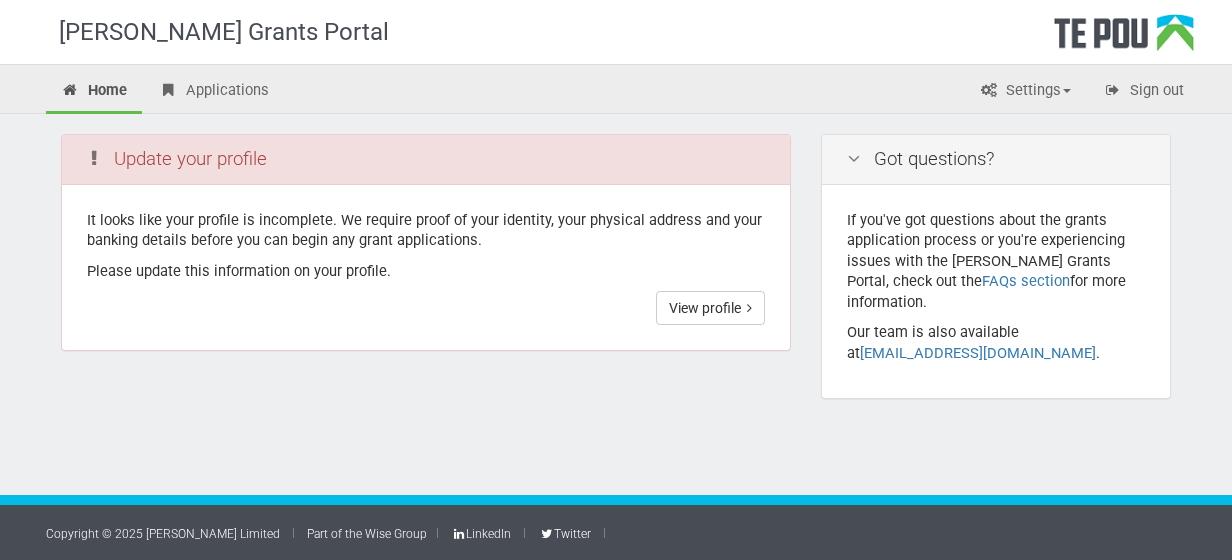 scroll, scrollTop: 0, scrollLeft: 0, axis: both 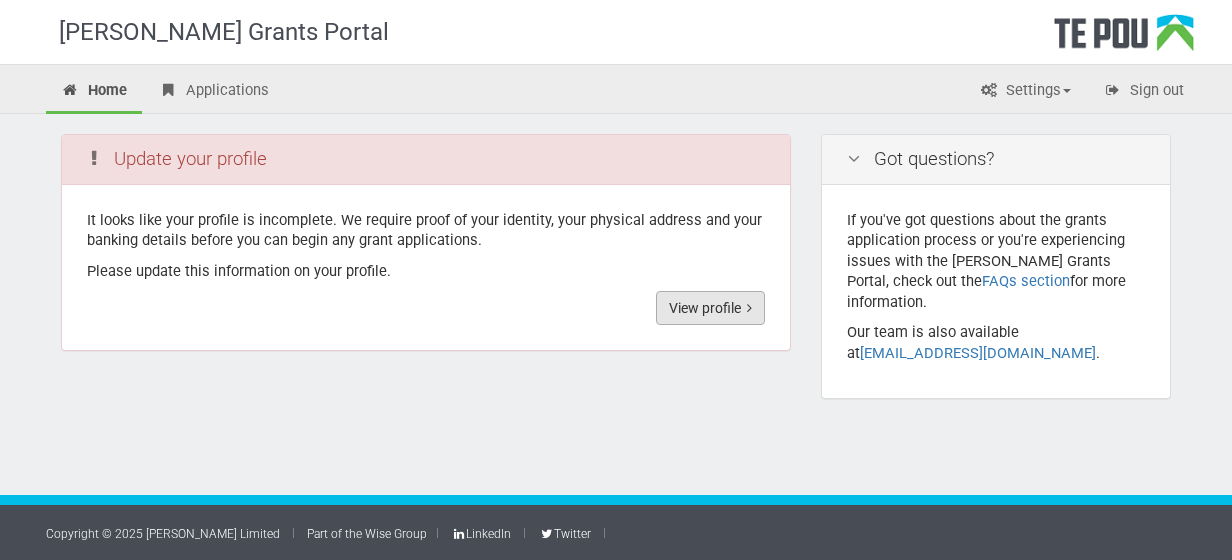 click on "View profile" at bounding box center [710, 308] 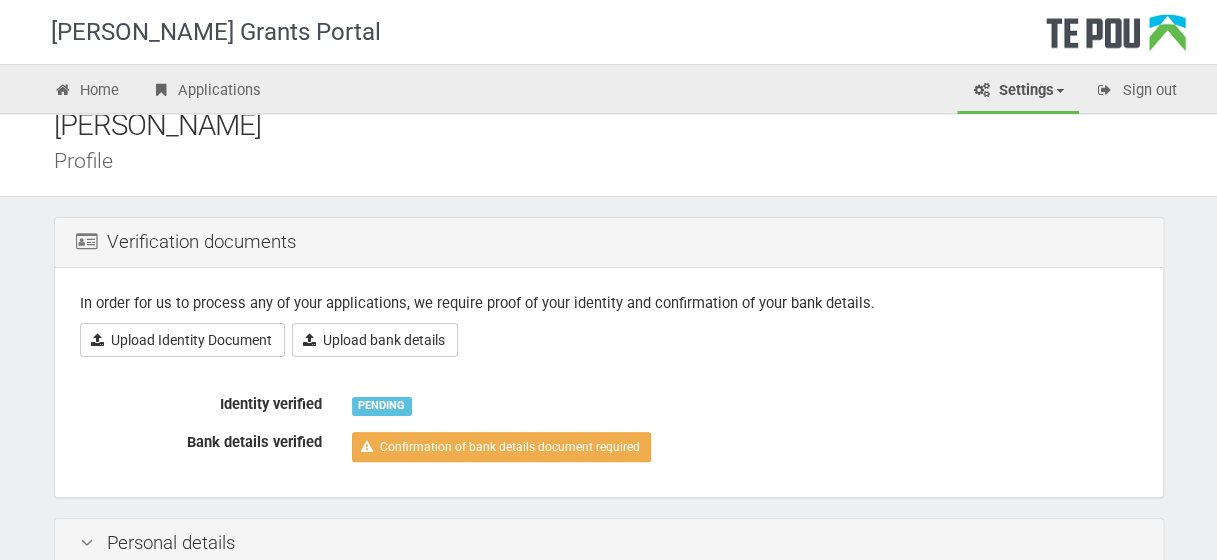 scroll, scrollTop: 0, scrollLeft: 0, axis: both 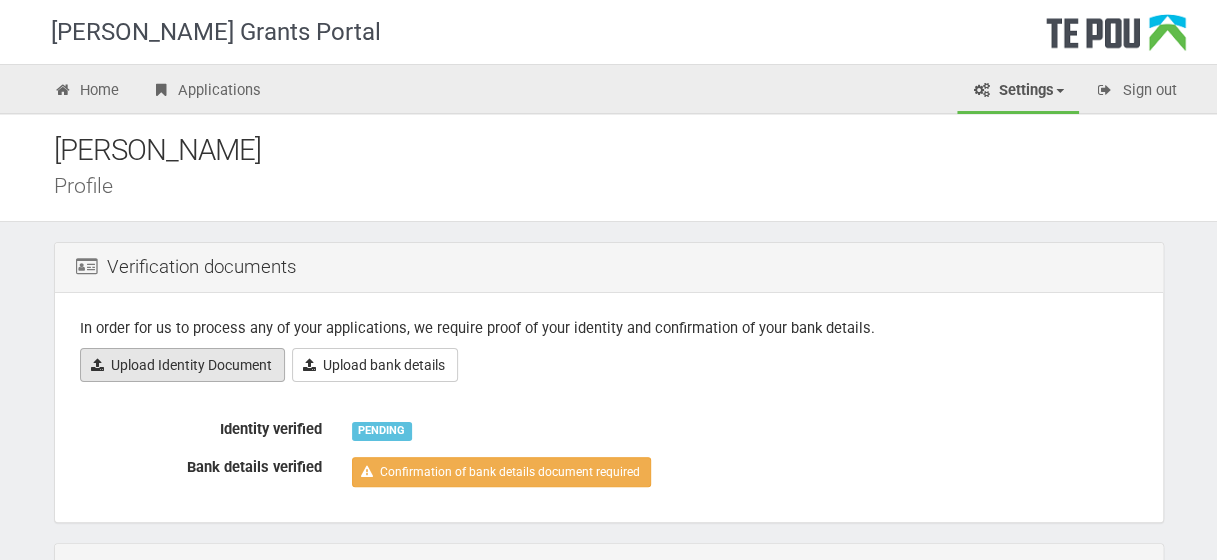click on "Upload Identity Document" at bounding box center (182, 365) 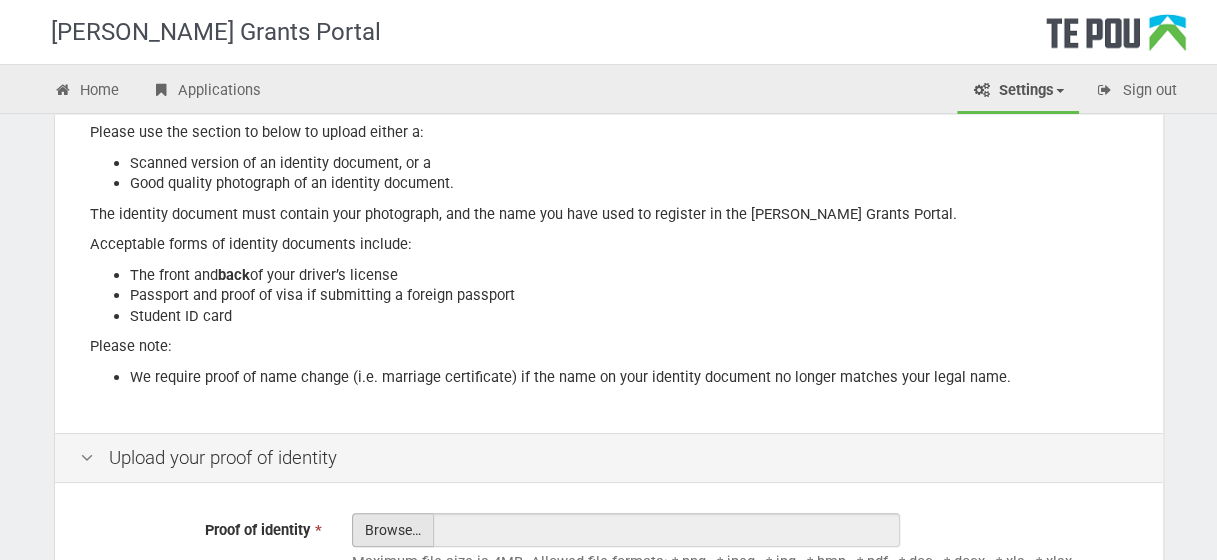 scroll, scrollTop: 436, scrollLeft: 0, axis: vertical 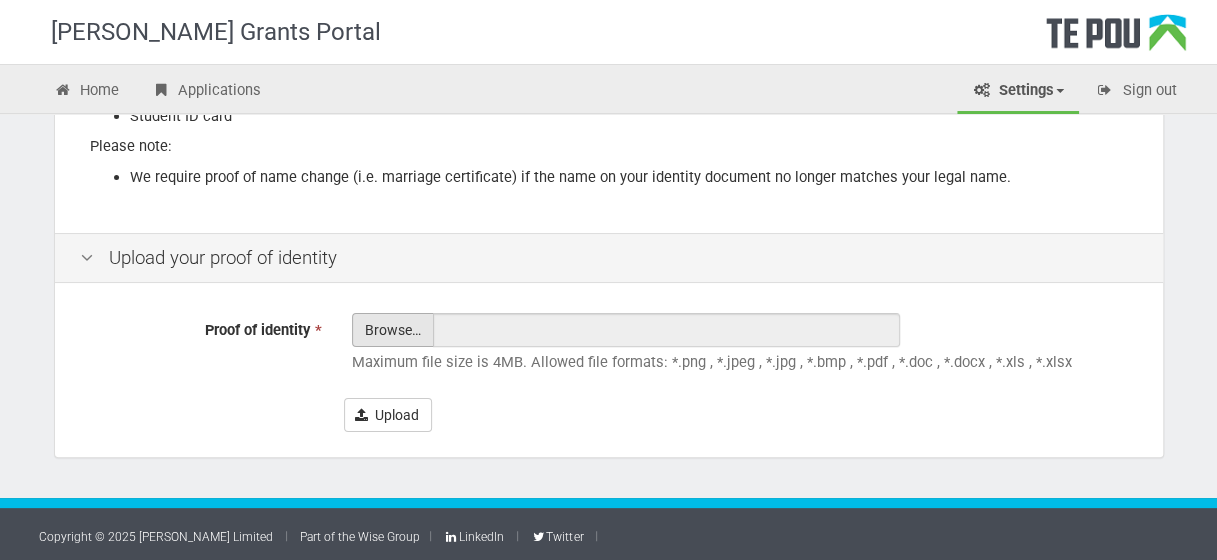 click on "Proof of identity *" at bounding box center [393, 385] 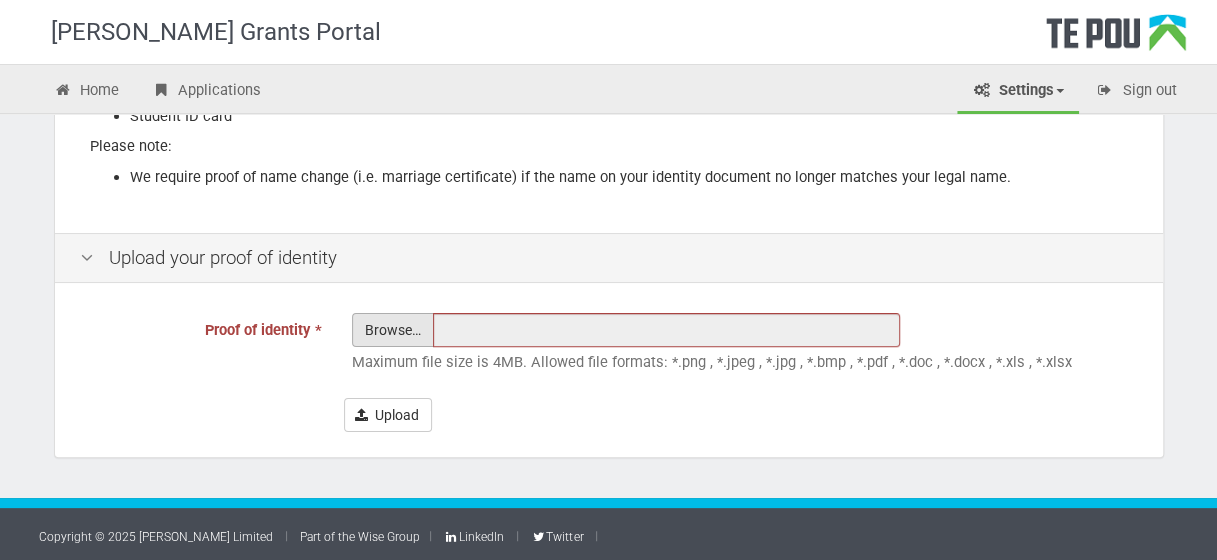 type on "C:\fakepath\New Drivers lisence 2023.pdf" 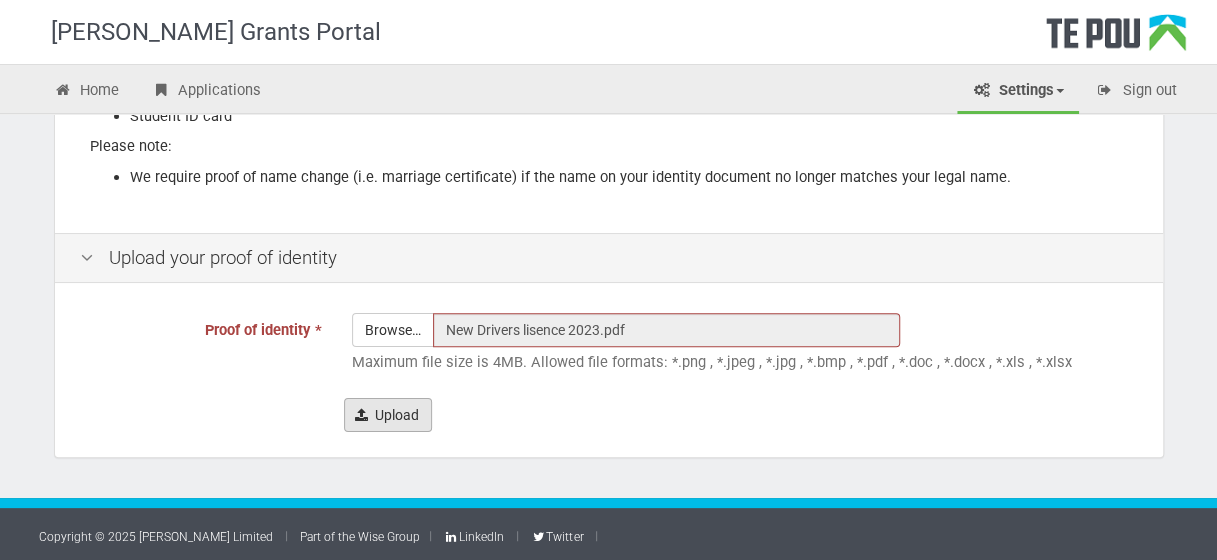 click on "Upload" at bounding box center [388, 415] 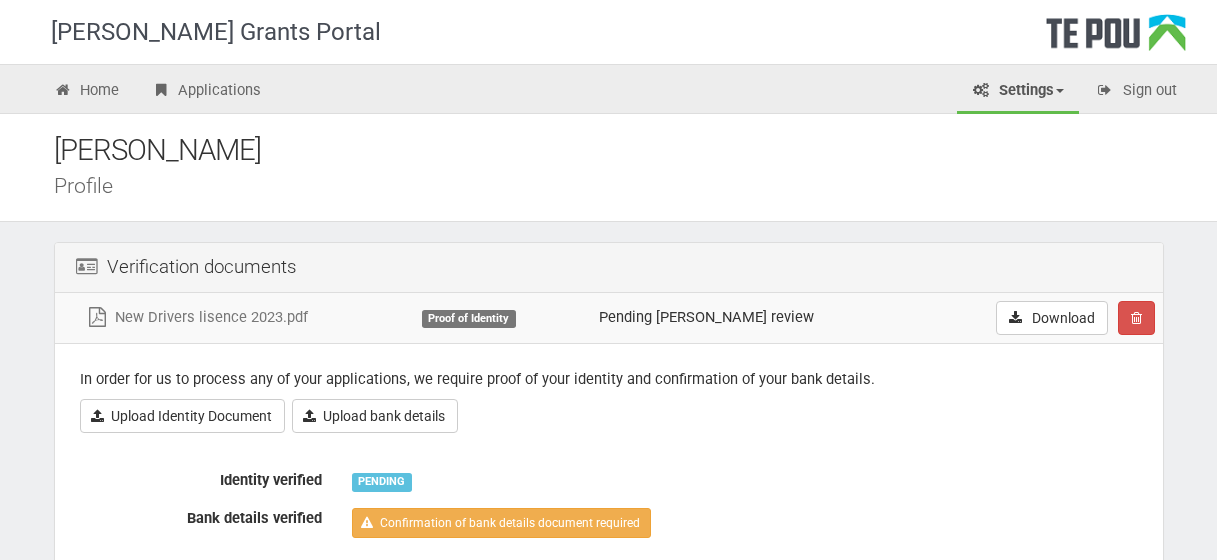 scroll, scrollTop: 0, scrollLeft: 0, axis: both 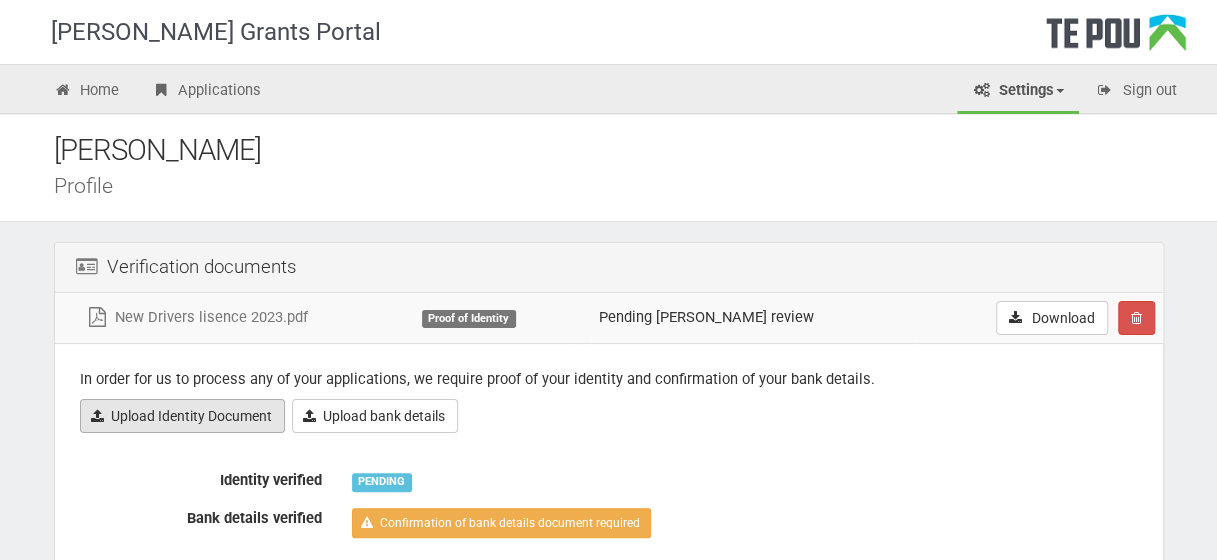 click on "Upload Identity Document" at bounding box center [182, 416] 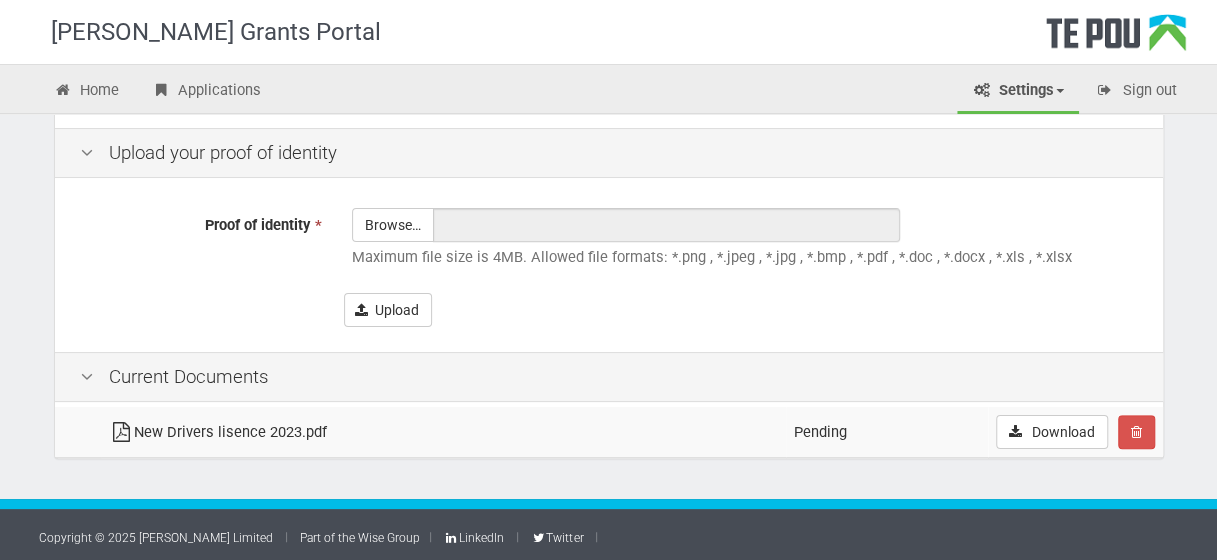 scroll, scrollTop: 542, scrollLeft: 0, axis: vertical 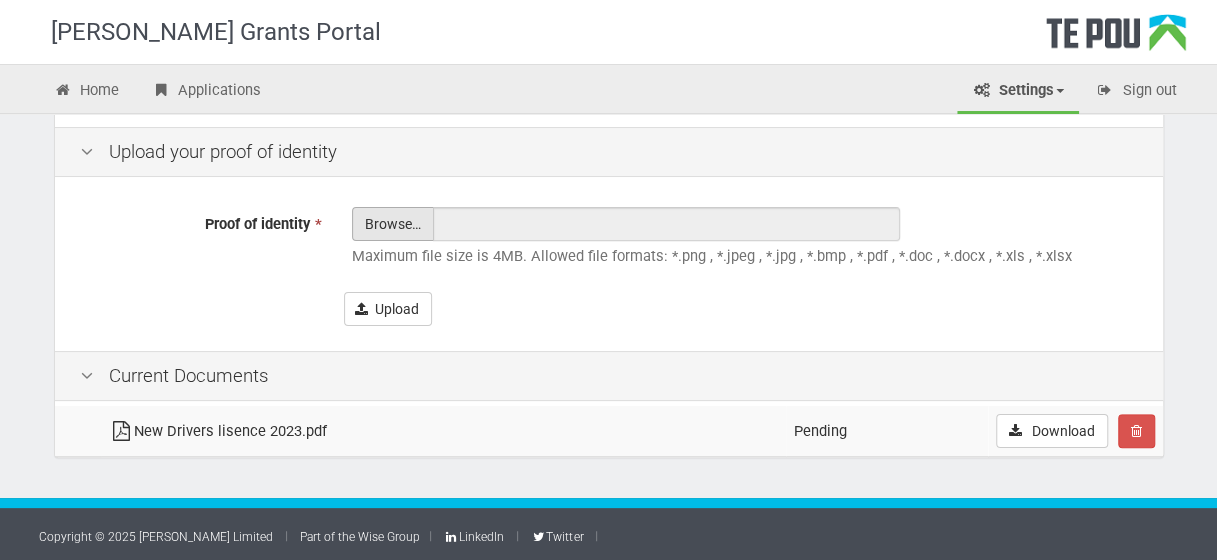 click on "Proof of identity *" at bounding box center (393, 279) 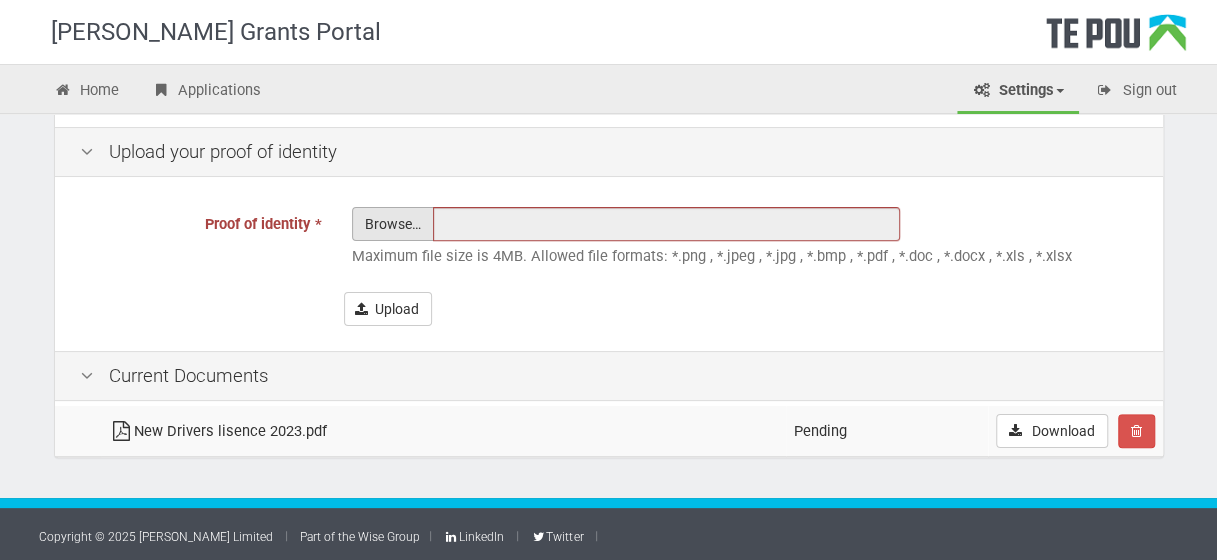 type on "C:\fakepath\lisence backside.jpeg" 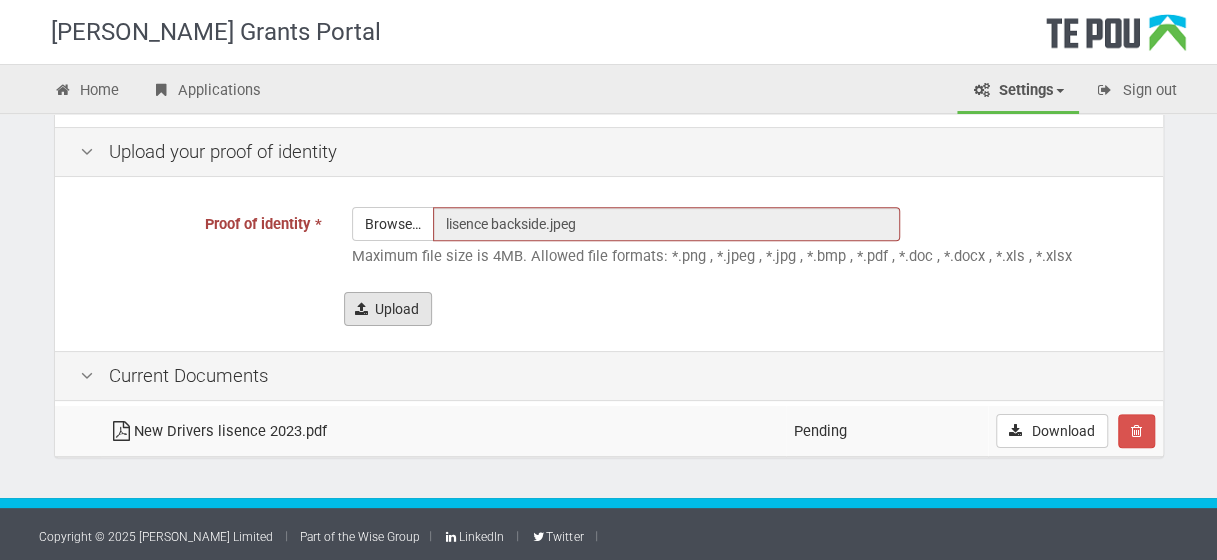 click on "Upload" at bounding box center (388, 309) 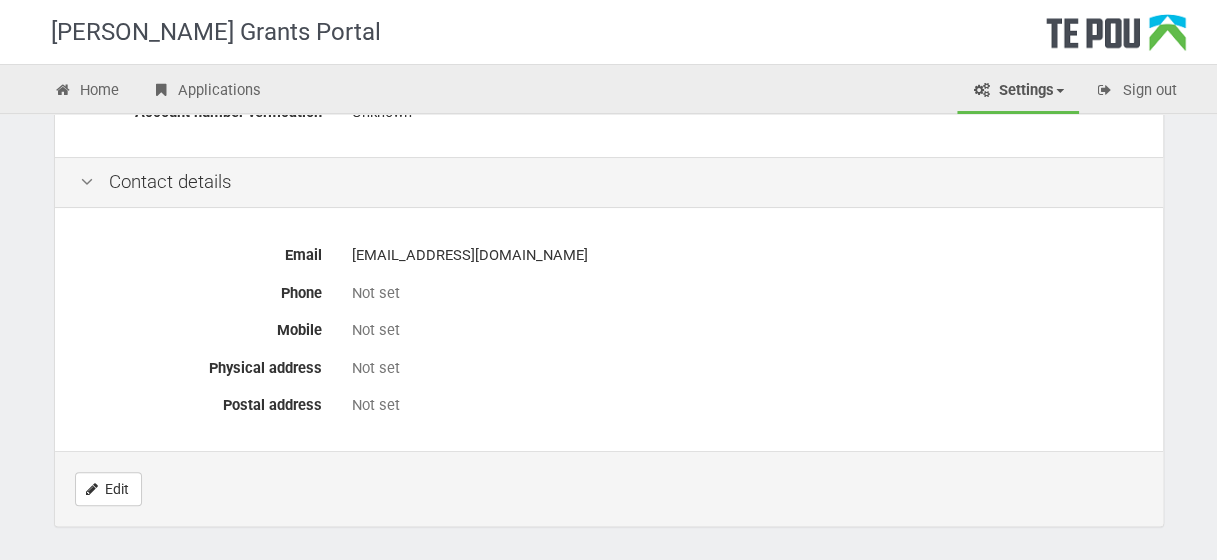 scroll, scrollTop: 1000, scrollLeft: 0, axis: vertical 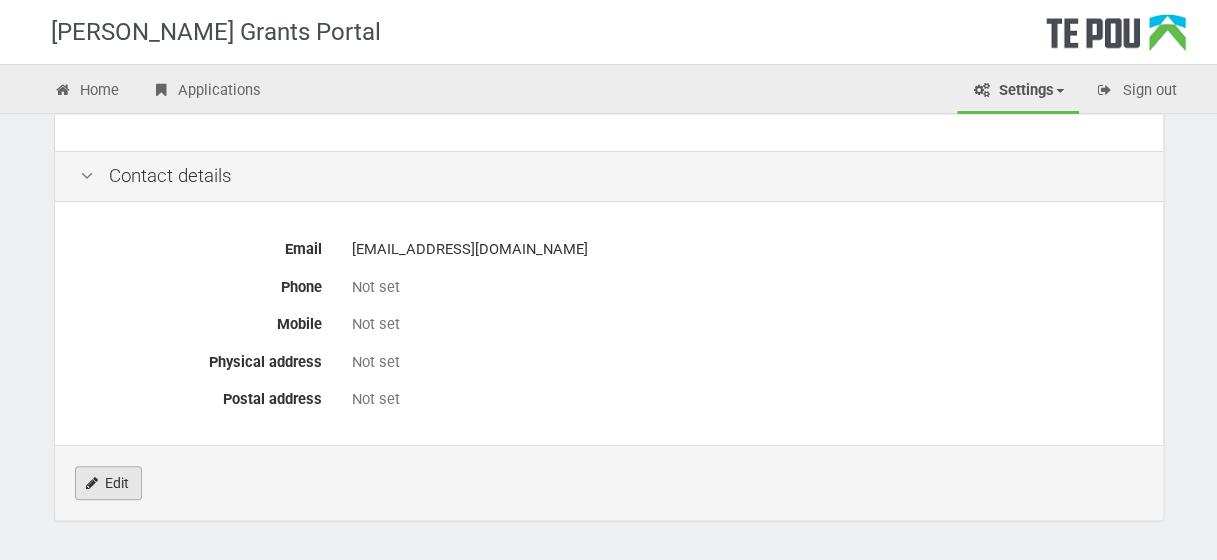 click on "Edit" at bounding box center [108, 483] 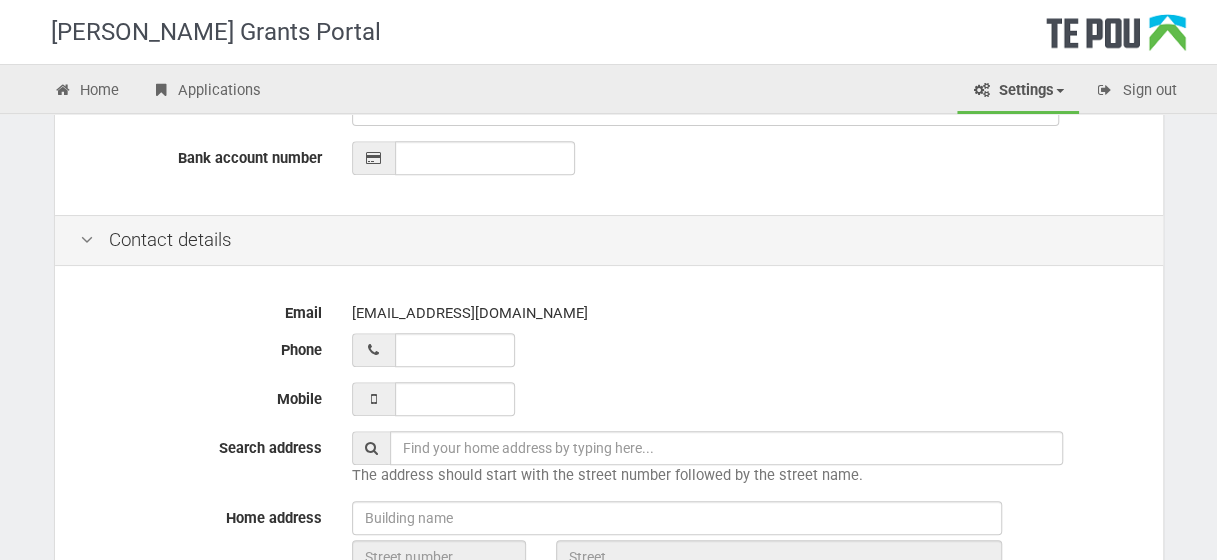 scroll, scrollTop: 700, scrollLeft: 0, axis: vertical 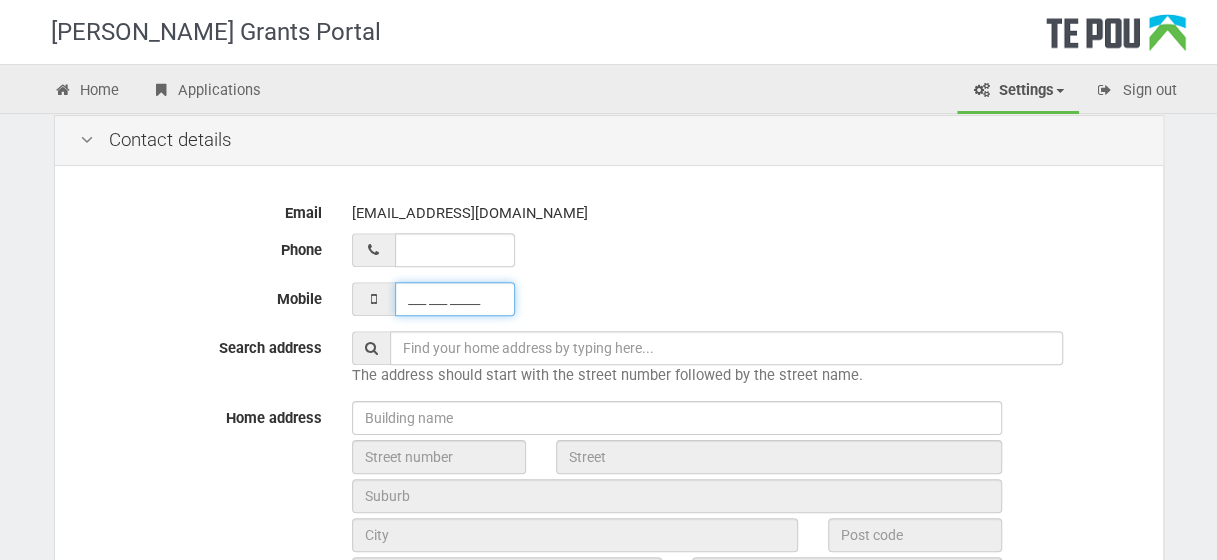 click on "___ ___ _____" at bounding box center [455, 299] 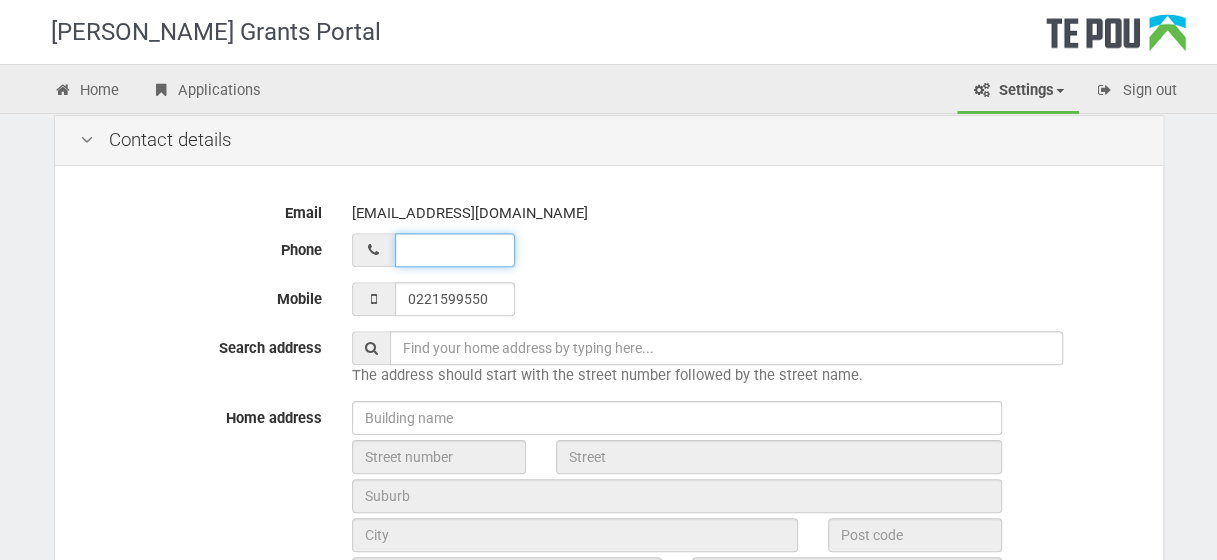 type on "022 159 9550" 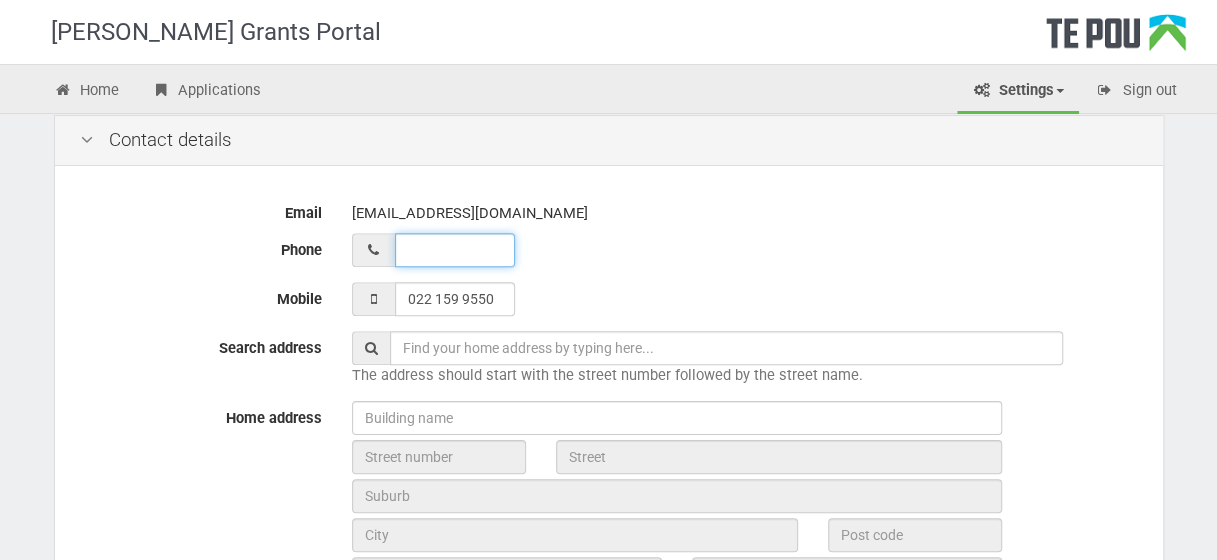 type on "0221599550" 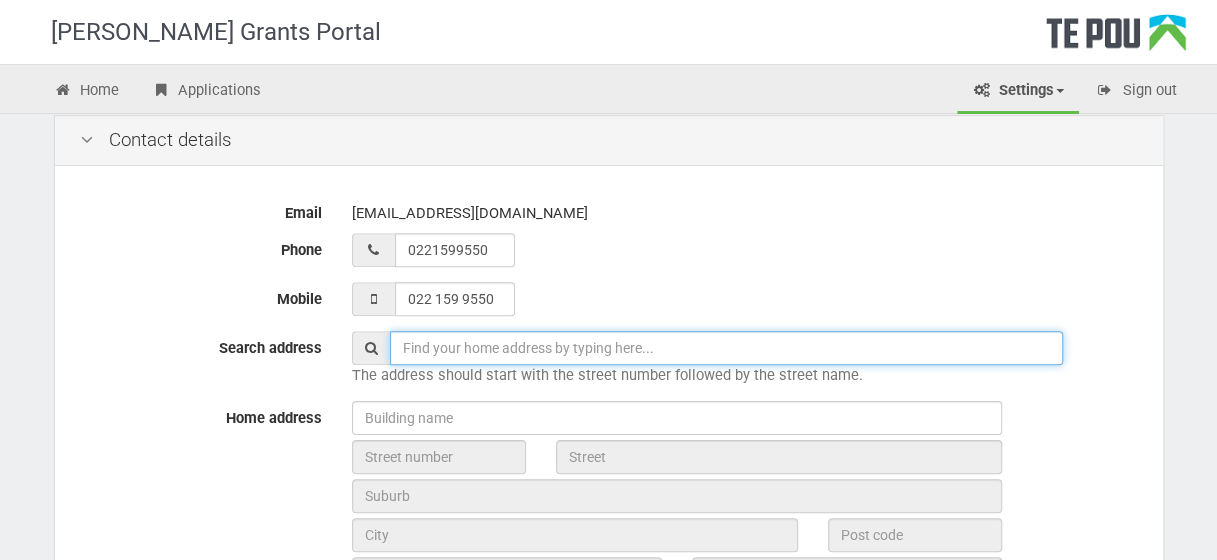 type on "19A Vancouver Street, Kingston, Wellington" 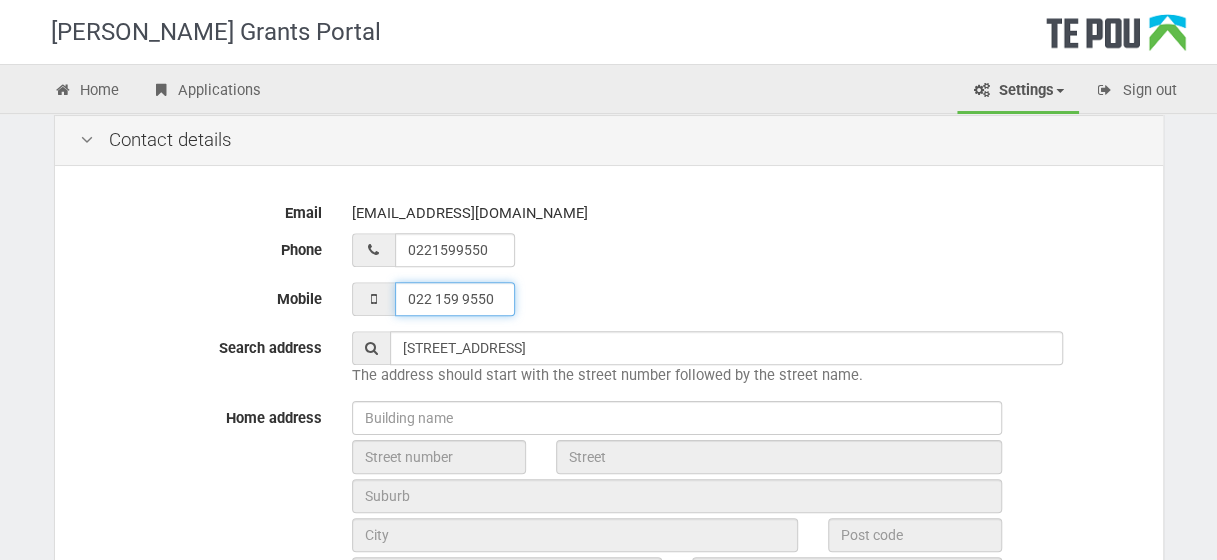 type on "02 215 99550" 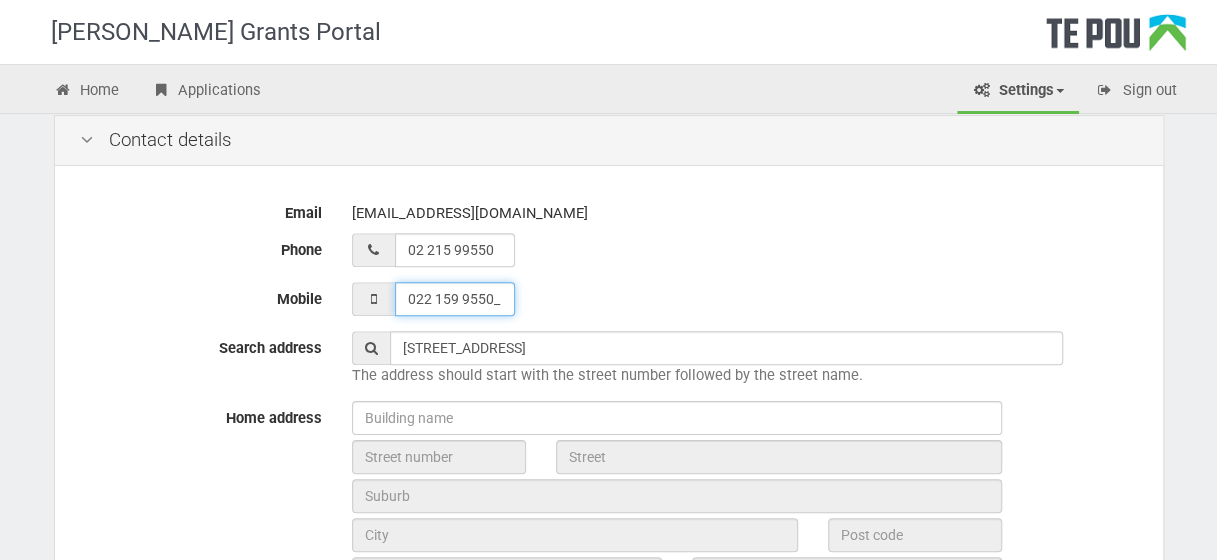 type on "02 215 99550_" 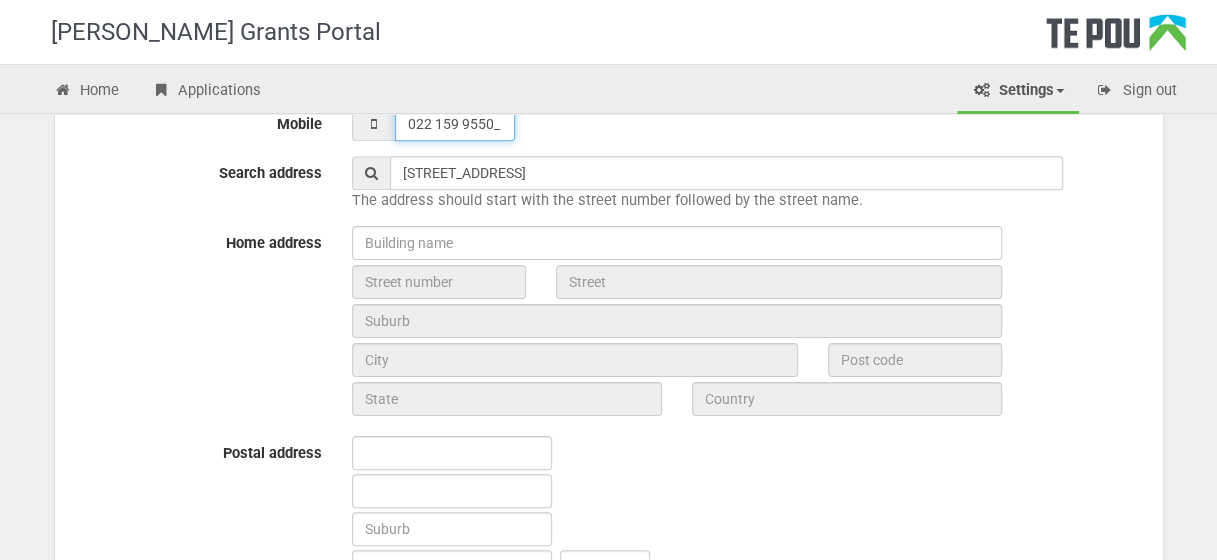 scroll, scrollTop: 900, scrollLeft: 0, axis: vertical 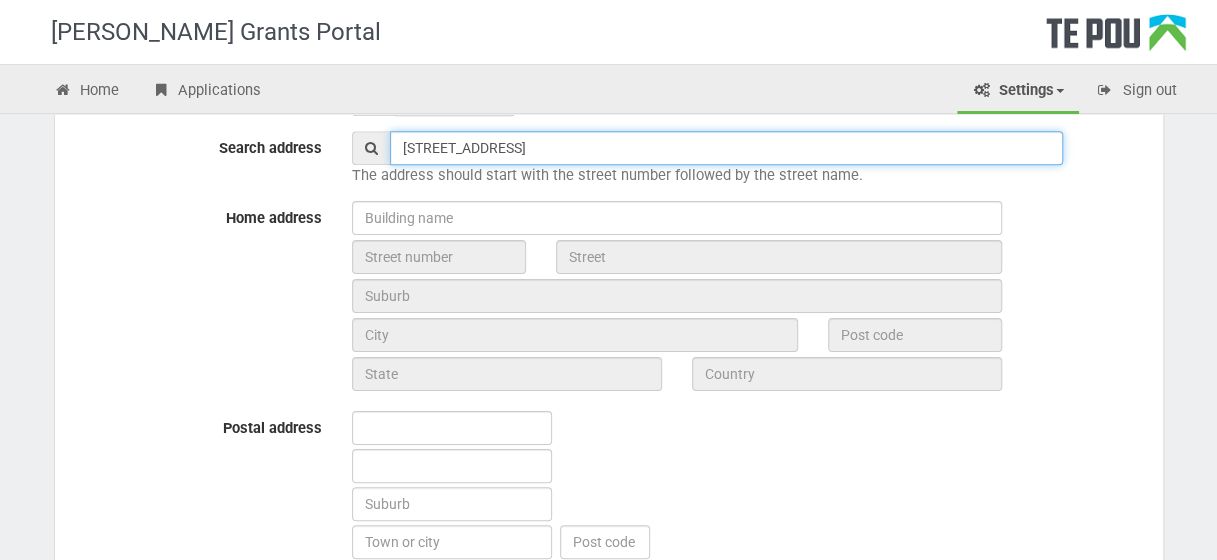 type on "022 159 9550" 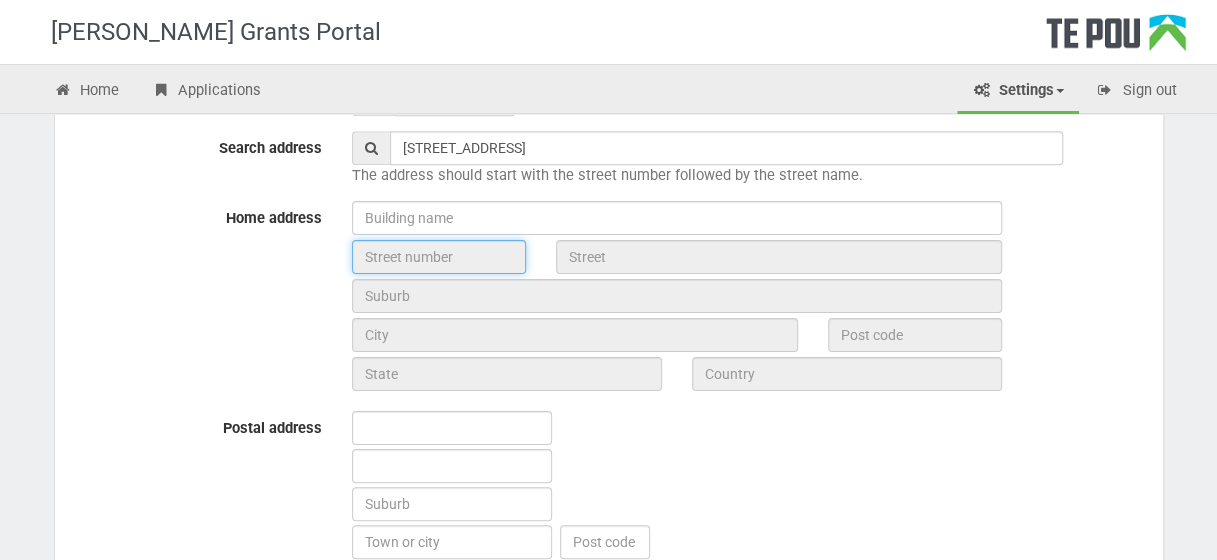 click at bounding box center [439, 257] 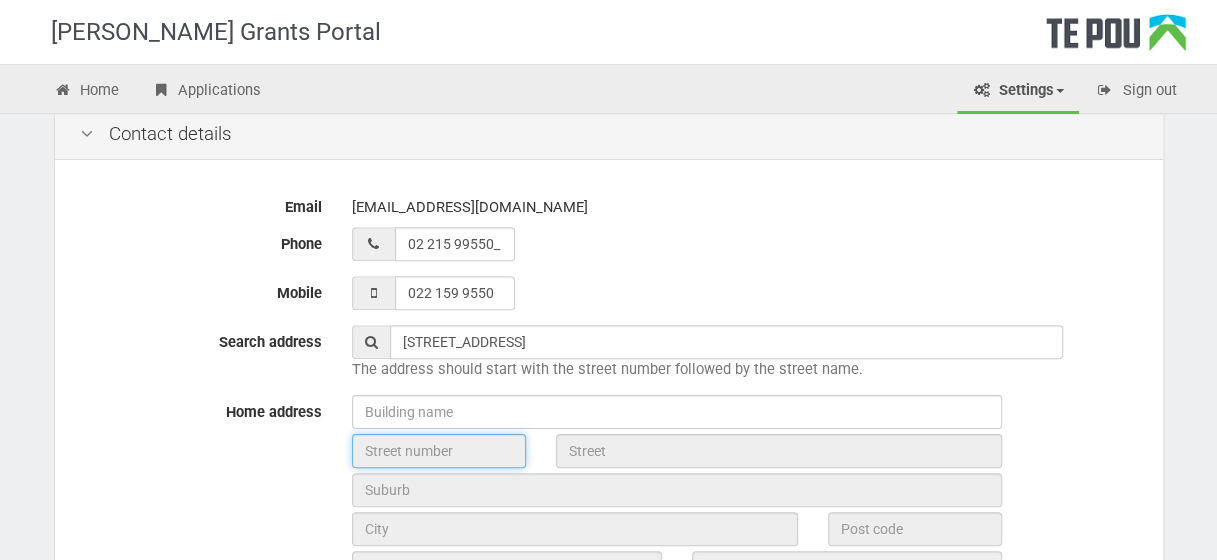 scroll, scrollTop: 700, scrollLeft: 0, axis: vertical 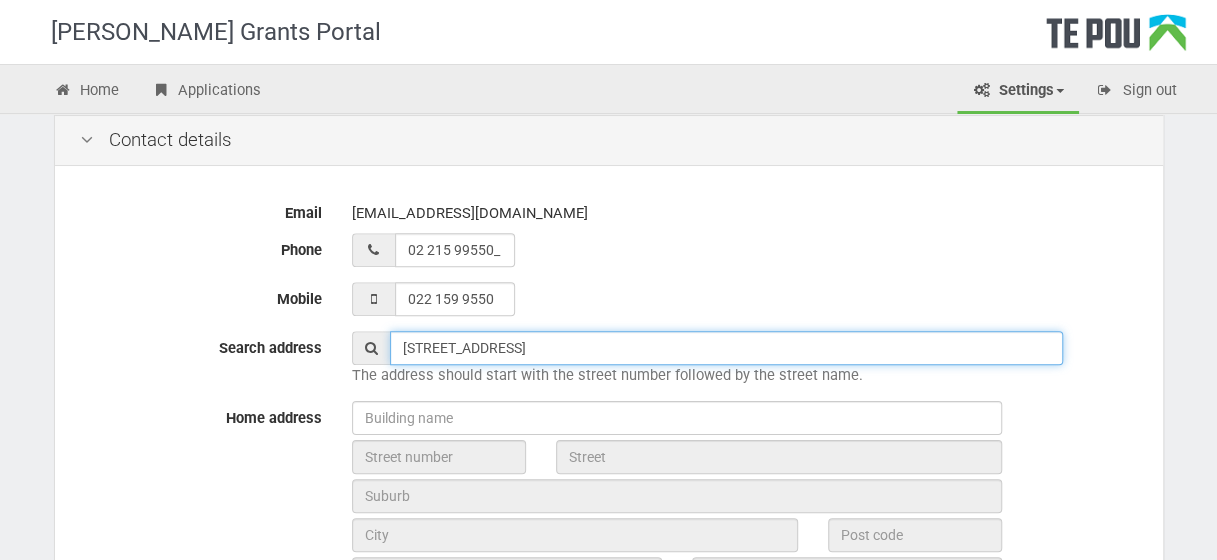 drag, startPoint x: 402, startPoint y: 346, endPoint x: 724, endPoint y: 352, distance: 322.0559 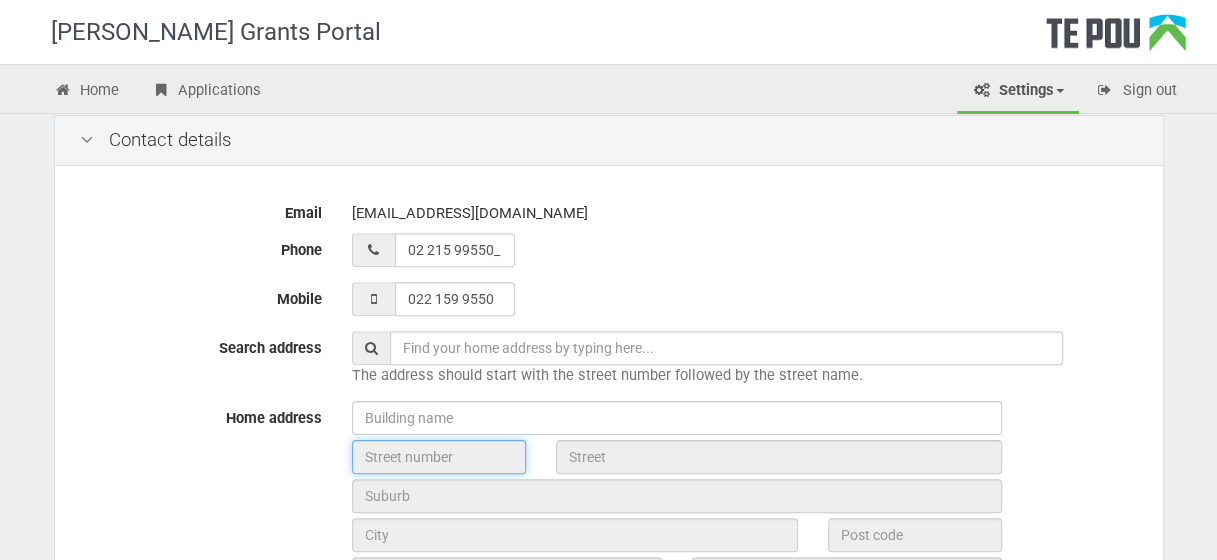 click at bounding box center (439, 457) 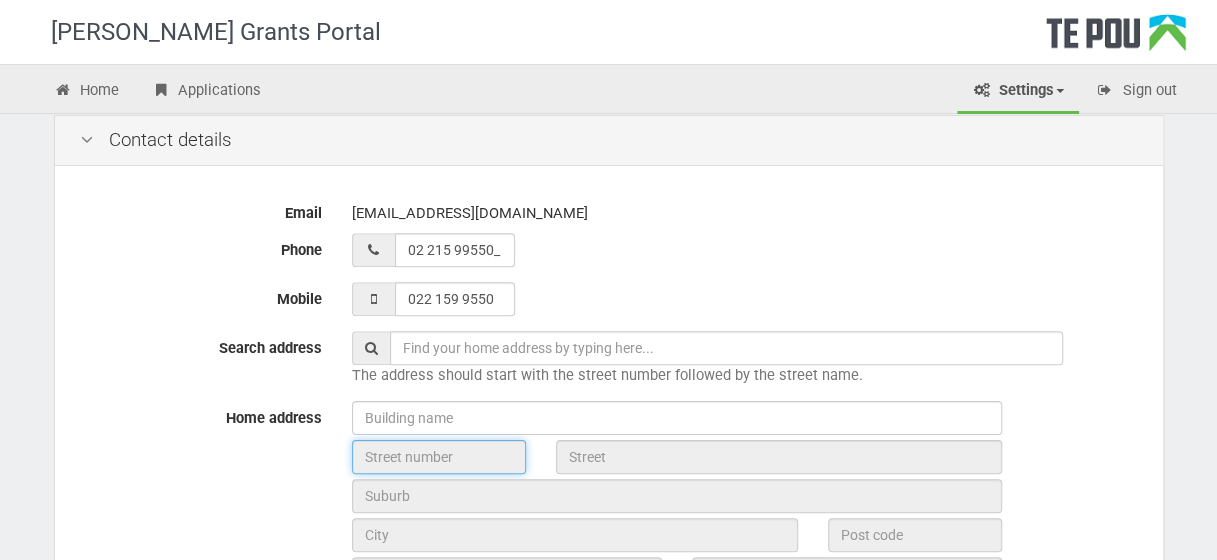 click at bounding box center [439, 457] 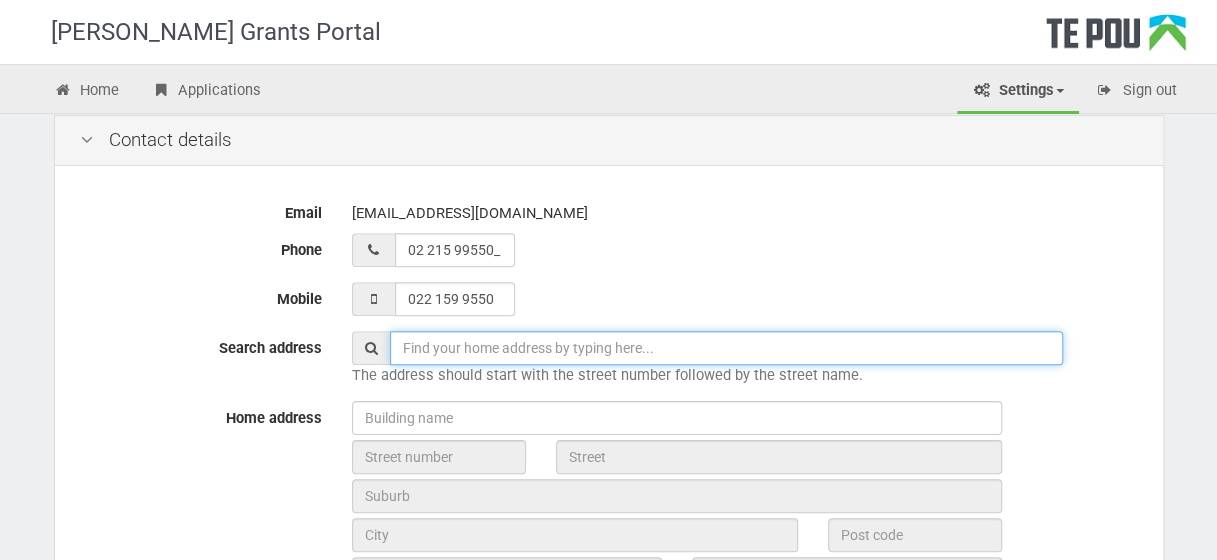 click at bounding box center (726, 348) 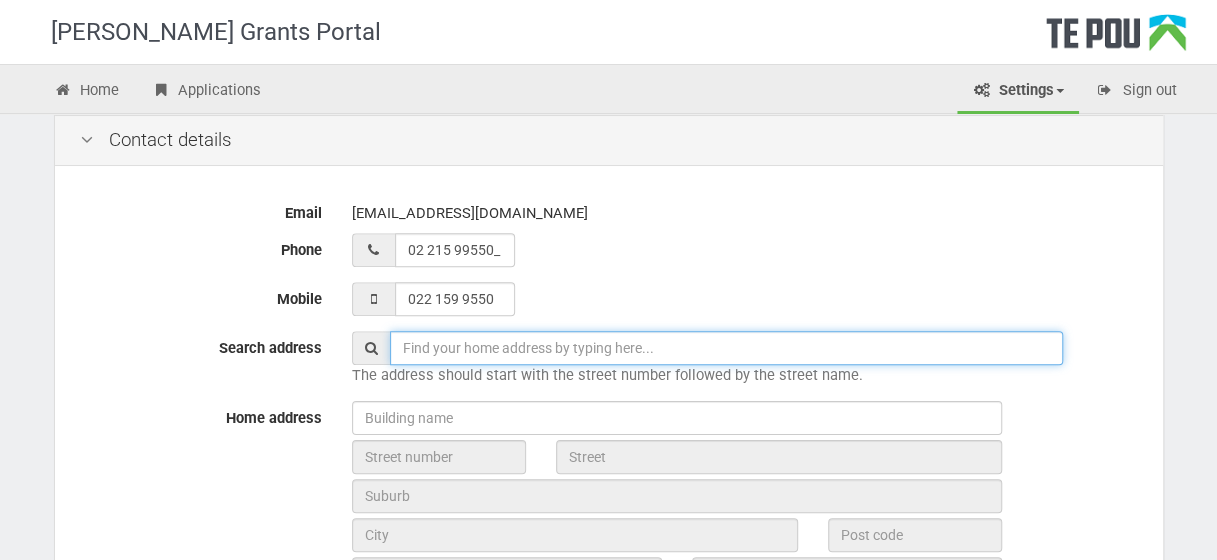 type on "19A Vancouver Street, Kingston, Wellington" 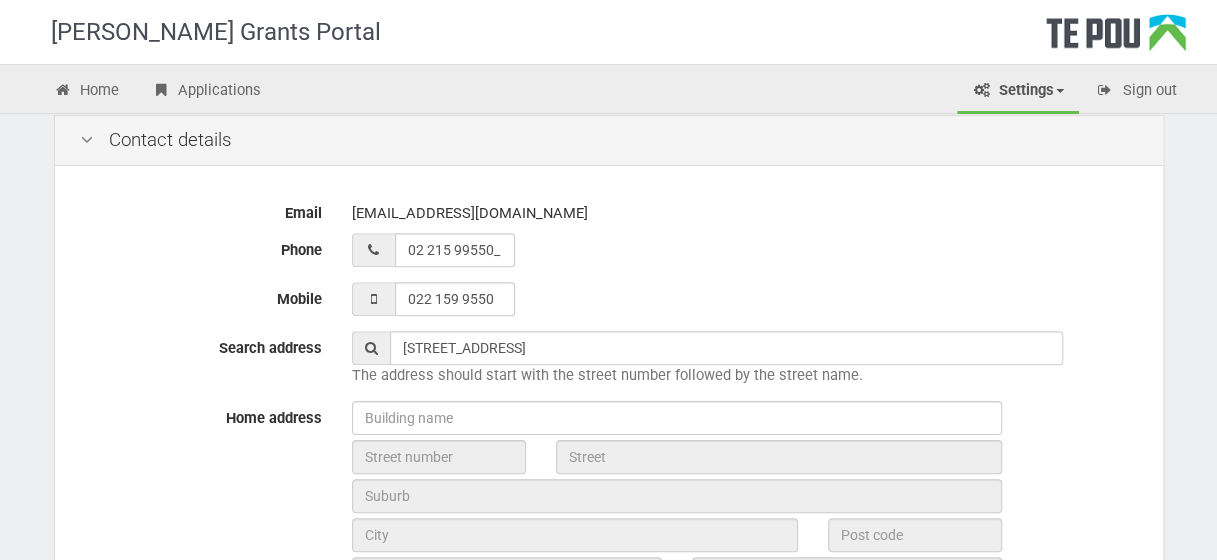 click at bounding box center (371, 348) 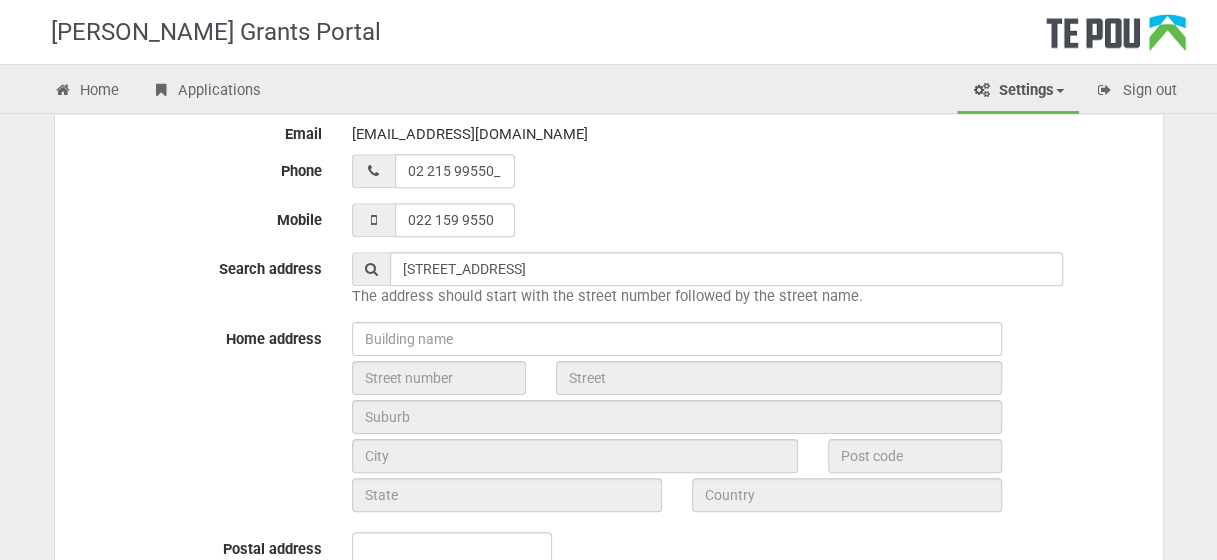 scroll, scrollTop: 900, scrollLeft: 0, axis: vertical 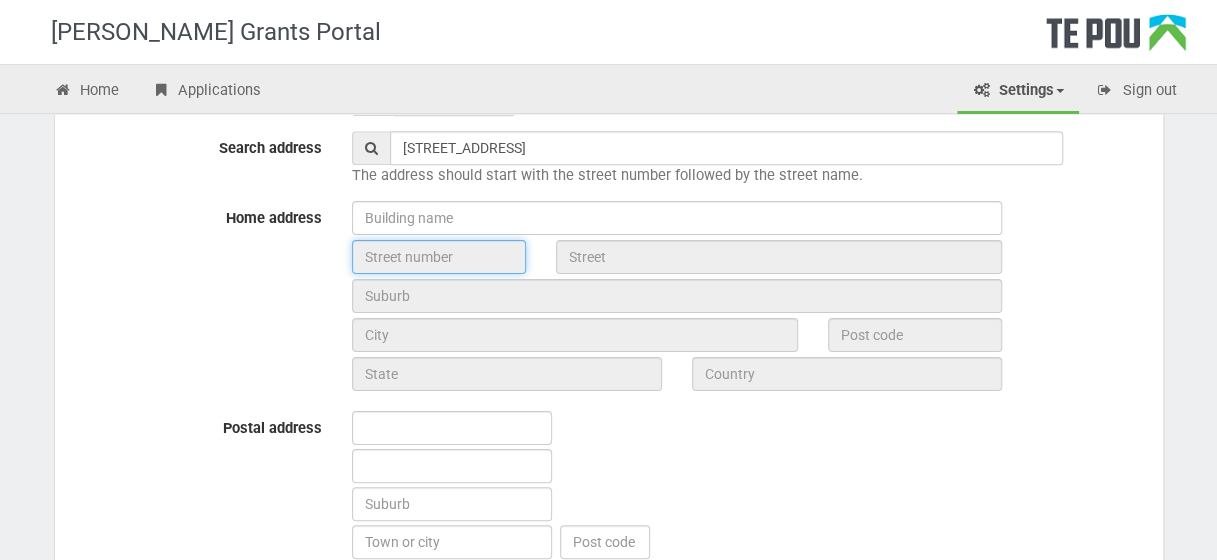 click at bounding box center [439, 257] 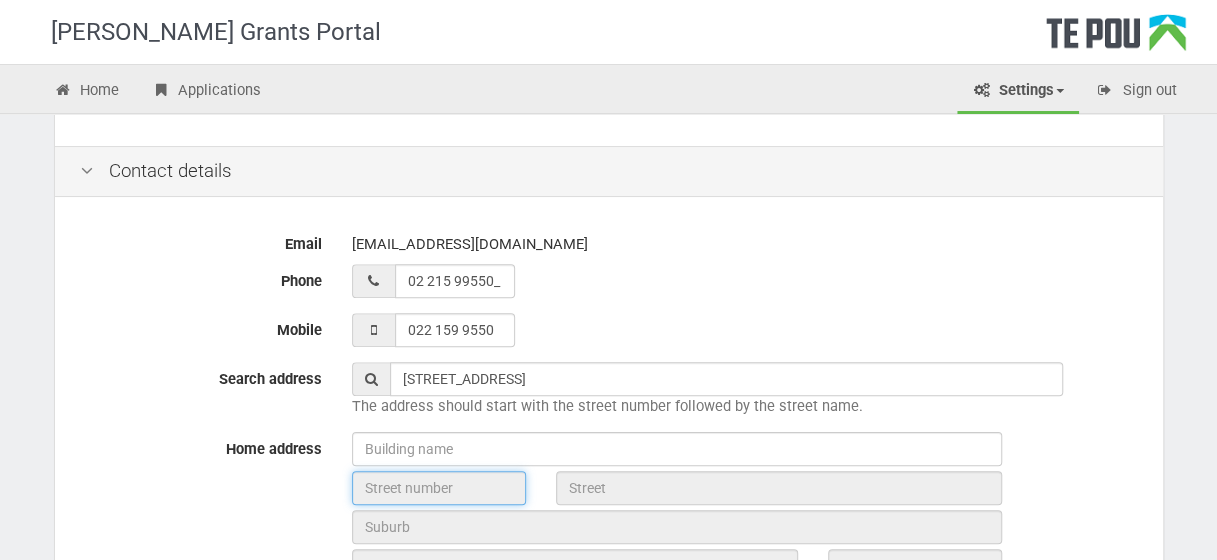 scroll, scrollTop: 700, scrollLeft: 0, axis: vertical 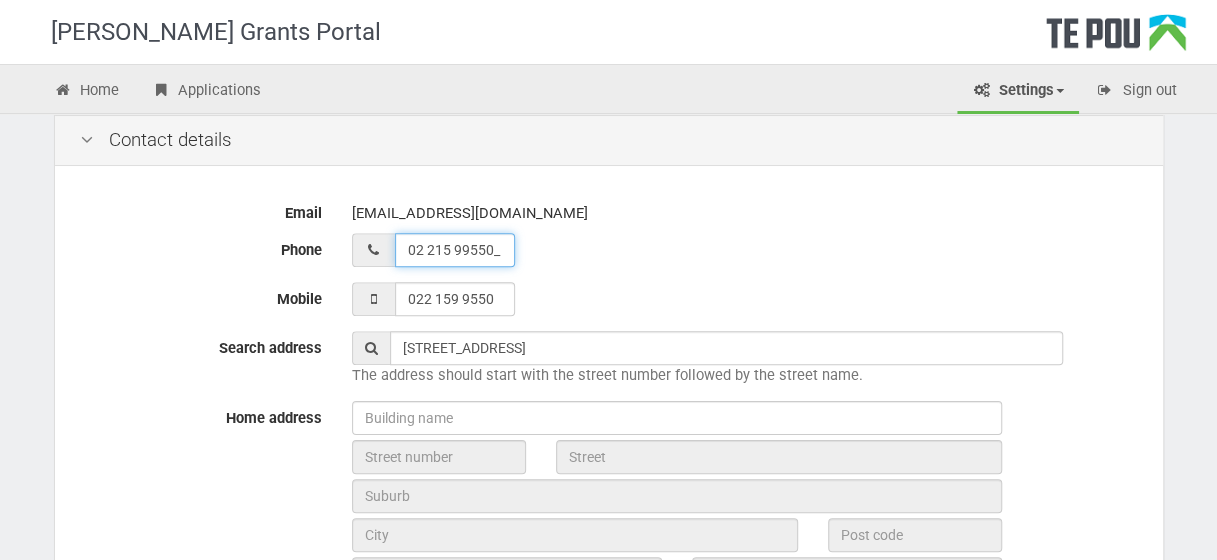 click on "02 215 99550_" at bounding box center [455, 250] 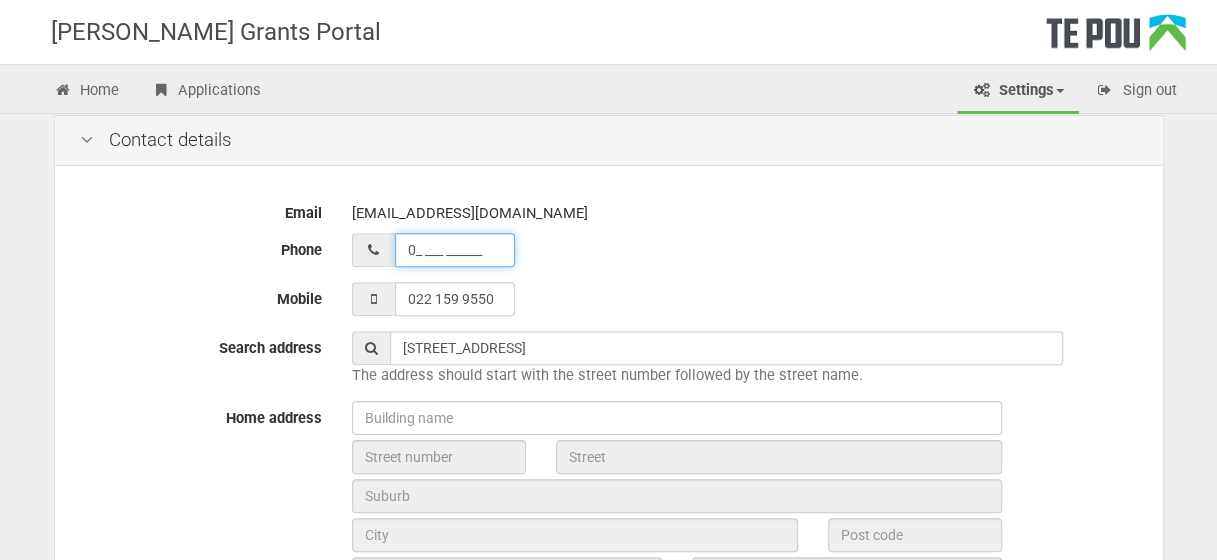 type on "__ ___ ______" 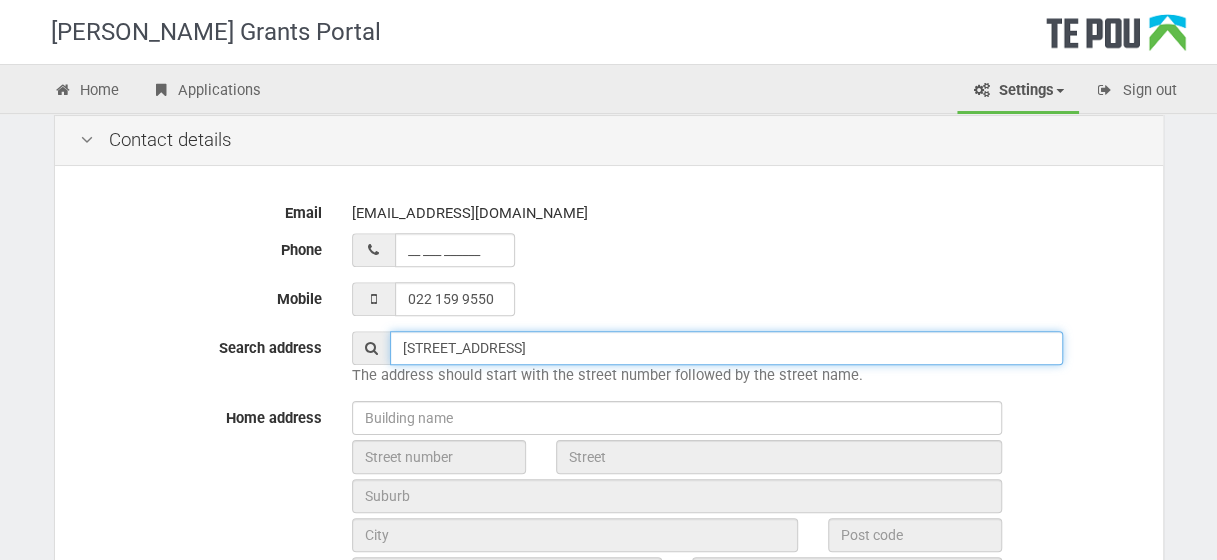 type 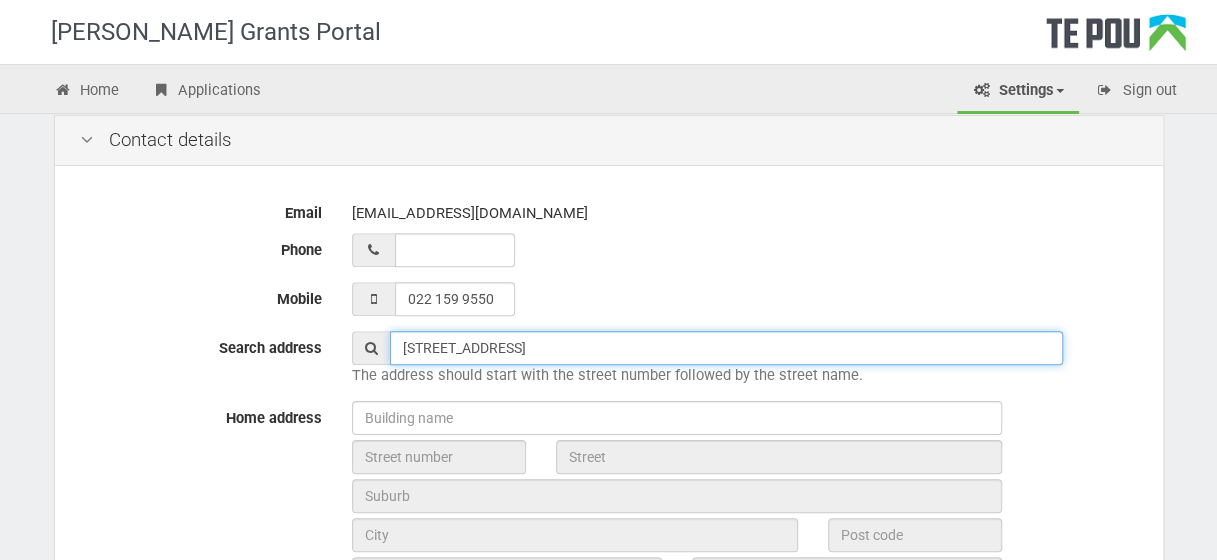 click on "19A Vancouver Street, Kingston, Wellington" at bounding box center [726, 348] 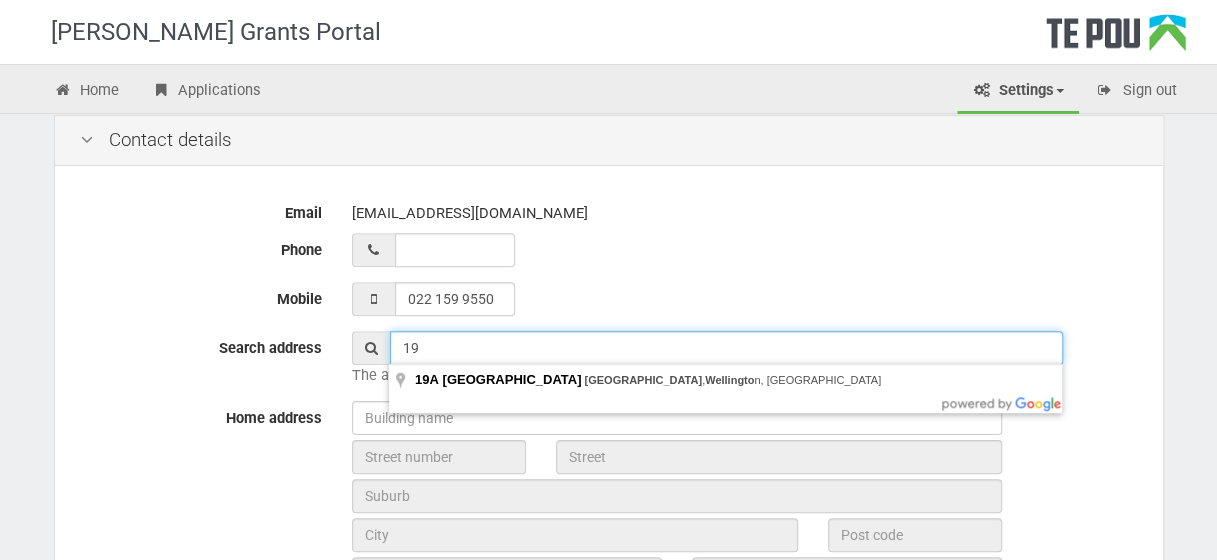type on "1" 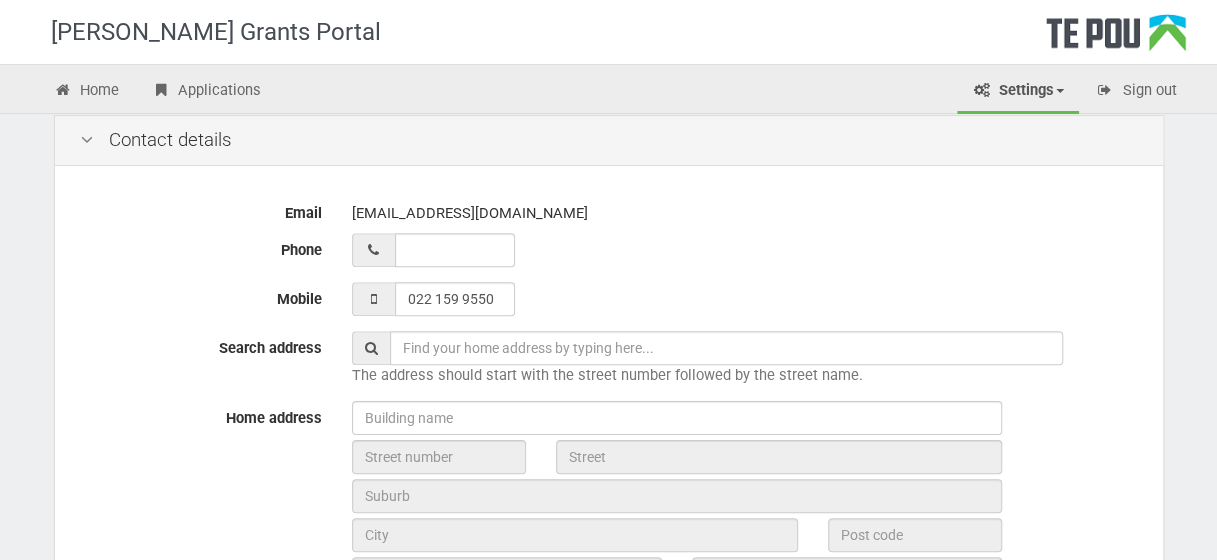 click on "022 159 9550" at bounding box center (745, 299) 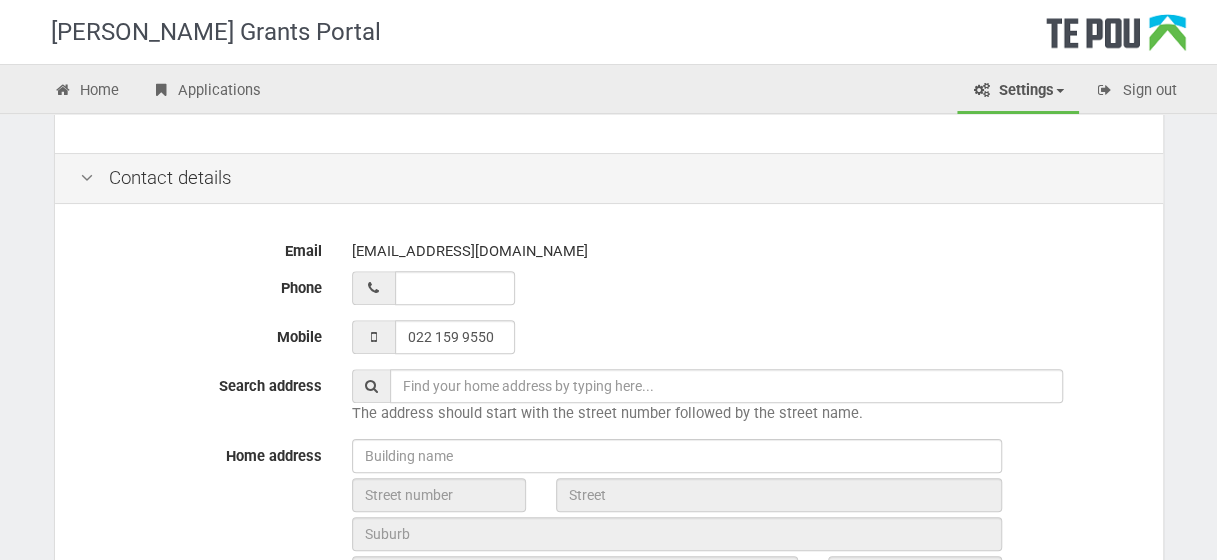 scroll, scrollTop: 693, scrollLeft: 0, axis: vertical 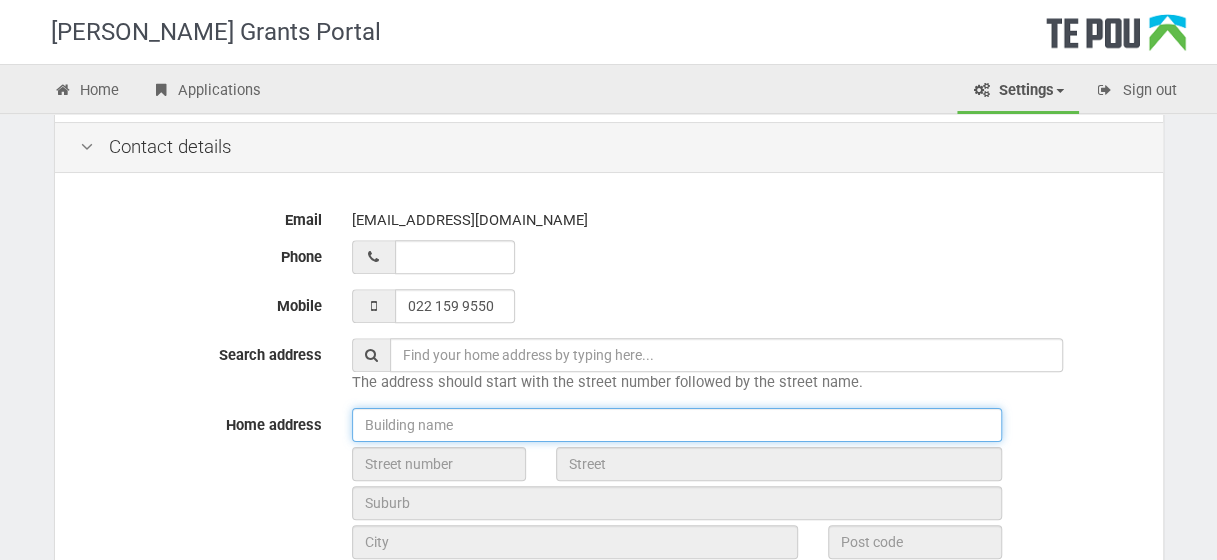 click at bounding box center (677, 425) 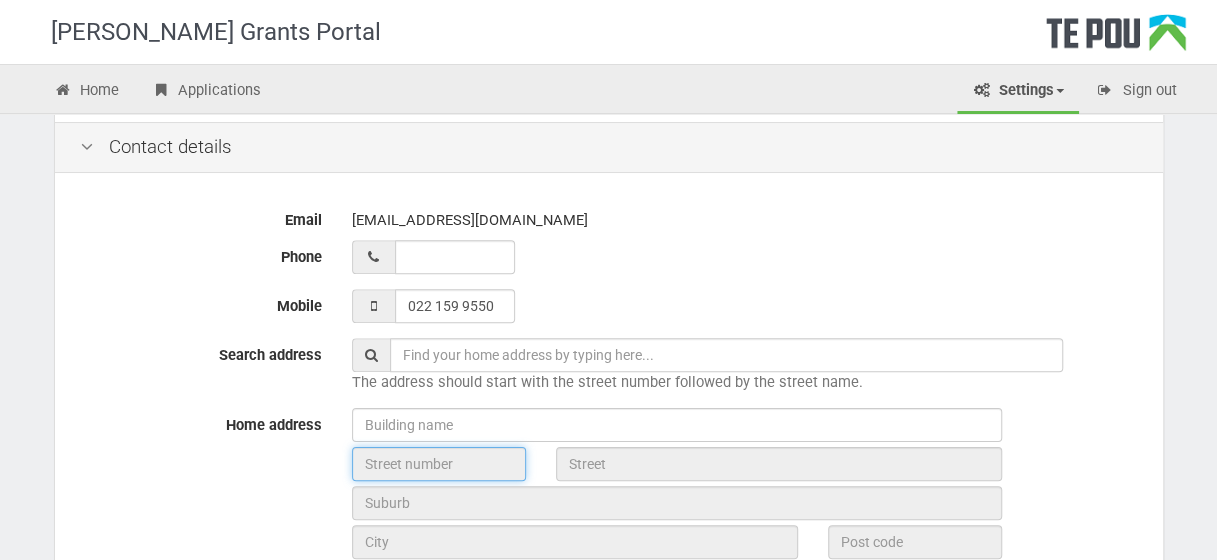 click at bounding box center (439, 464) 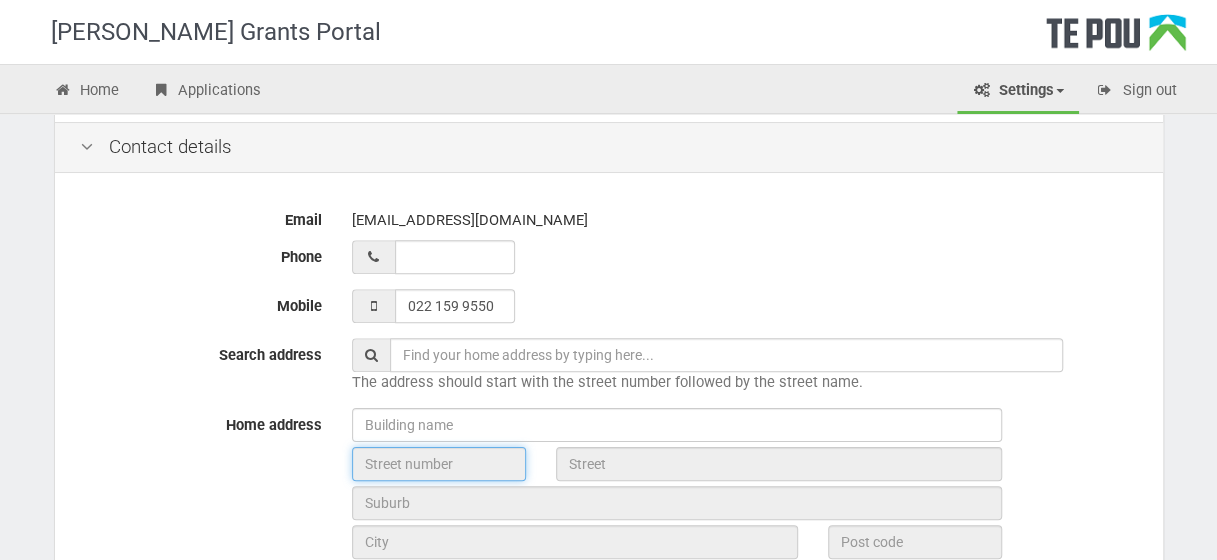 click at bounding box center (439, 464) 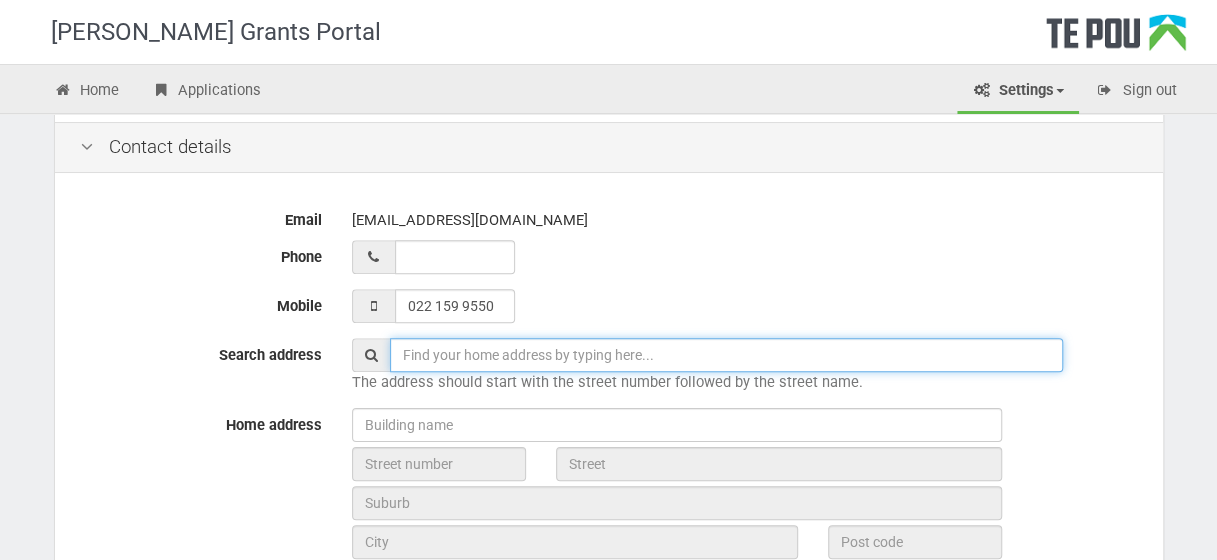 click at bounding box center (726, 355) 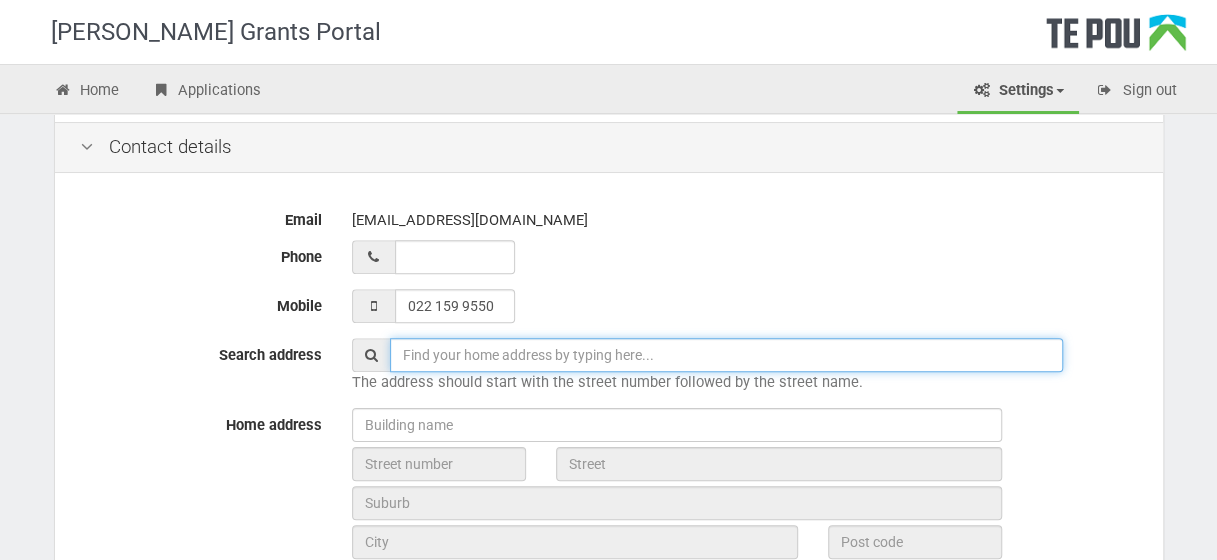 type on "19A Vancouver Street, Kingston, Wellington" 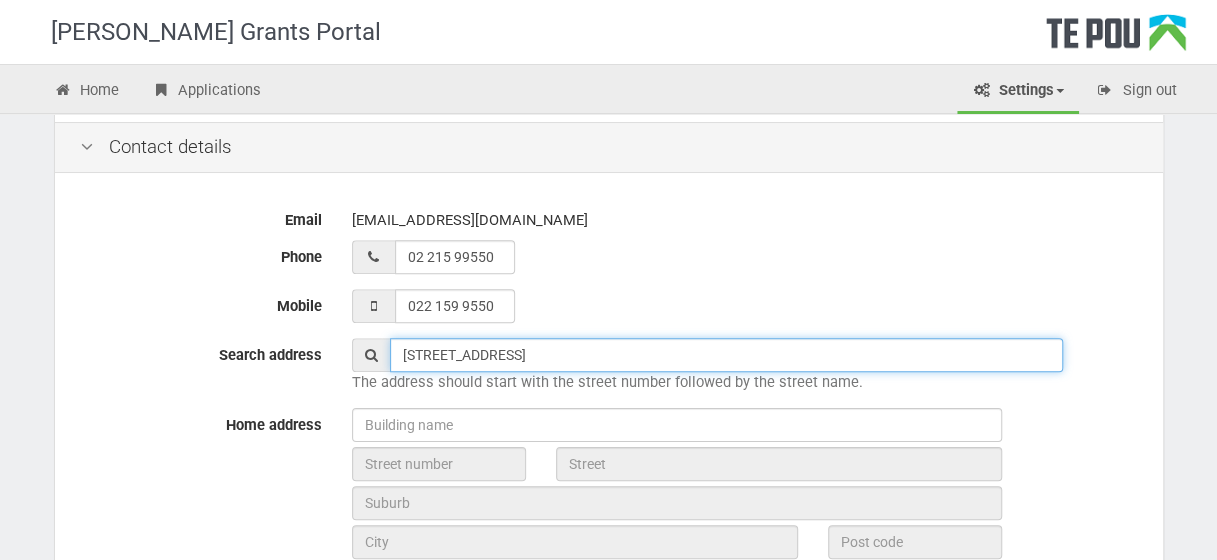 type on "02 215 99550_" 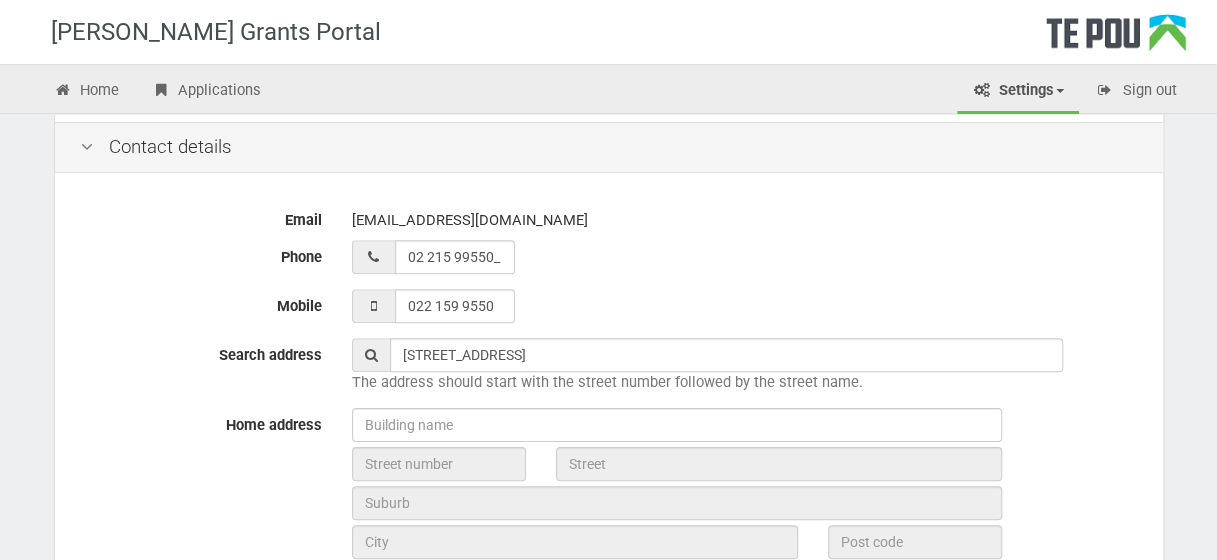 click at bounding box center (371, 355) 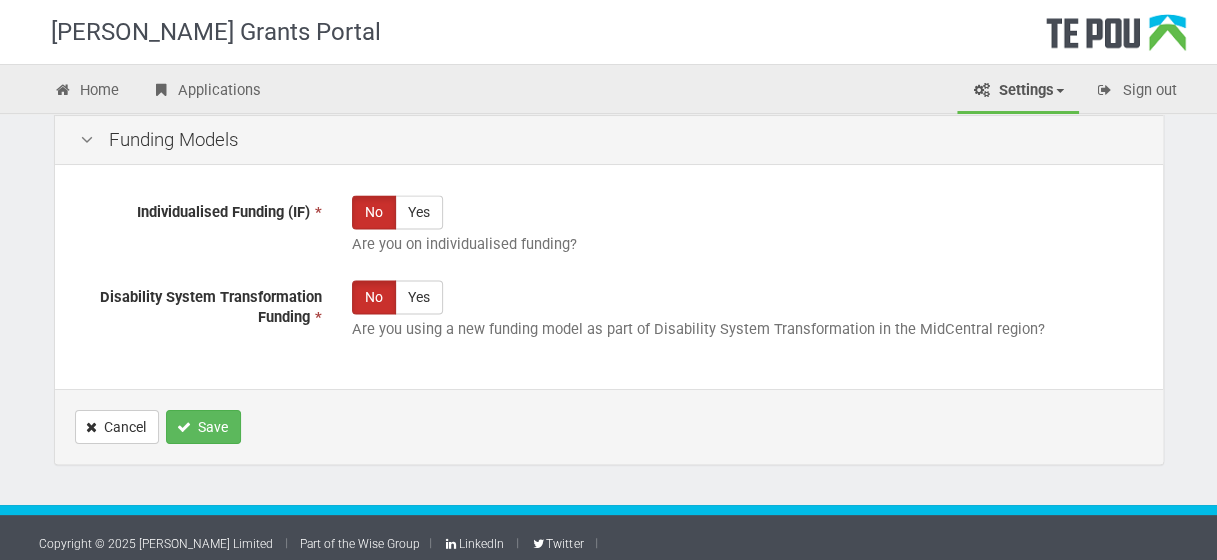 scroll, scrollTop: 1393, scrollLeft: 0, axis: vertical 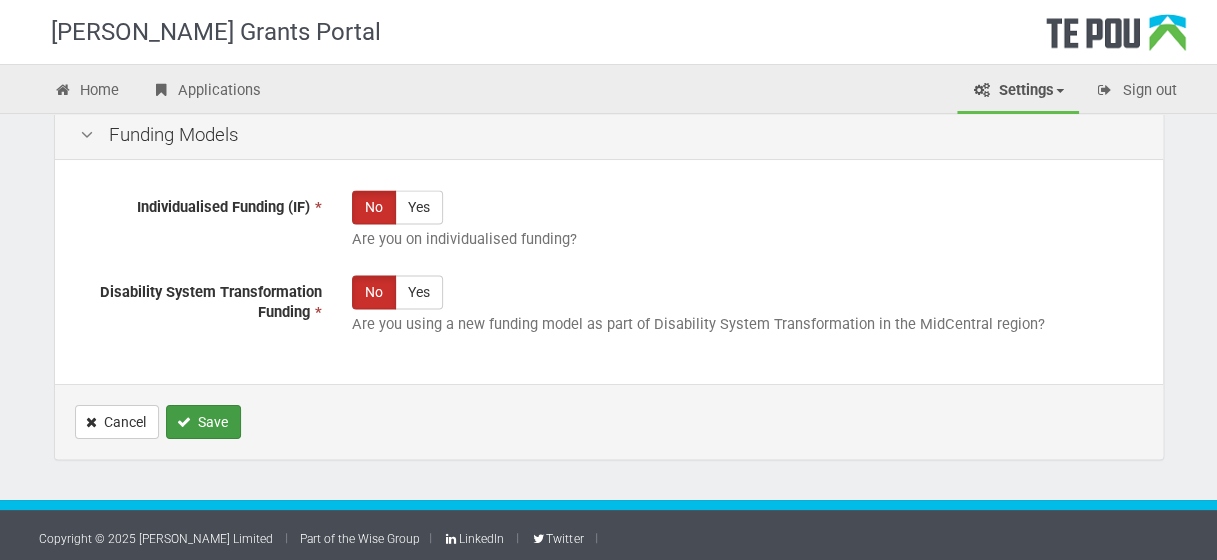 click on "Save" at bounding box center (203, 422) 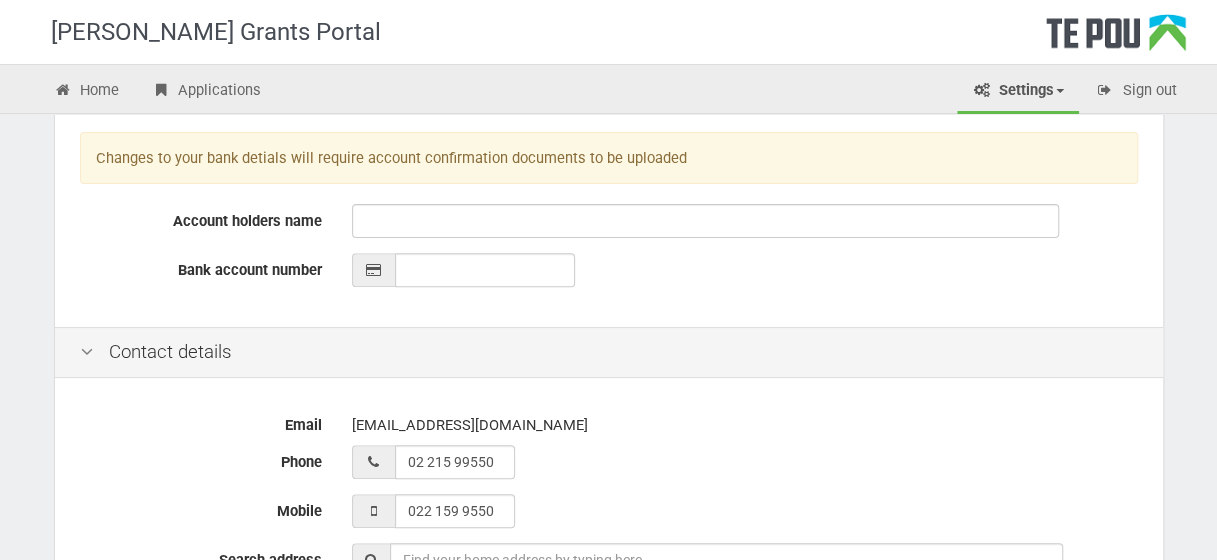 scroll, scrollTop: 700, scrollLeft: 0, axis: vertical 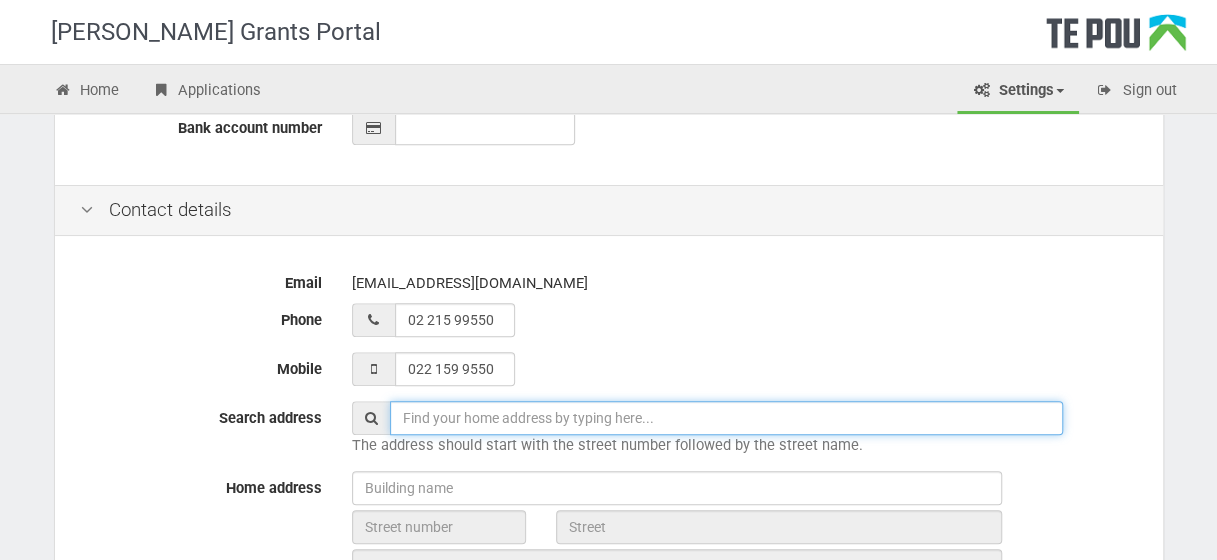 click at bounding box center [726, 418] 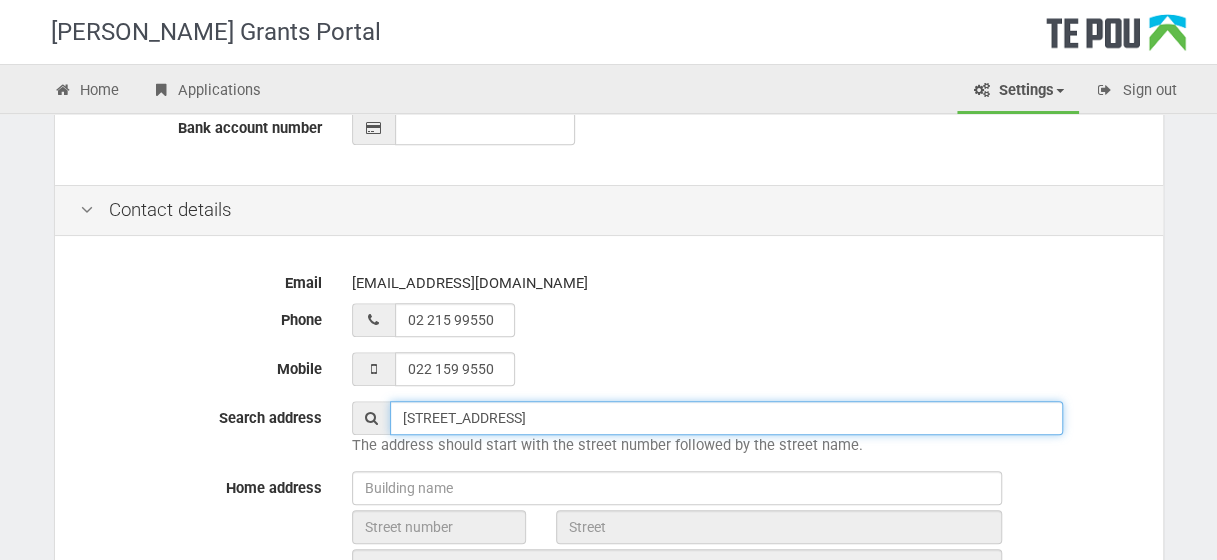 type on "__-____-_______-___" 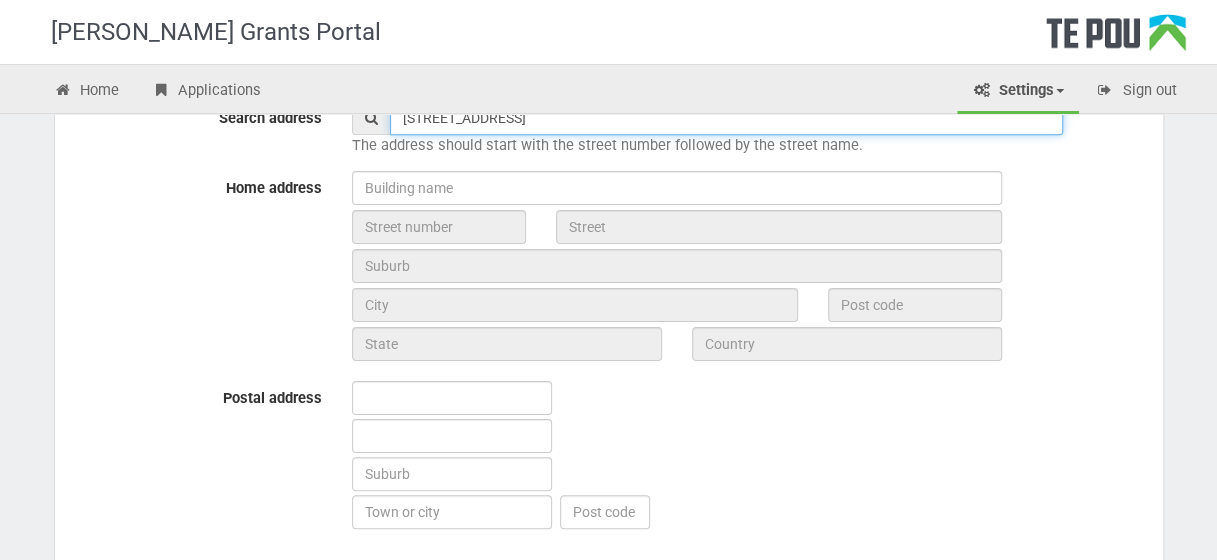 scroll, scrollTop: 800, scrollLeft: 0, axis: vertical 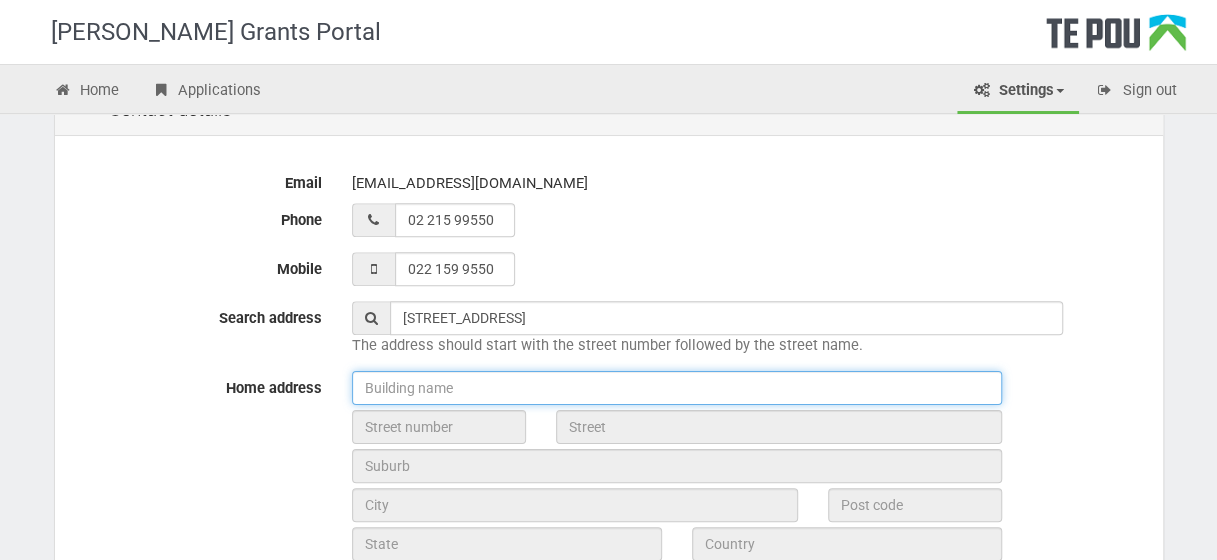 click at bounding box center [677, 388] 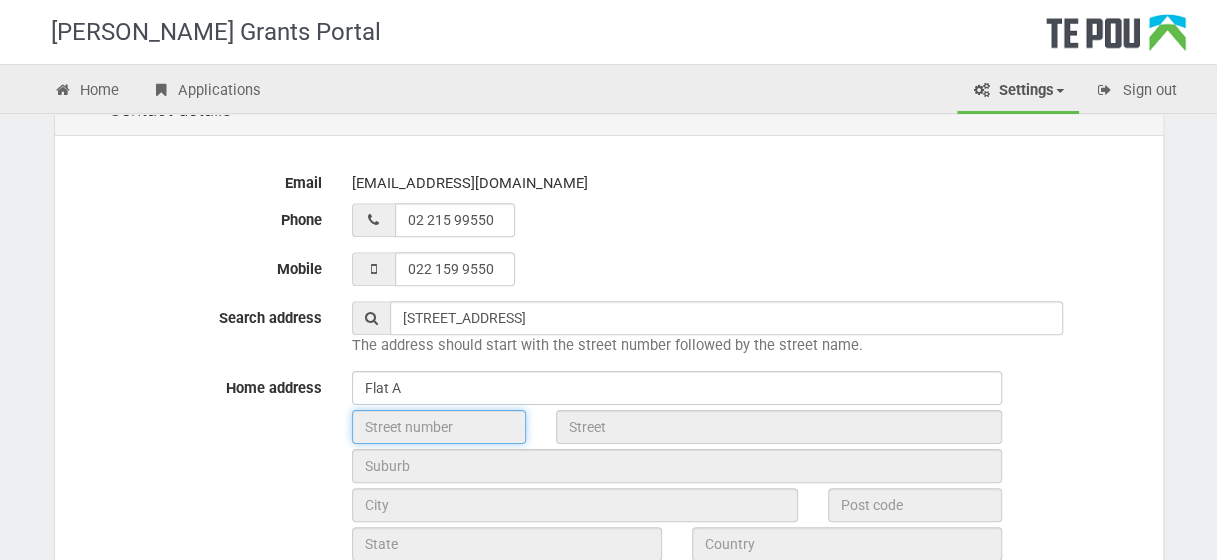 click at bounding box center [439, 427] 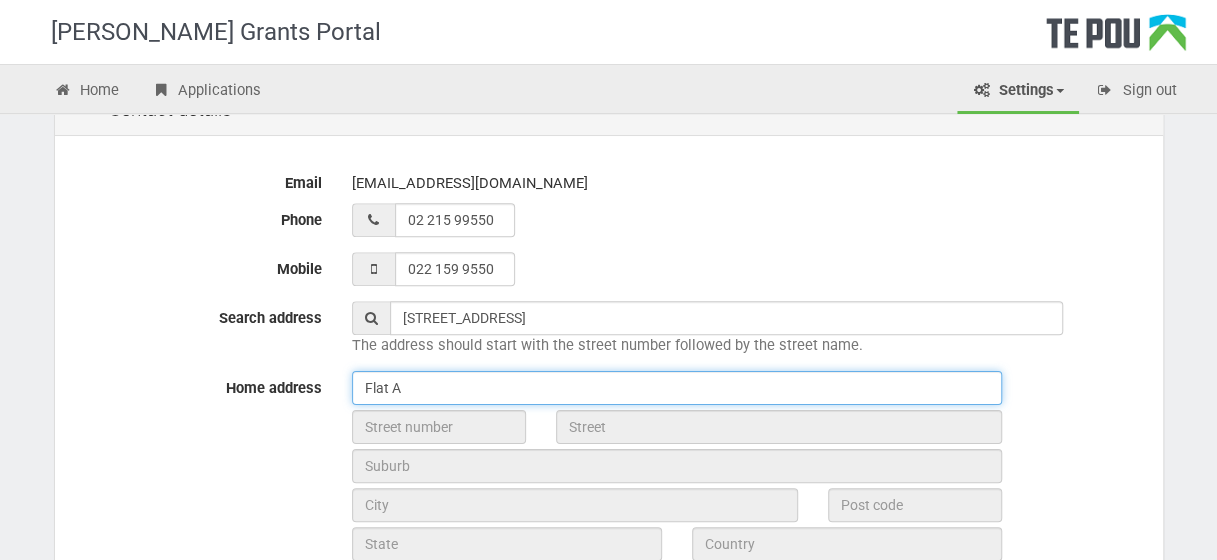 click on "Flat A" at bounding box center [677, 388] 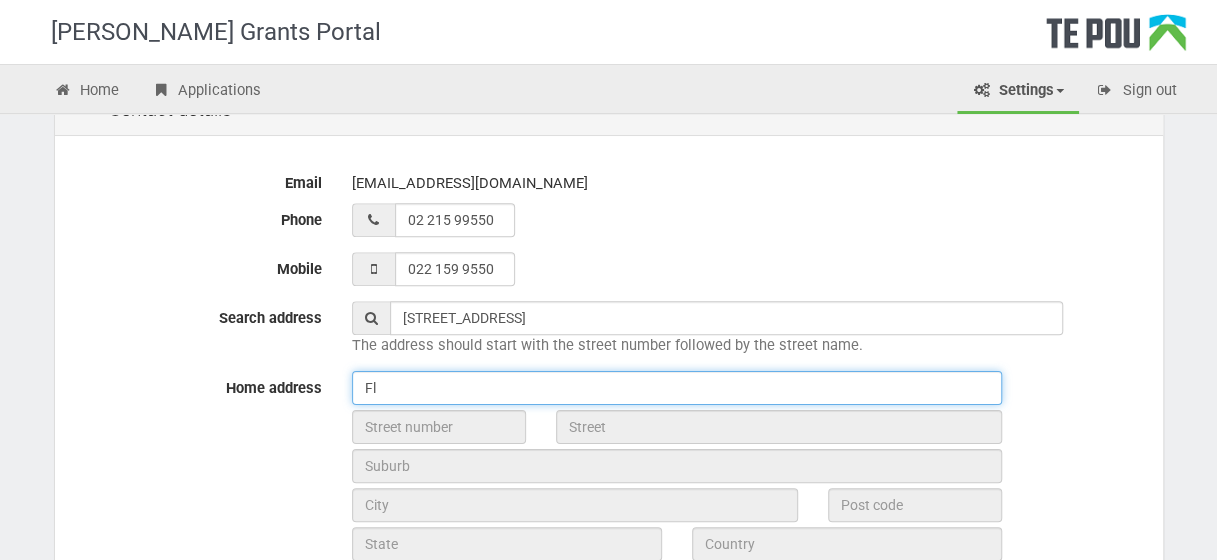 type on "F" 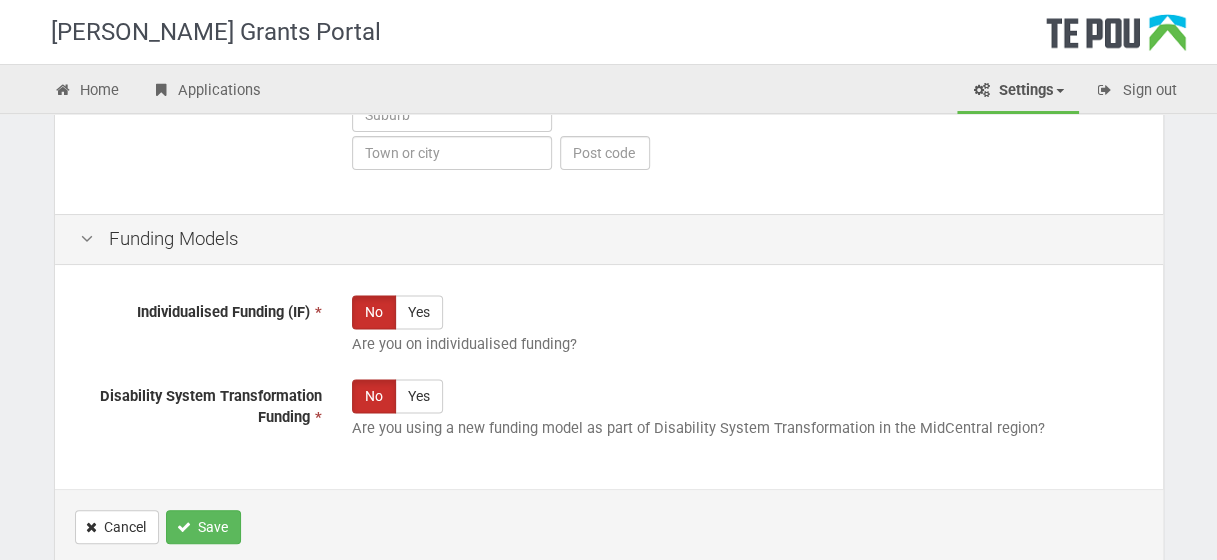 scroll, scrollTop: 1462, scrollLeft: 0, axis: vertical 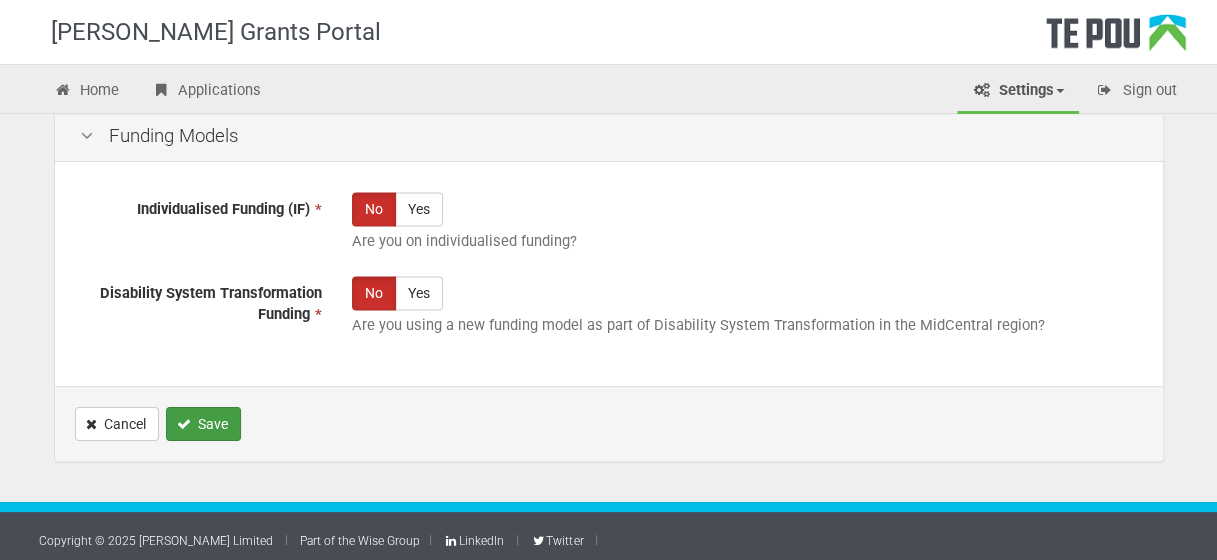 type 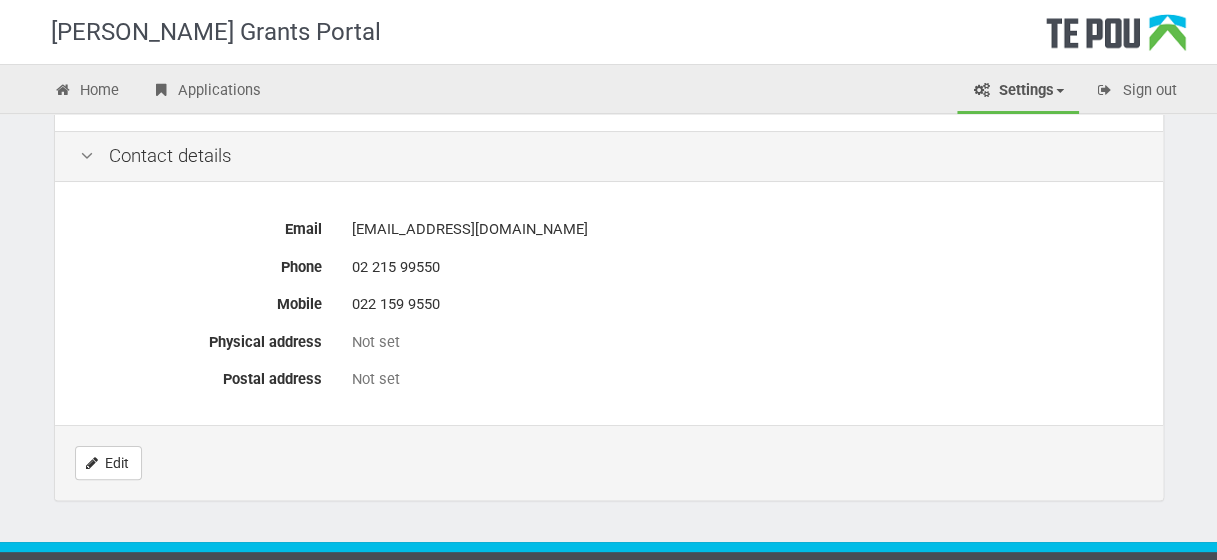 scroll, scrollTop: 1060, scrollLeft: 0, axis: vertical 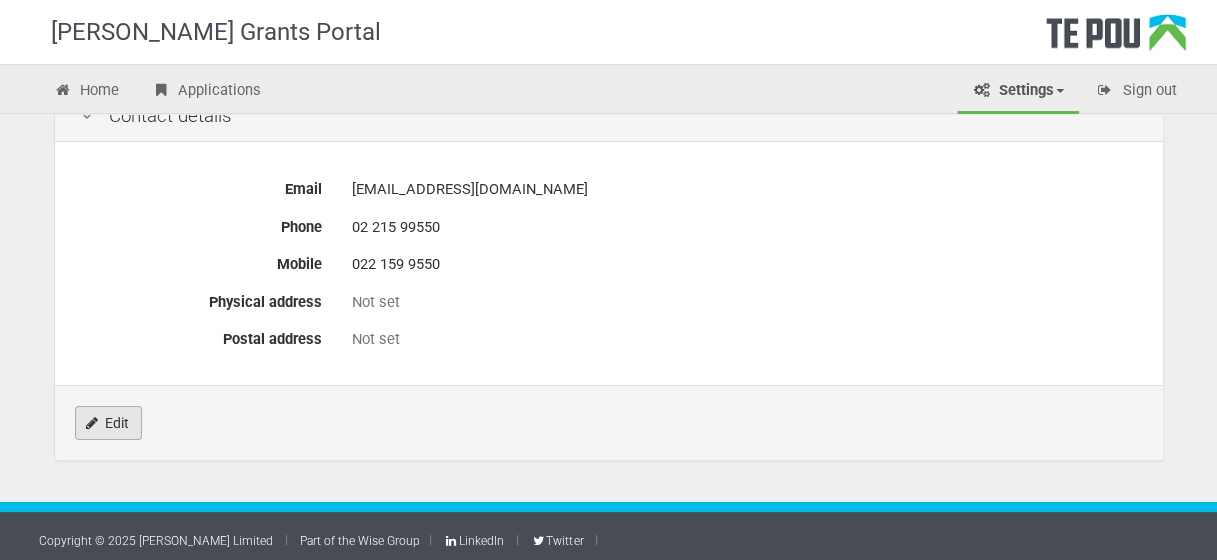 click on "Edit" at bounding box center (108, 423) 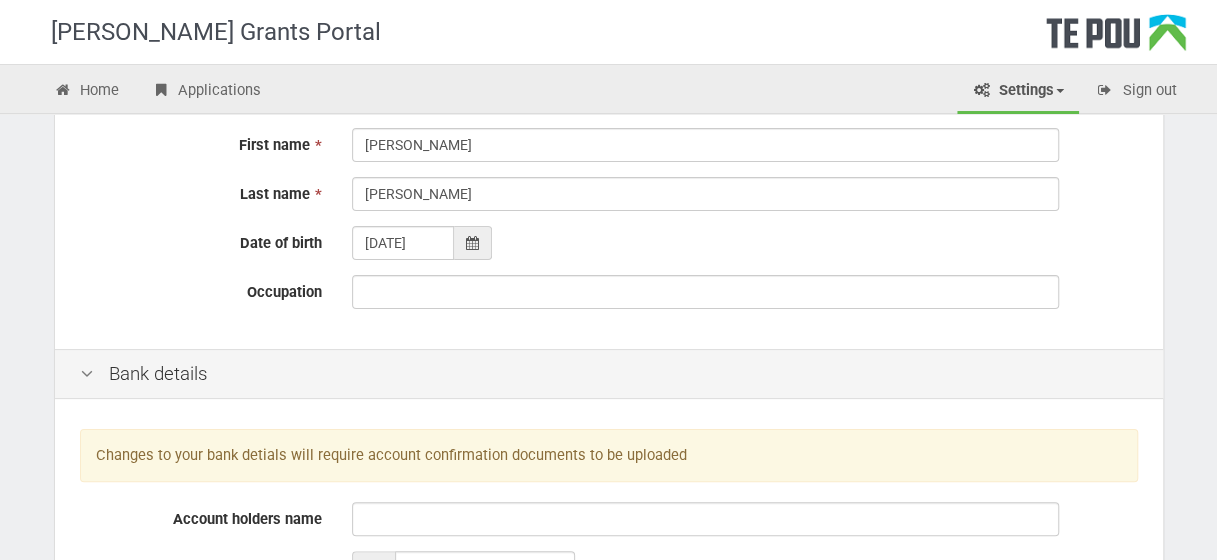 scroll, scrollTop: 200, scrollLeft: 0, axis: vertical 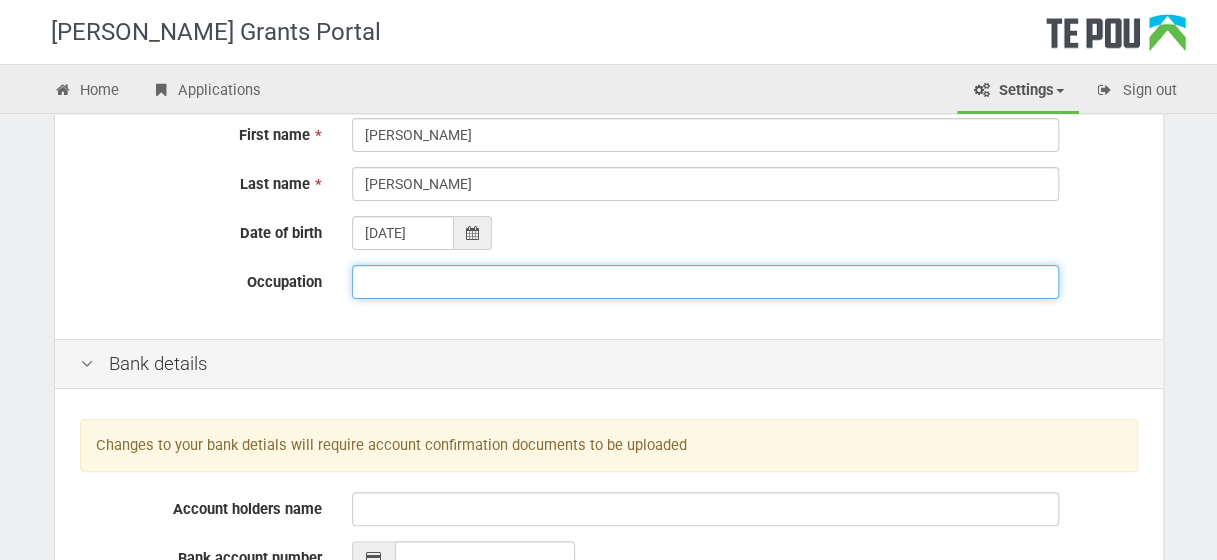 click on "Occupation" at bounding box center (705, 282) 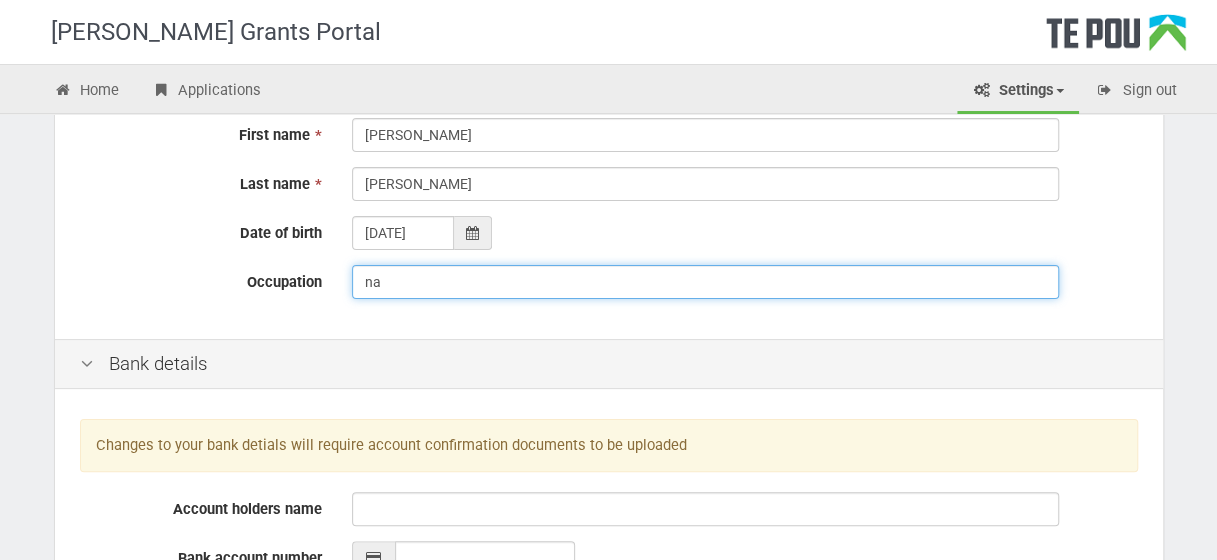 type on "n" 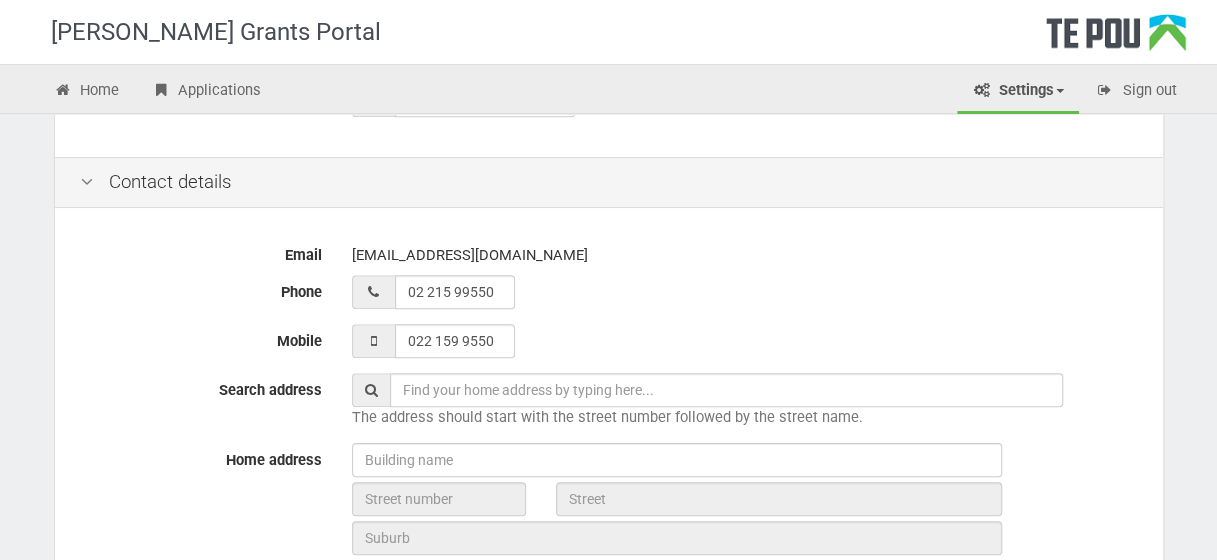 scroll, scrollTop: 700, scrollLeft: 0, axis: vertical 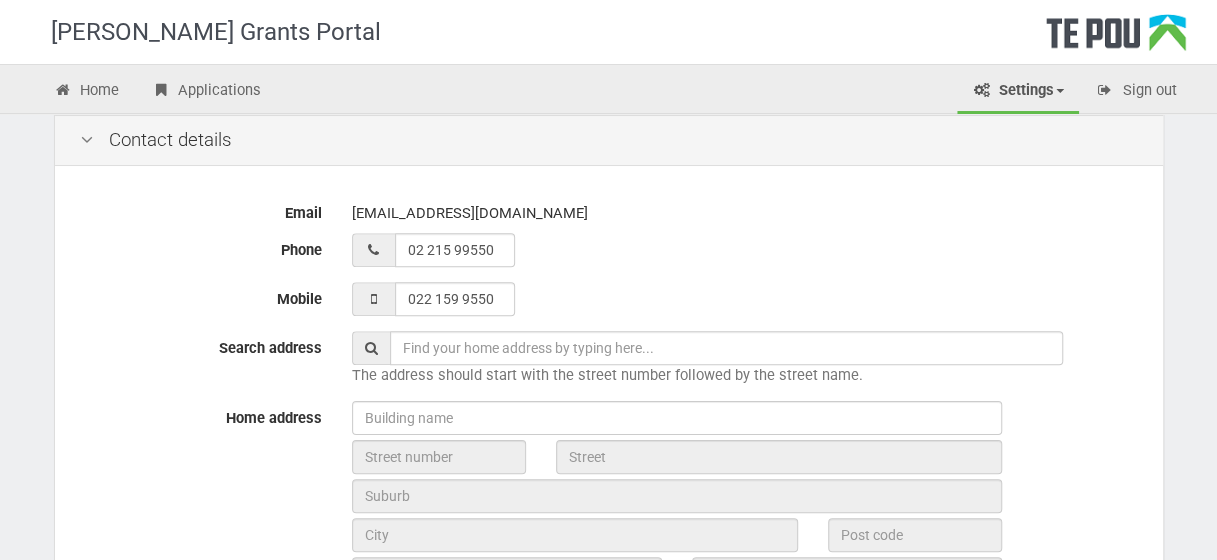 type on "Navigator" 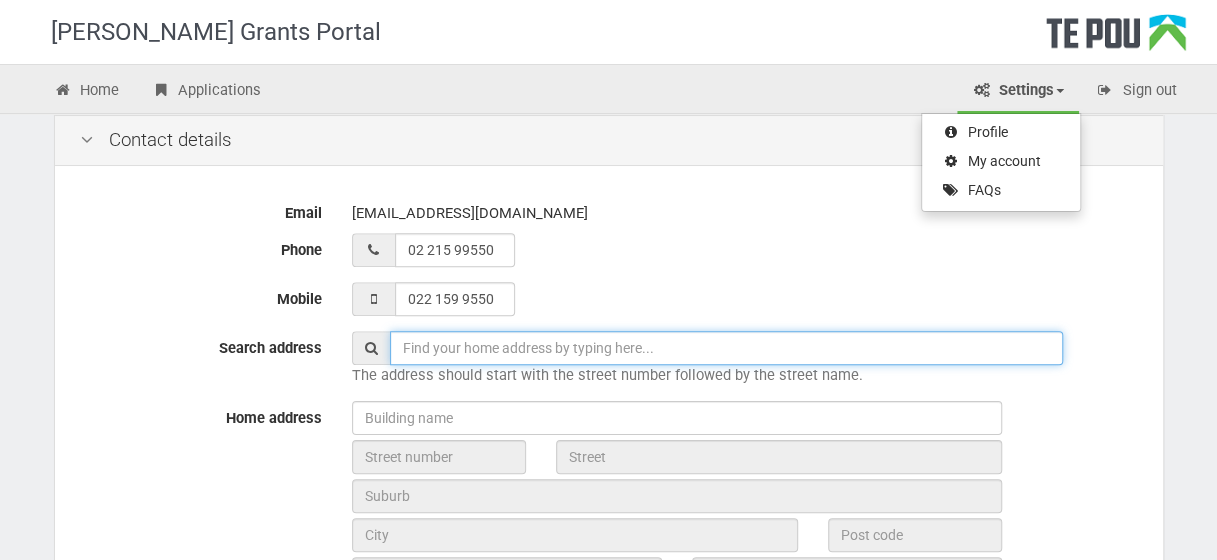 click at bounding box center (726, 348) 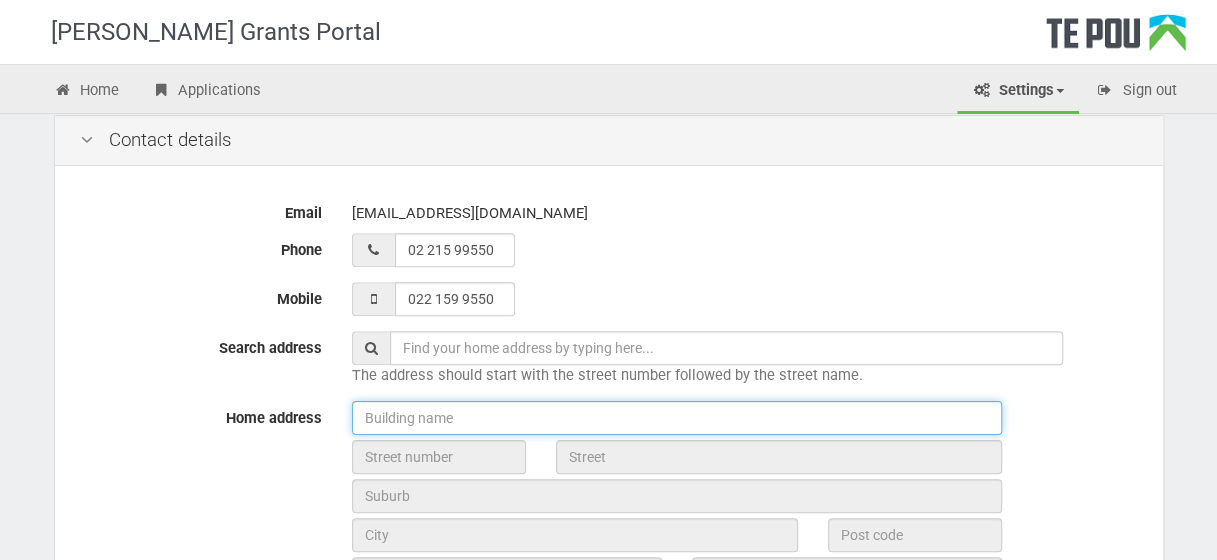 click at bounding box center [677, 418] 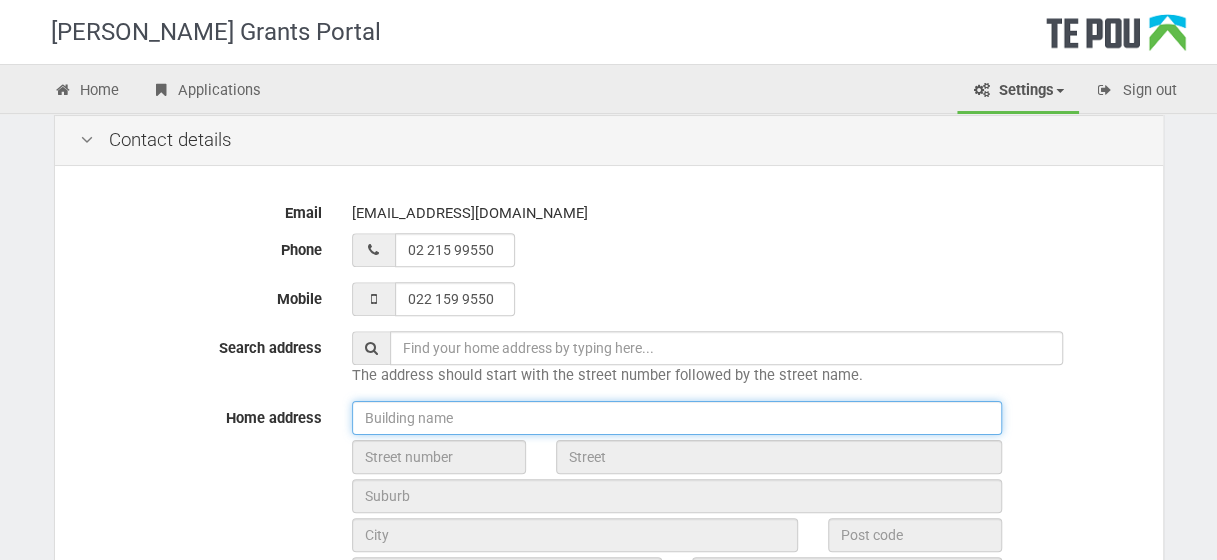 click at bounding box center (677, 418) 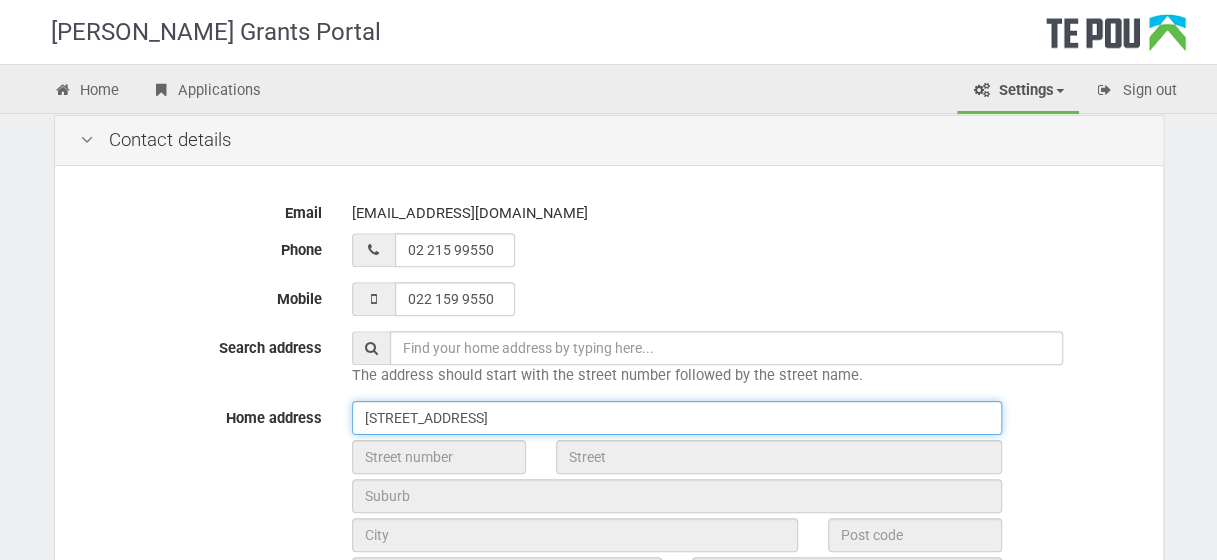 type on "[STREET_ADDRESS]" 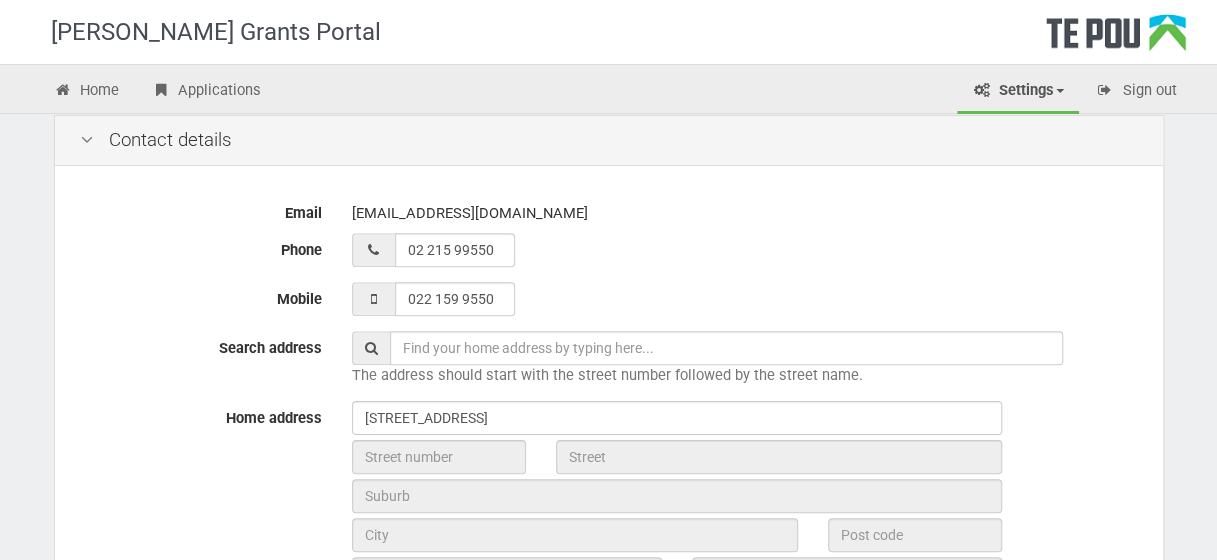 click on "Email [EMAIL_ADDRESS][DOMAIN_NAME]
Phone
[PHONE_NUMBER]
Mobile
[PHONE_NUMBER]
Search address
The address should start with the street number followed by the street name.
Home address
[STREET_ADDRESS]
Postal address" at bounding box center [609, 487] 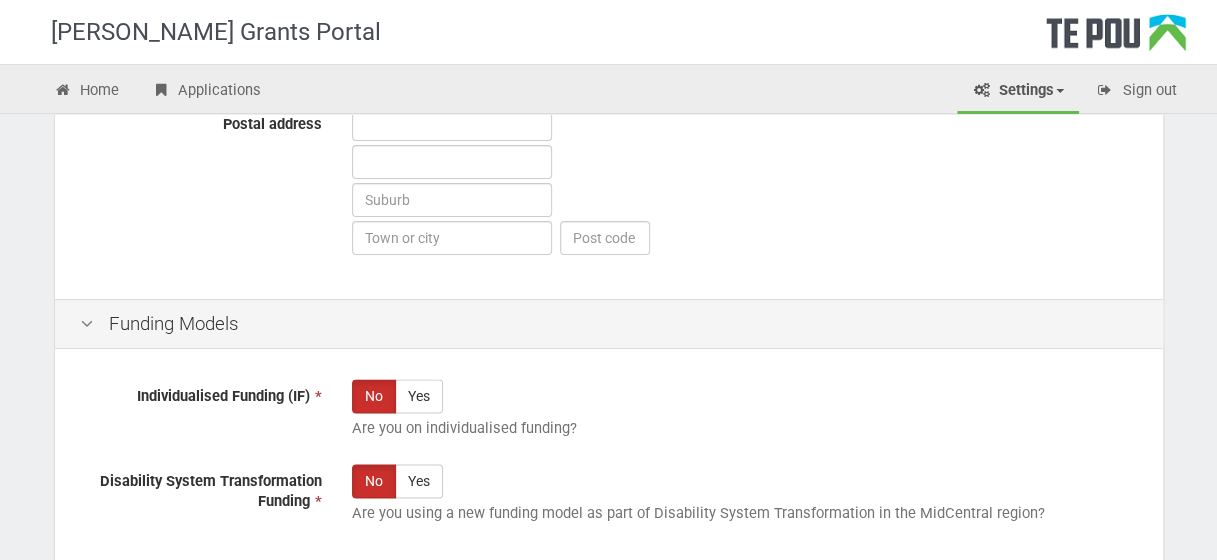 scroll, scrollTop: 1393, scrollLeft: 0, axis: vertical 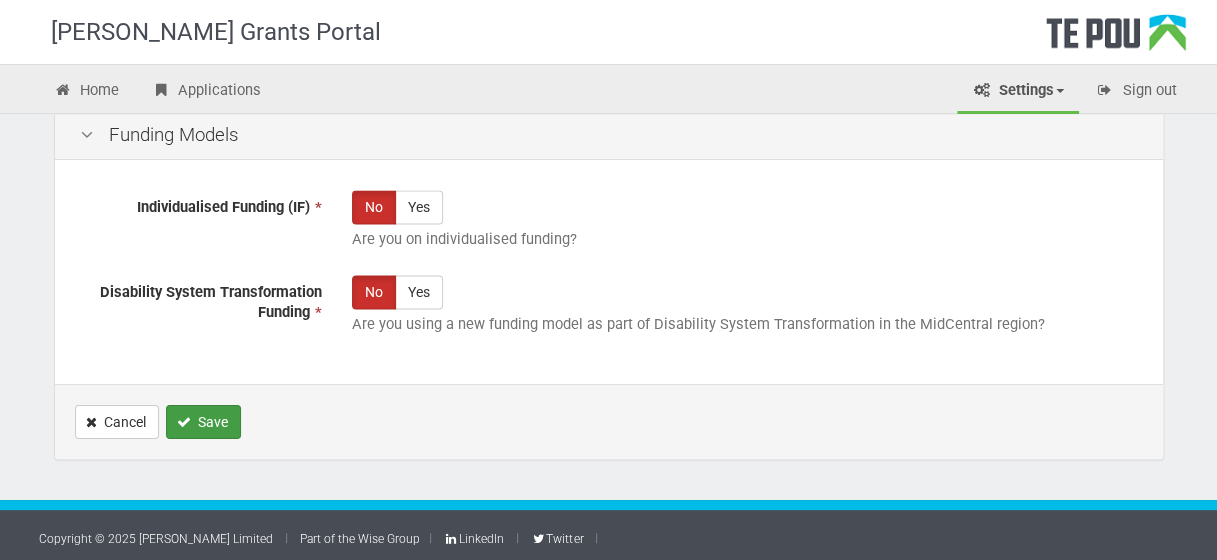 click on "Save" at bounding box center [203, 422] 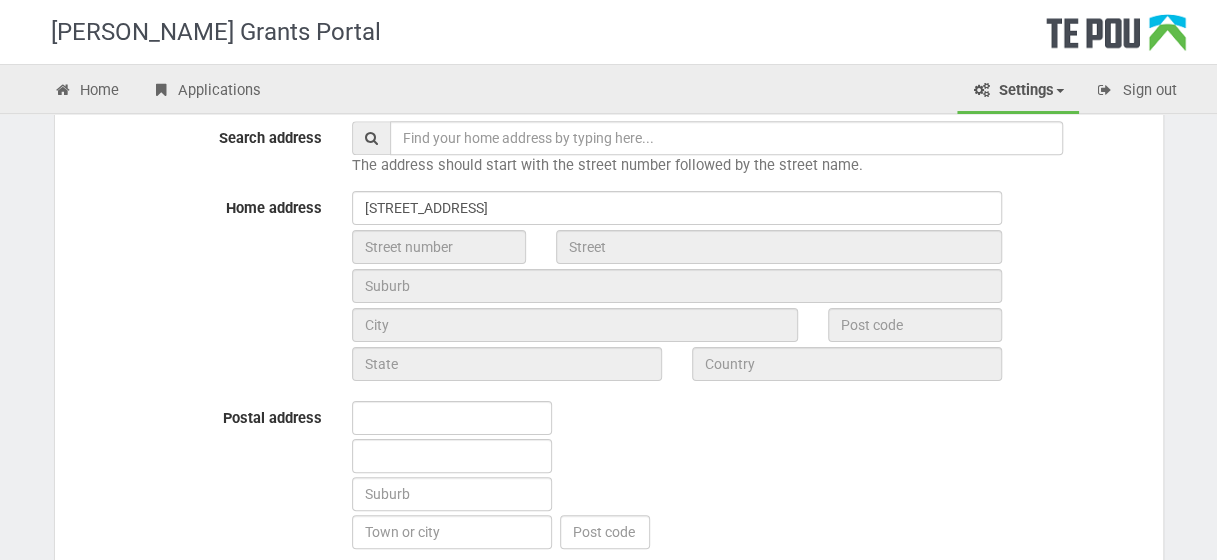 scroll, scrollTop: 1000, scrollLeft: 0, axis: vertical 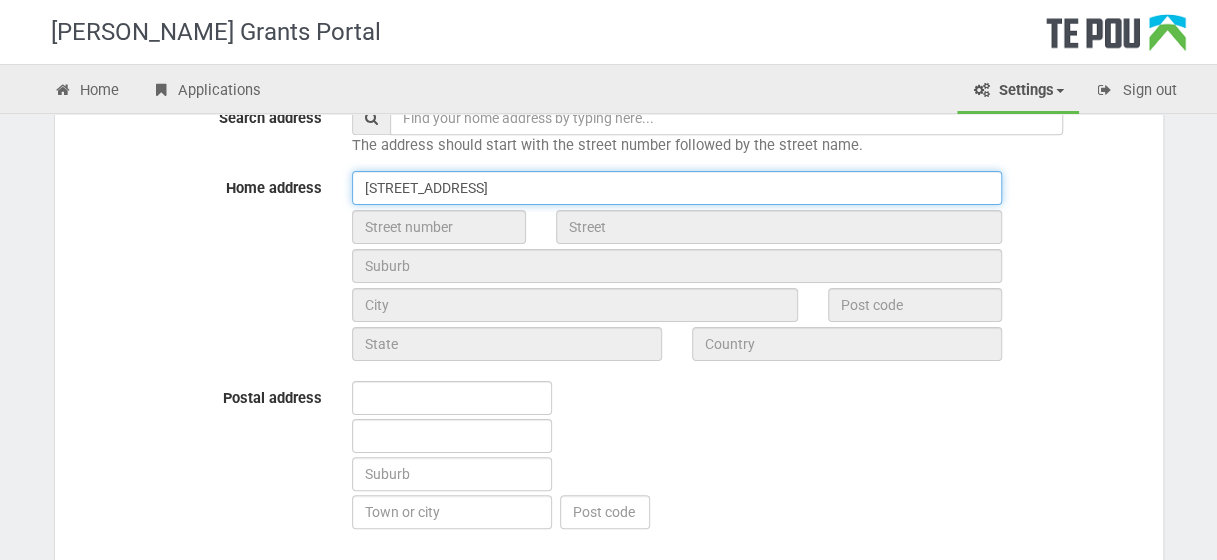 drag, startPoint x: 368, startPoint y: 184, endPoint x: 384, endPoint y: 184, distance: 16 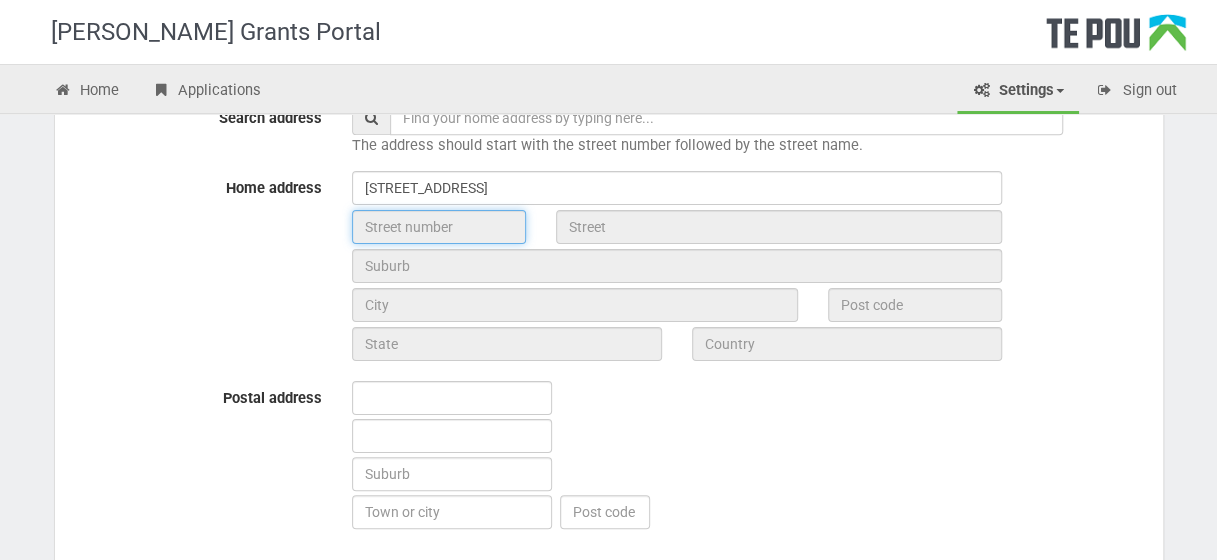 click at bounding box center (439, 227) 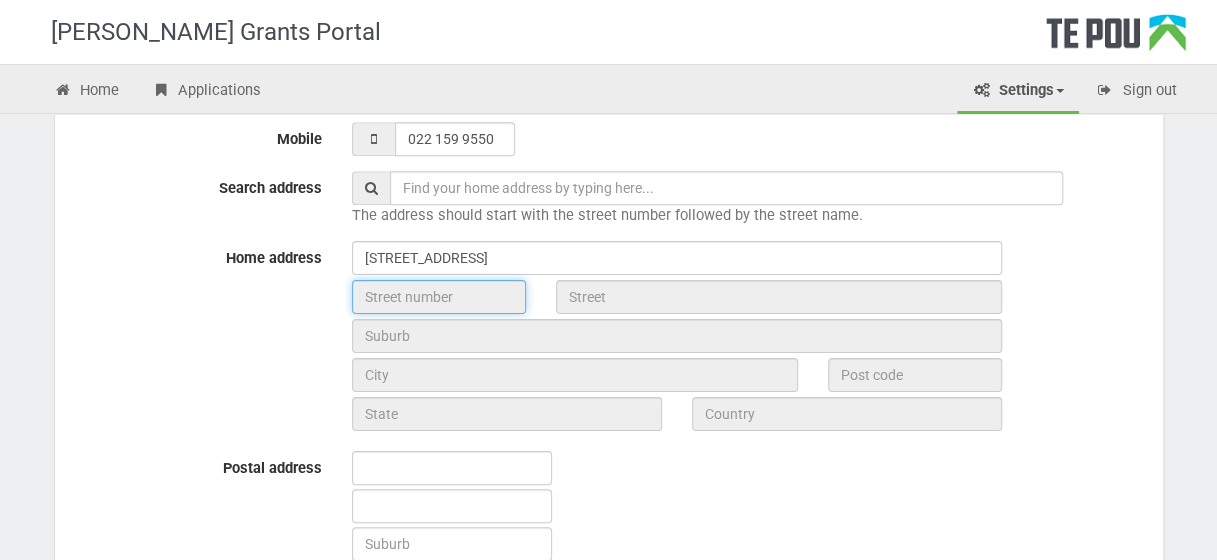 scroll, scrollTop: 900, scrollLeft: 0, axis: vertical 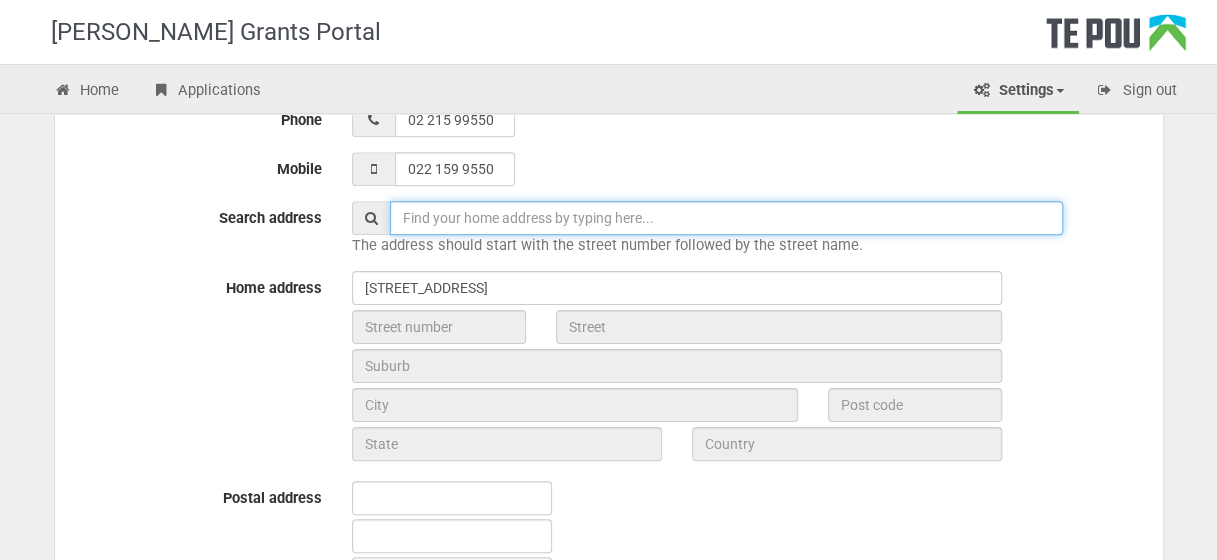 click at bounding box center [726, 218] 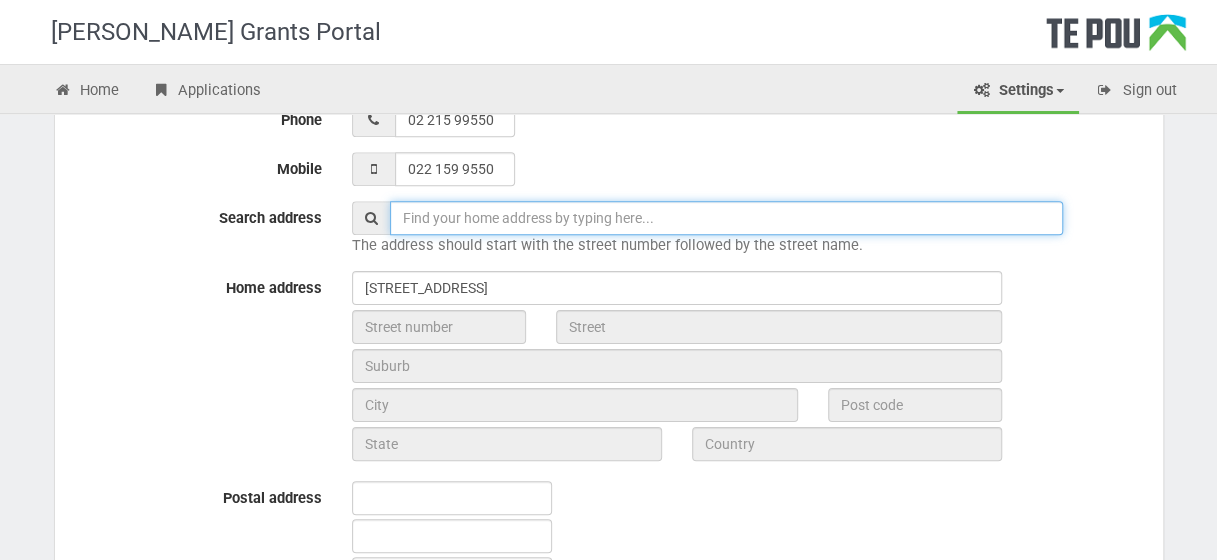 type on "19A Vancouver Street, Kingston, Wellington" 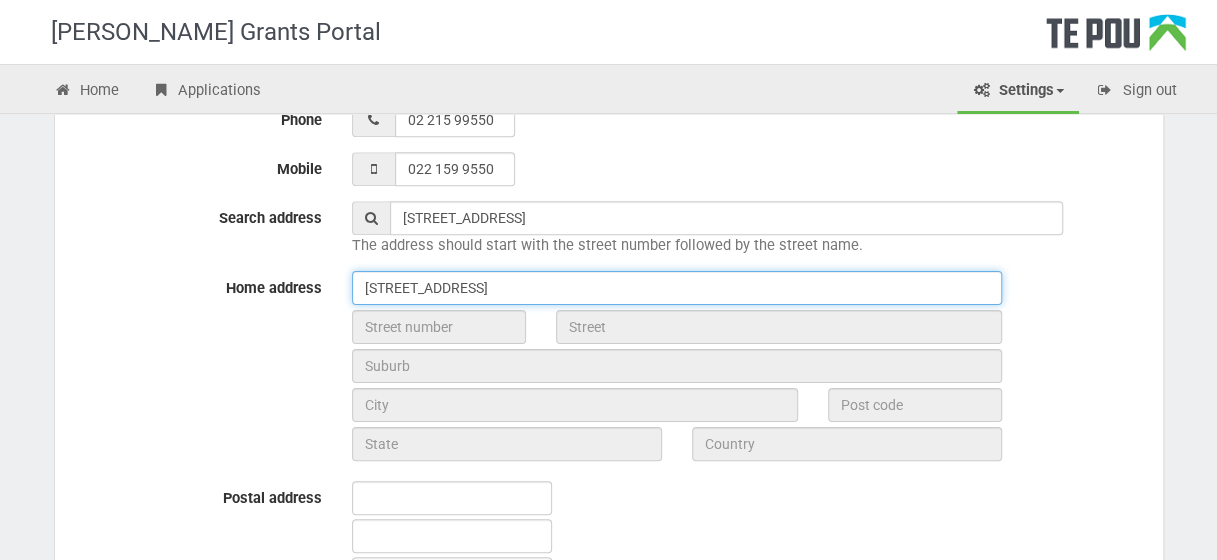 click on "19A Vancouver street, Kingston, Wellington" at bounding box center (677, 288) 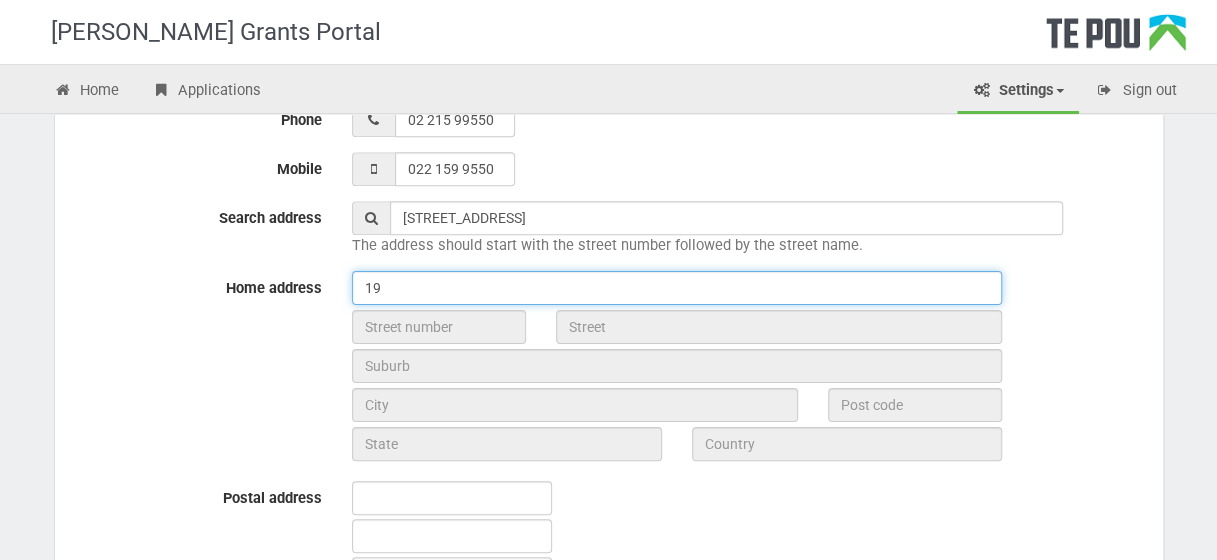 type on "1" 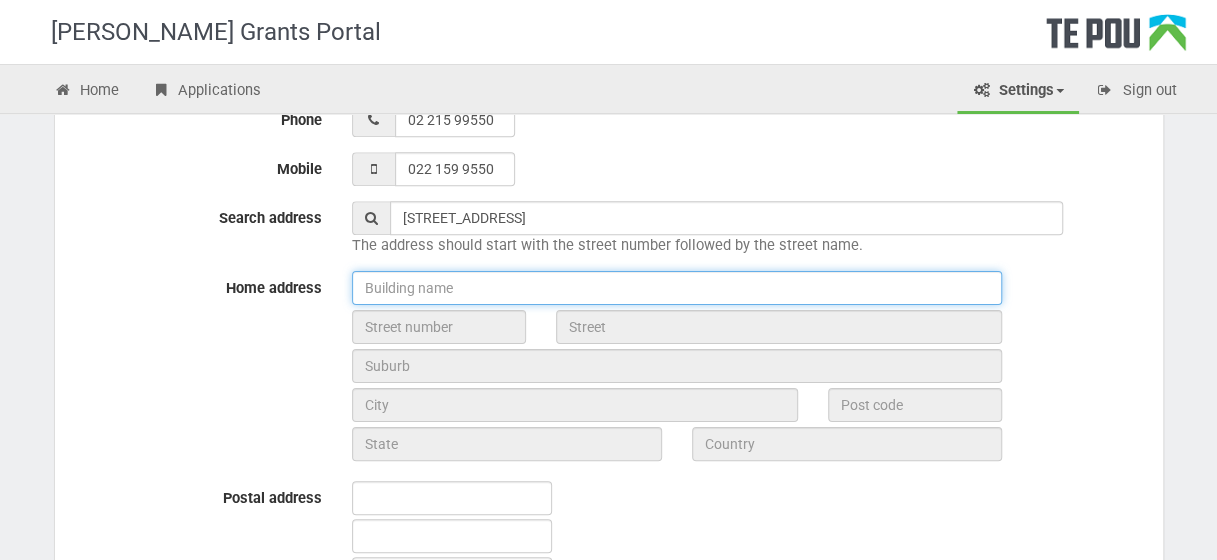type 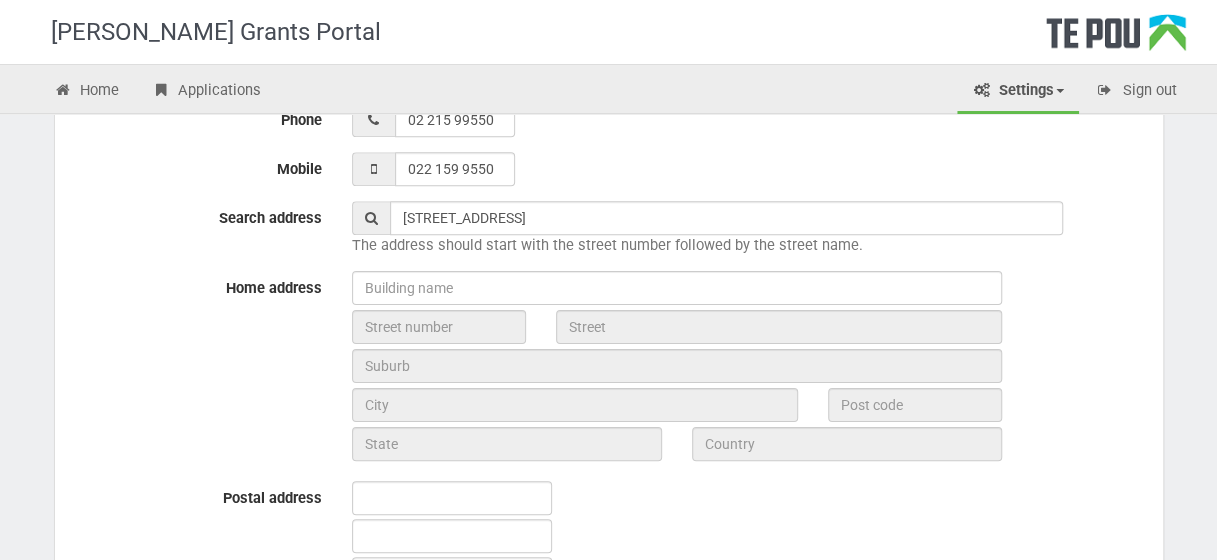 click on "Settings" at bounding box center [1018, 92] 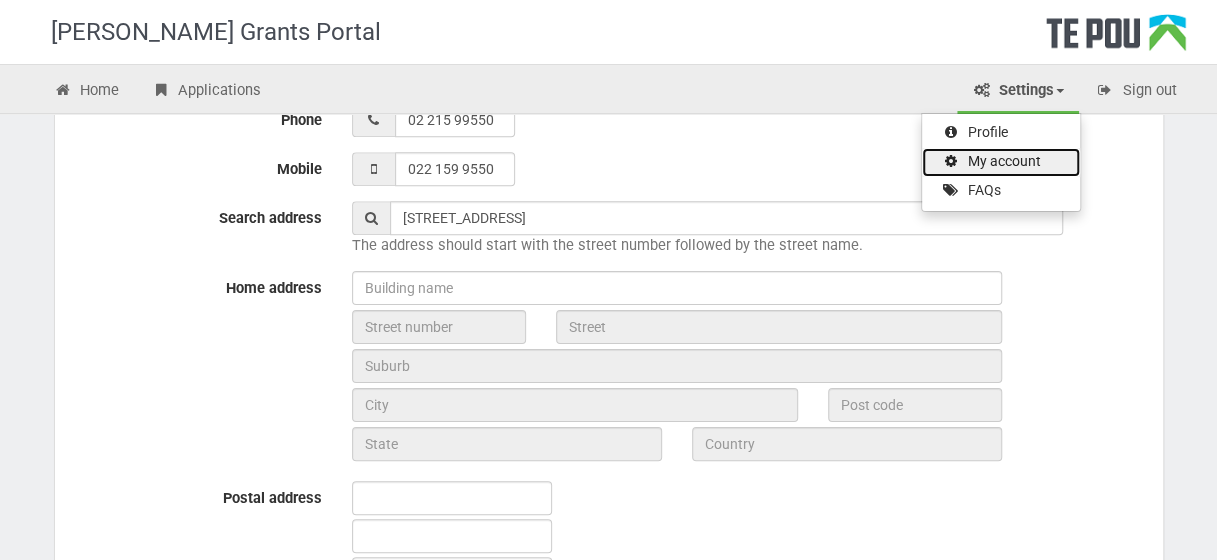 click on "My account" at bounding box center [1001, 162] 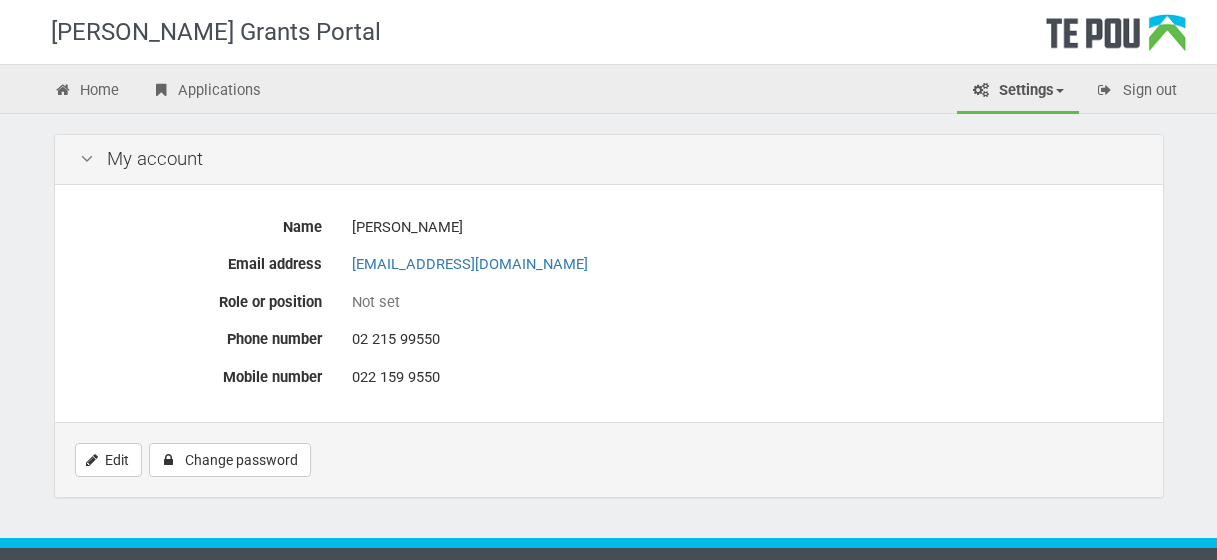 scroll, scrollTop: 0, scrollLeft: 0, axis: both 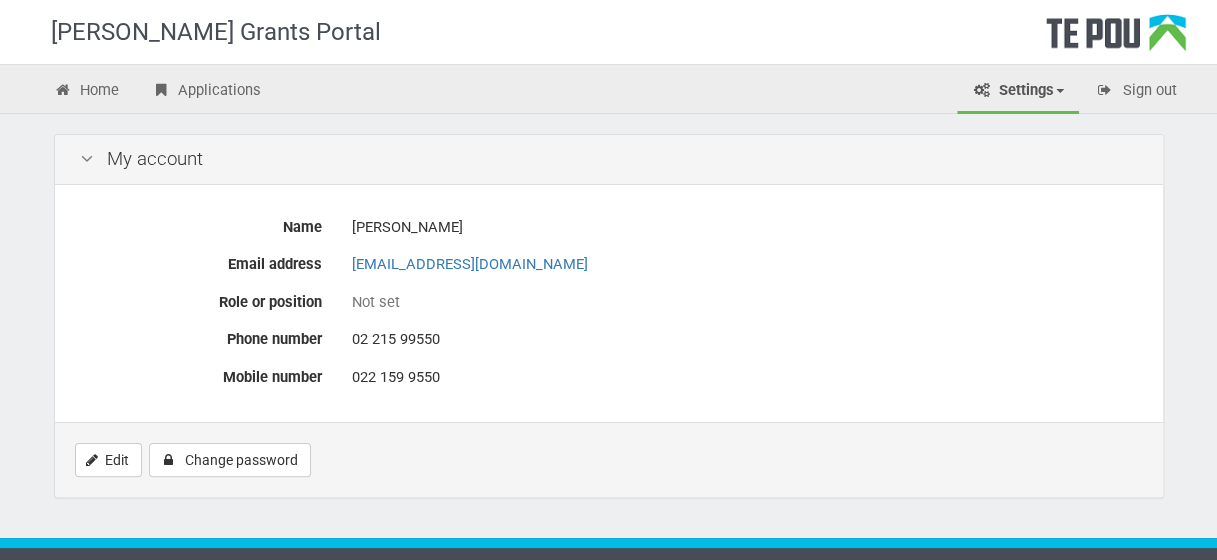 click on "Settings" at bounding box center [1018, 92] 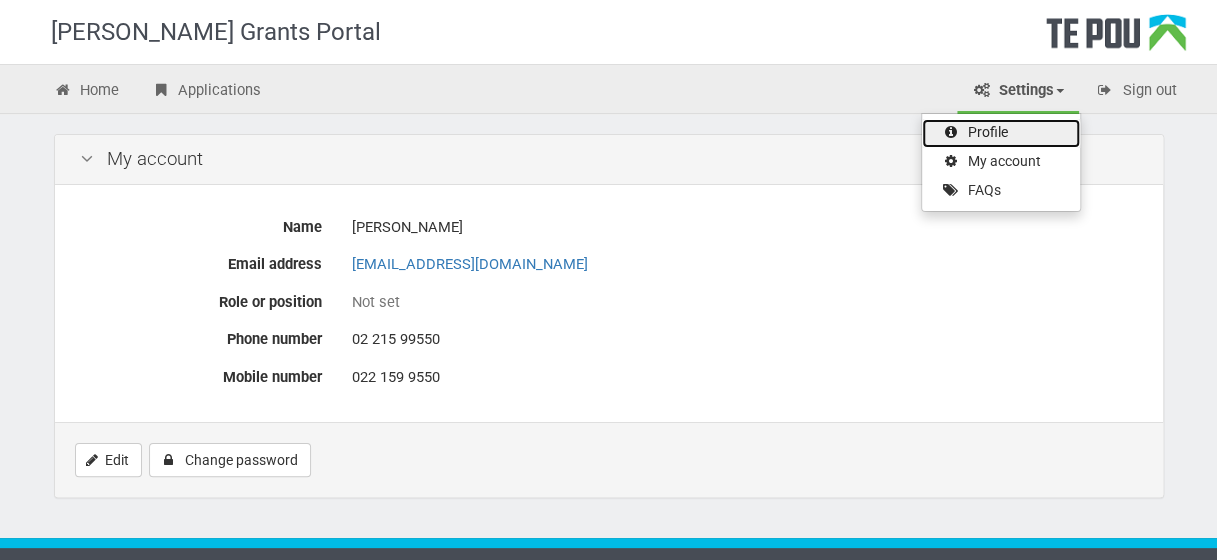 click on "Profile" at bounding box center (1001, 133) 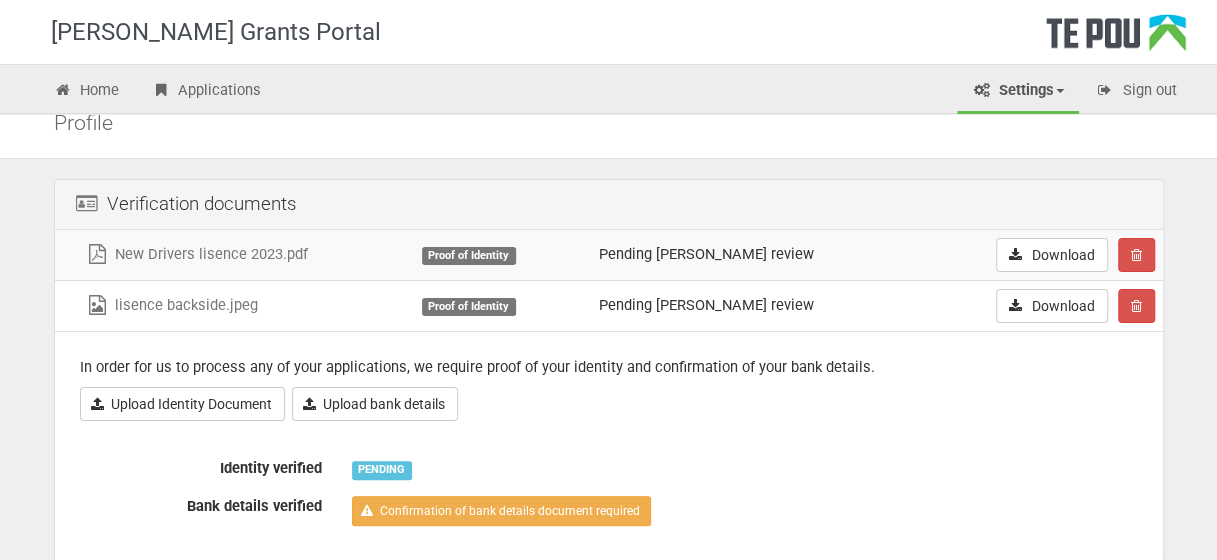 scroll, scrollTop: 0, scrollLeft: 0, axis: both 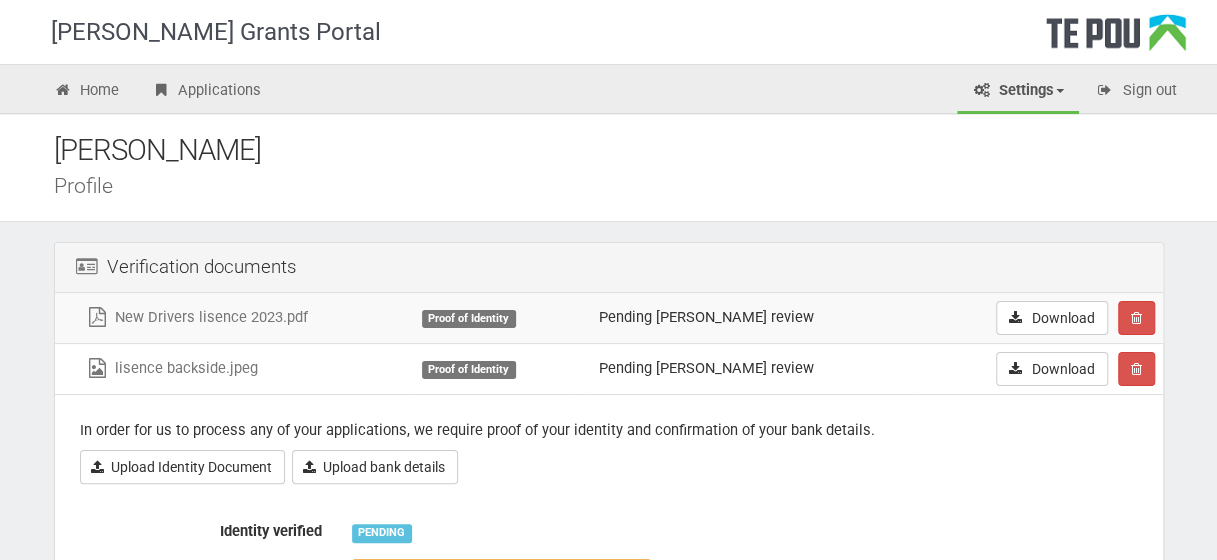 click on "Applications" at bounding box center (207, 92) 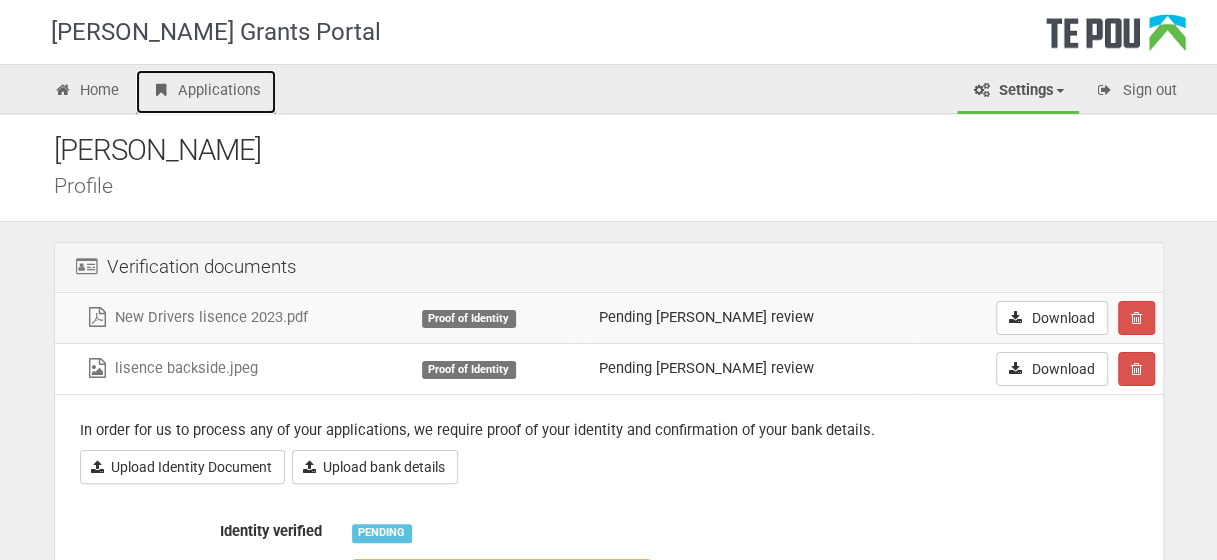 click on "Applications" at bounding box center [206, 92] 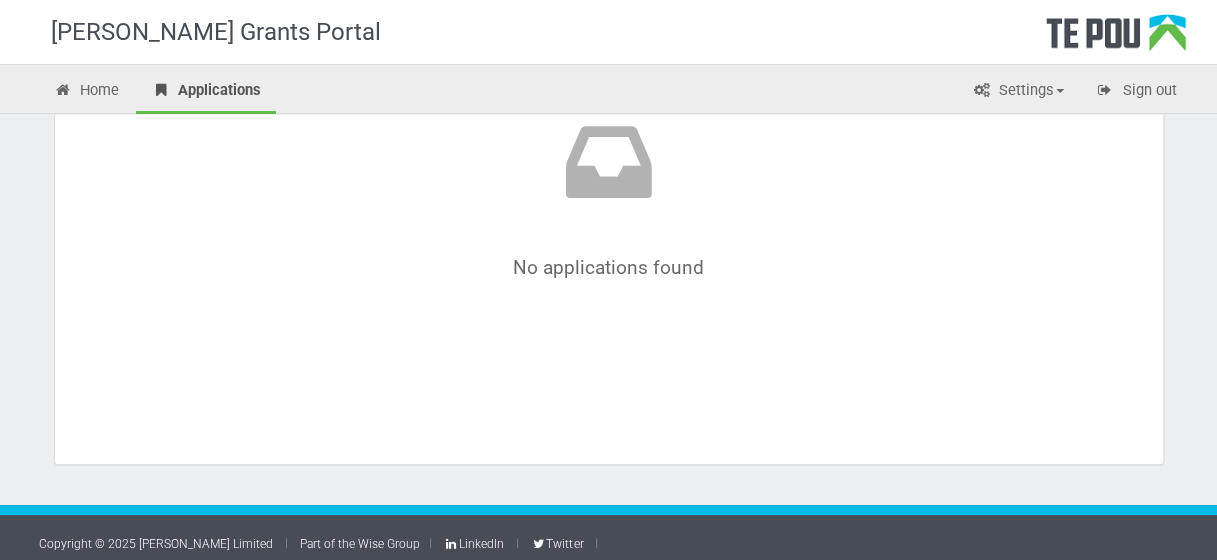 scroll, scrollTop: 0, scrollLeft: 0, axis: both 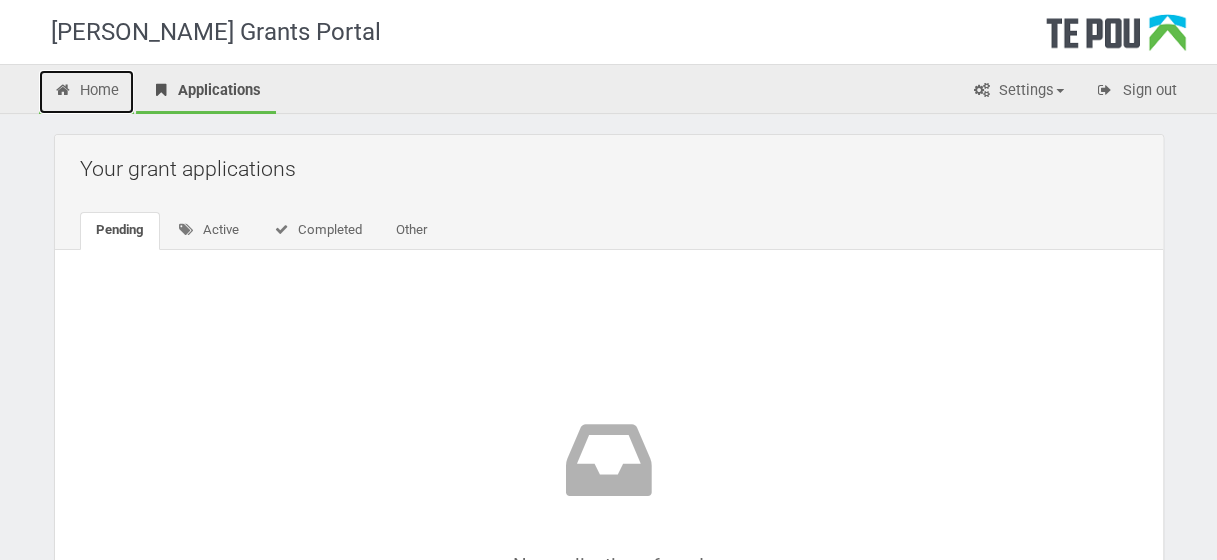 click on "Home" at bounding box center [87, 92] 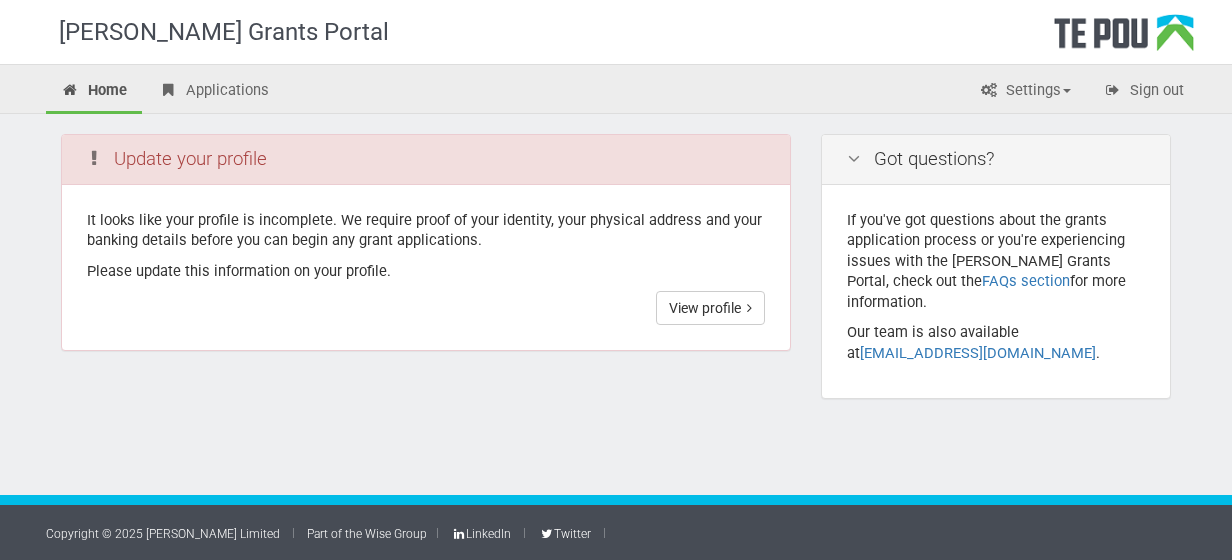 scroll, scrollTop: 0, scrollLeft: 0, axis: both 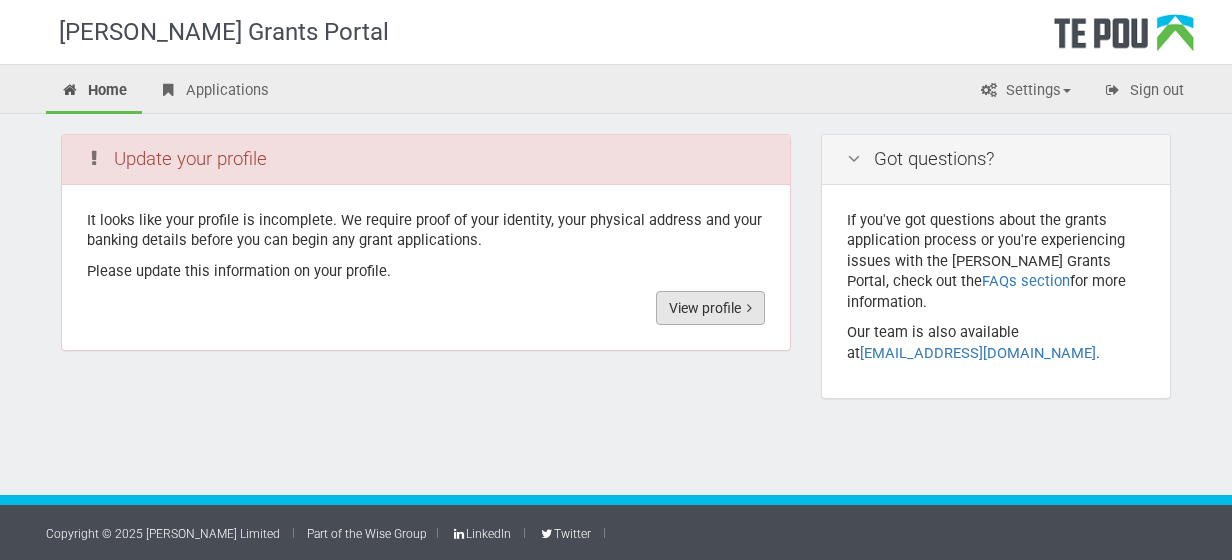 click on "View profile" at bounding box center [710, 308] 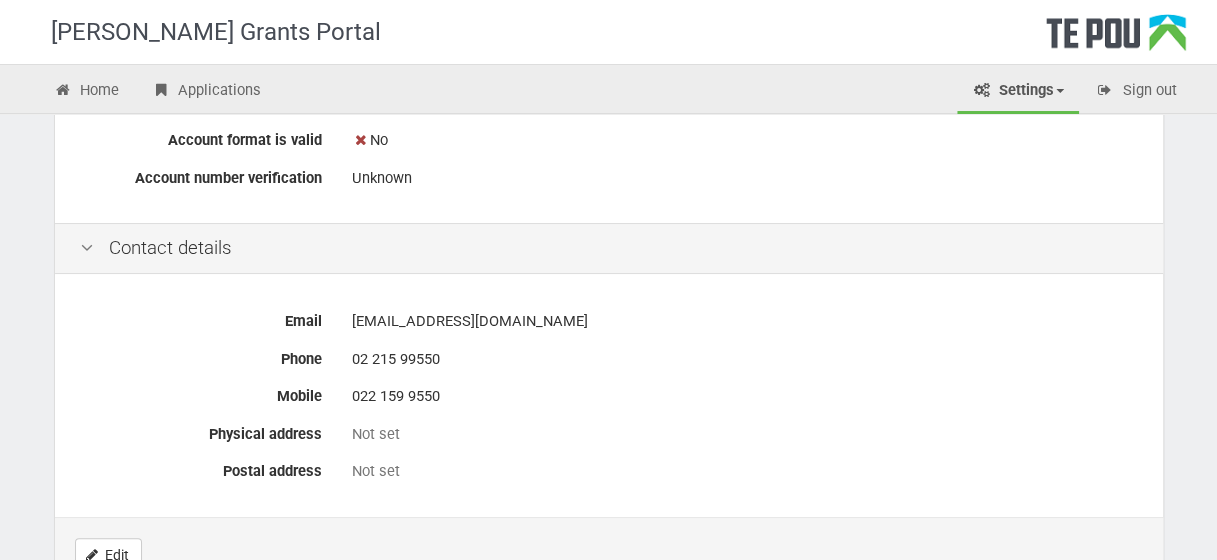 scroll, scrollTop: 1000, scrollLeft: 0, axis: vertical 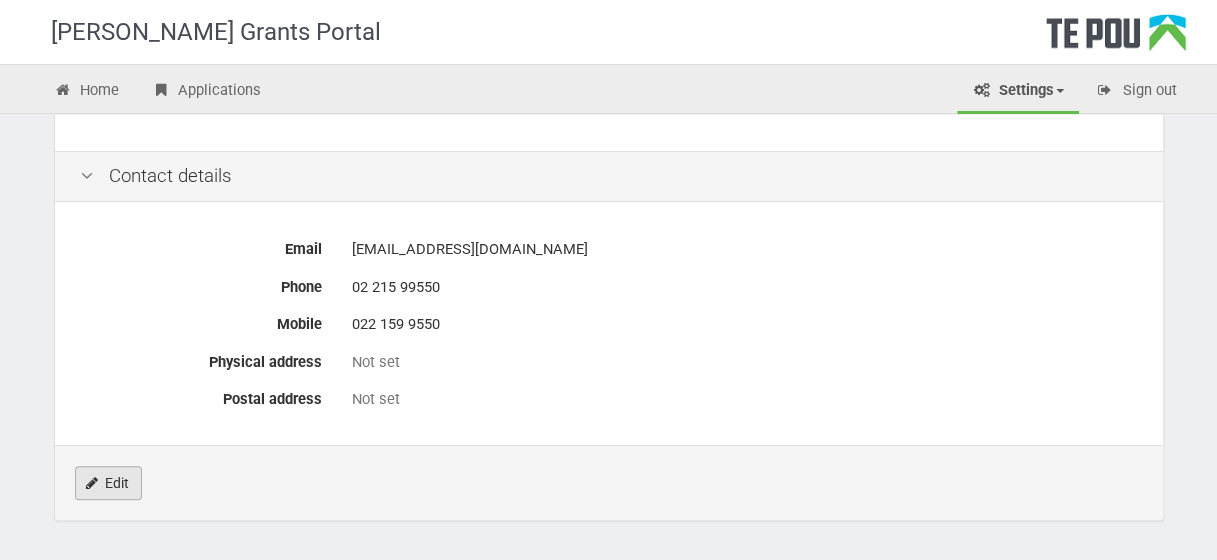 click on "Edit" at bounding box center (108, 483) 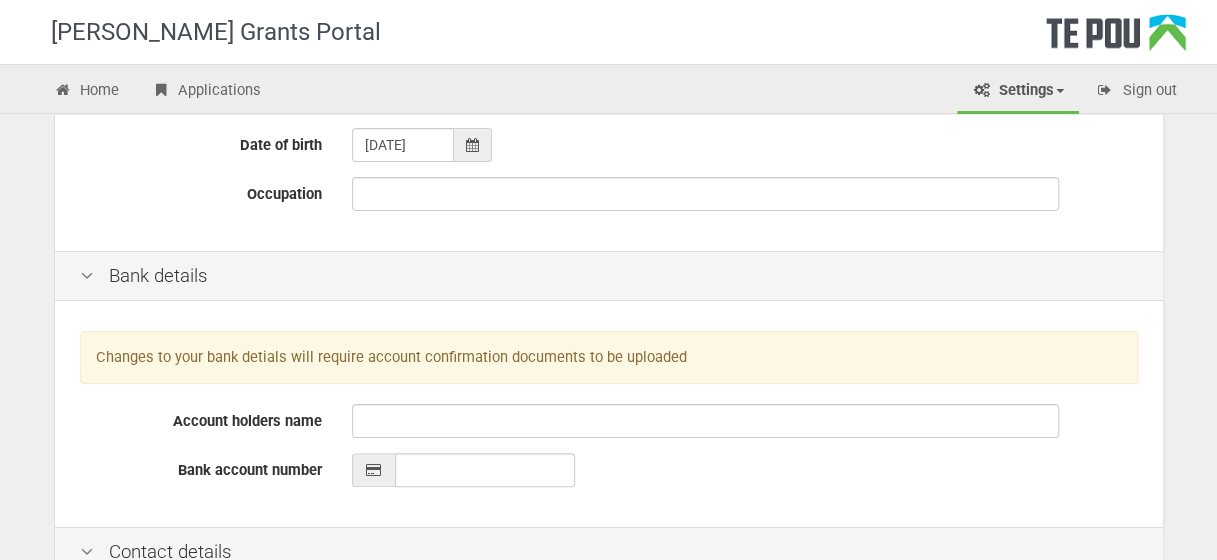 scroll, scrollTop: 300, scrollLeft: 0, axis: vertical 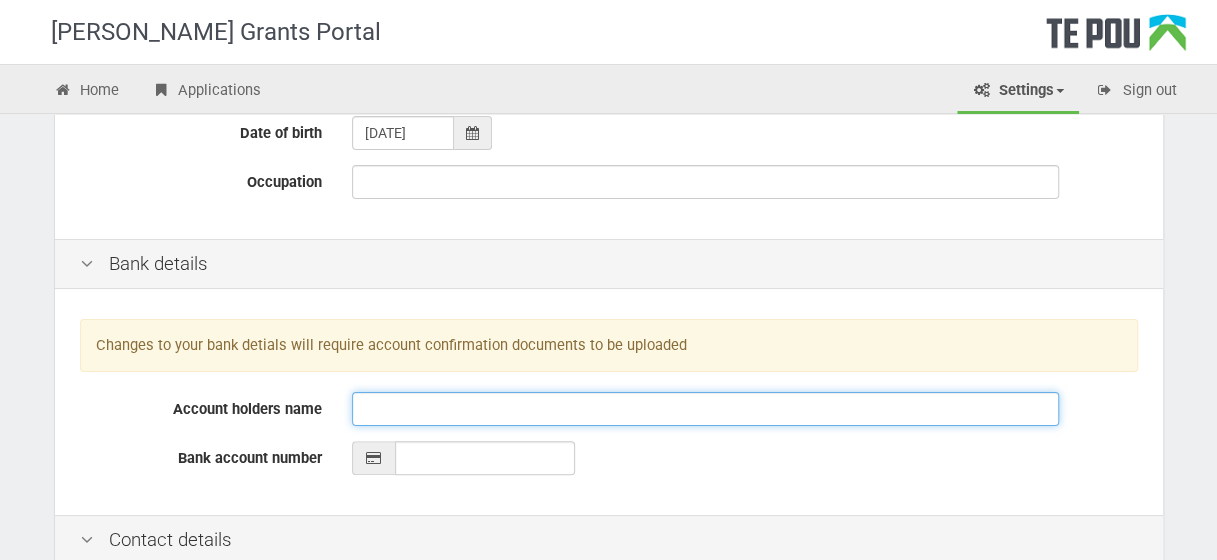 click on "Account holders name" at bounding box center (705, 409) 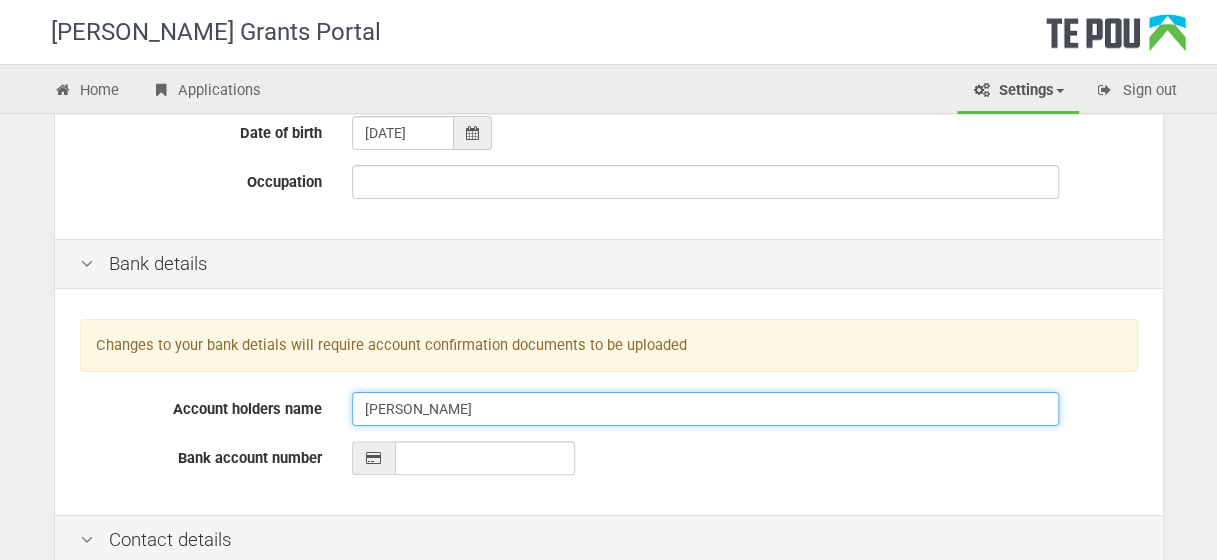 scroll, scrollTop: 400, scrollLeft: 0, axis: vertical 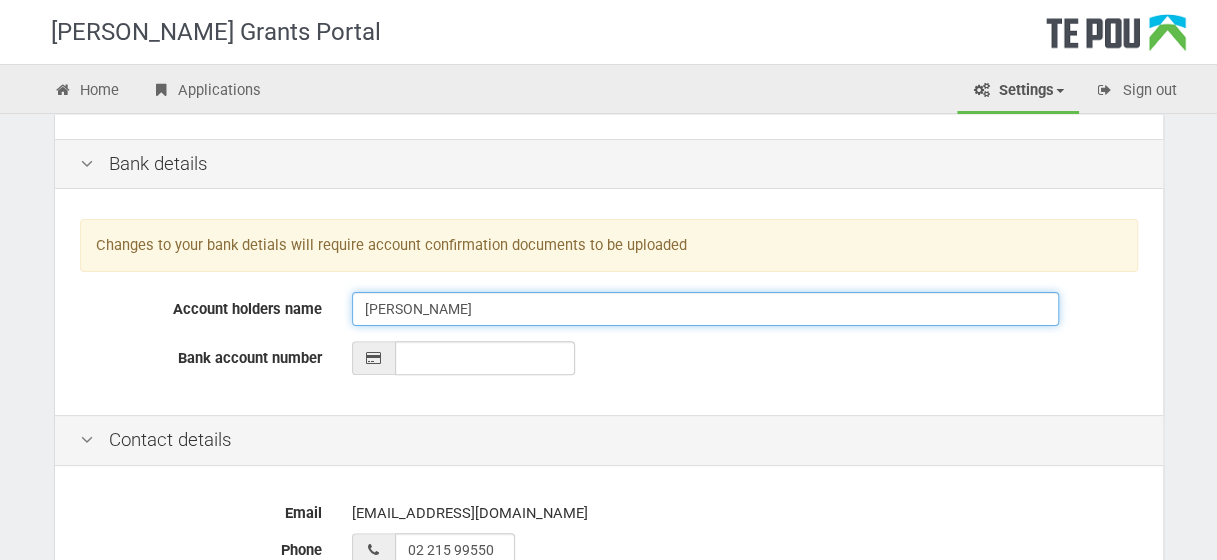 type on "[PERSON_NAME]" 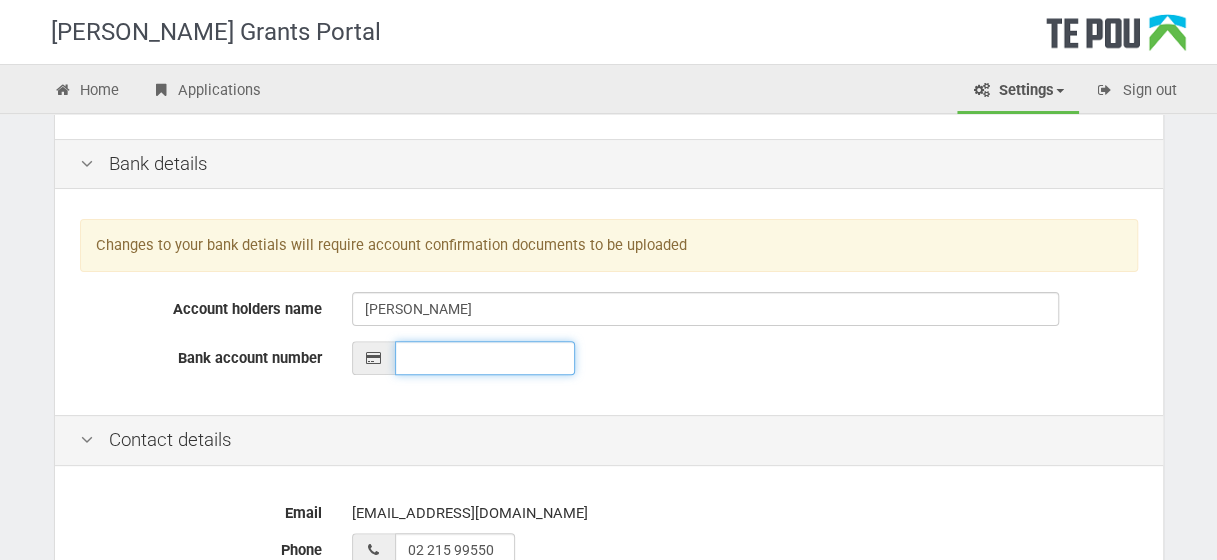 type on "__-____-_______-___" 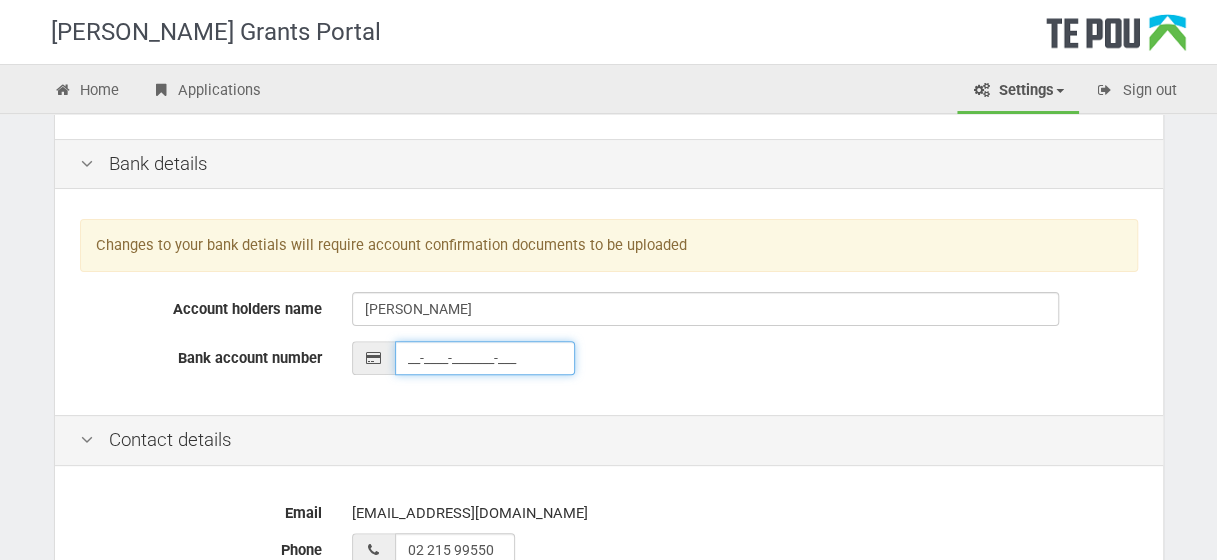 click on "__-____-_______-___" at bounding box center (485, 358) 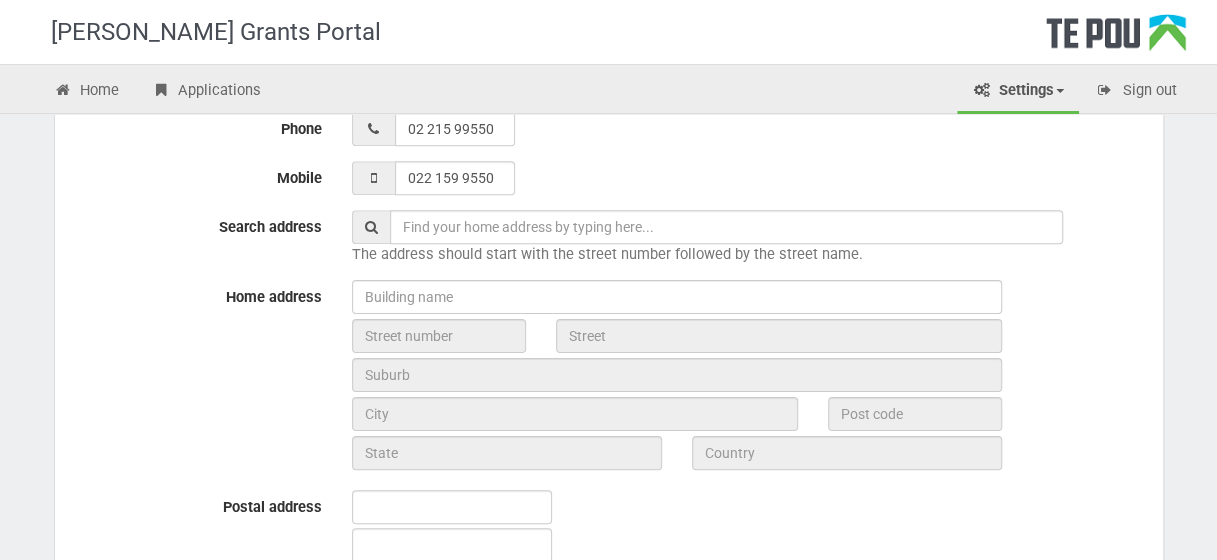 scroll, scrollTop: 800, scrollLeft: 0, axis: vertical 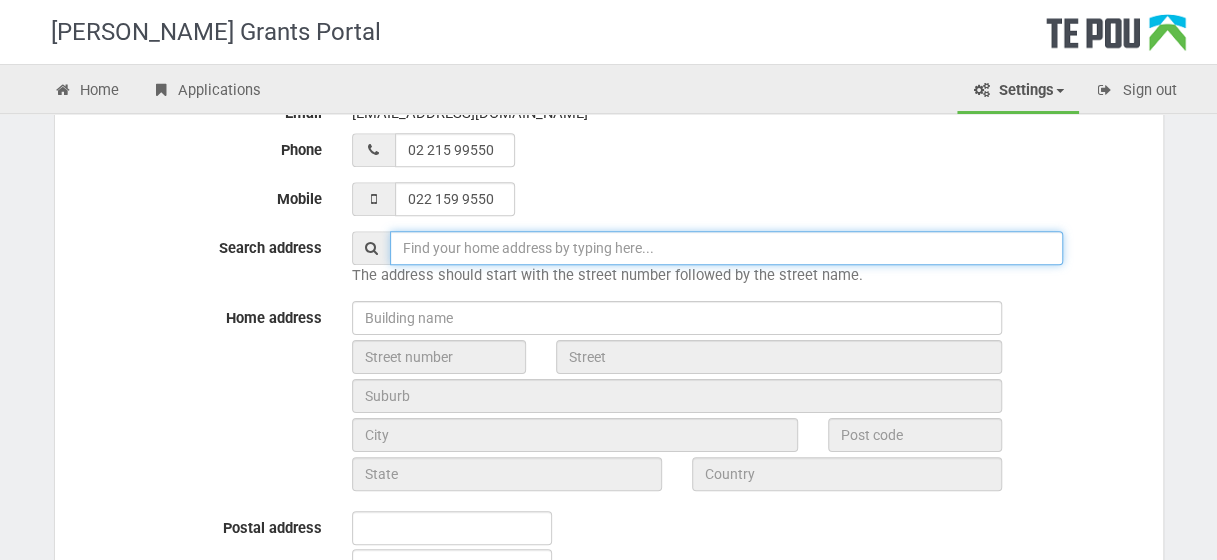 type 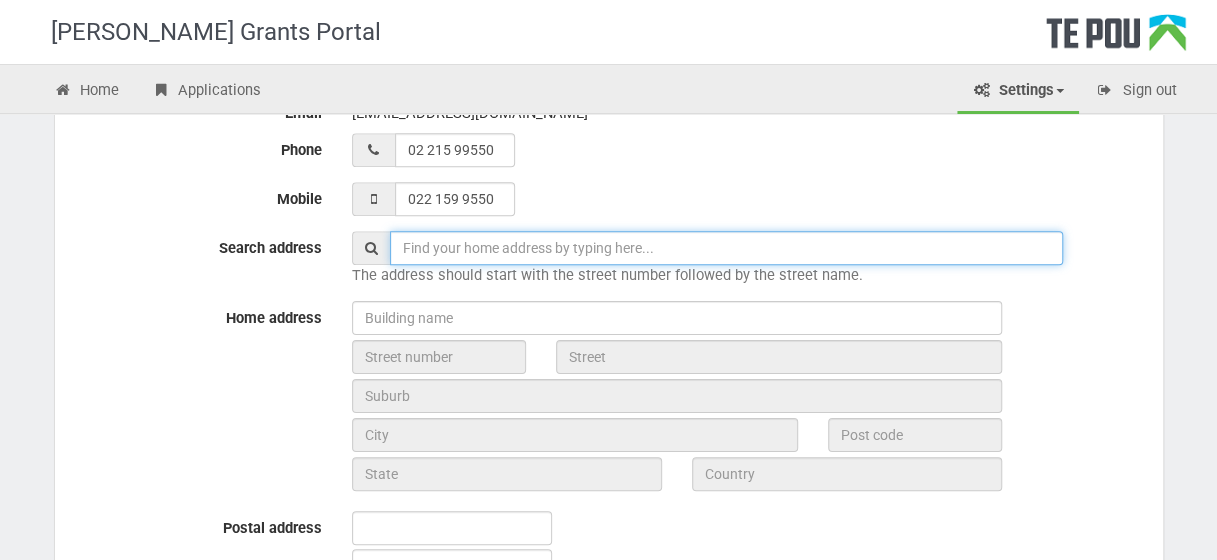 type on "19A Vancouver Street, Kingston, Wellington" 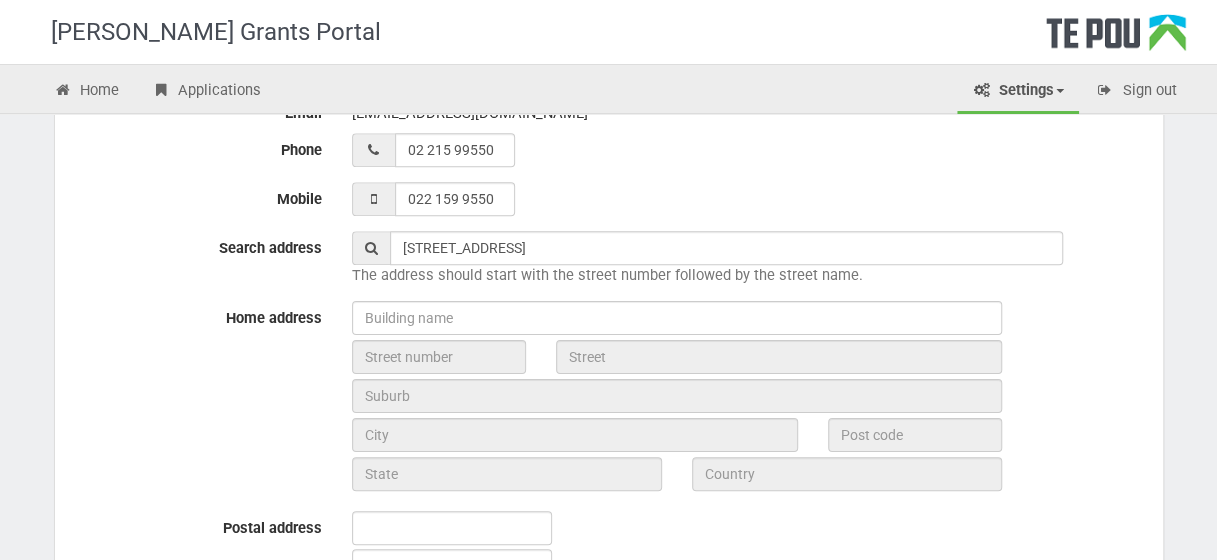 click at bounding box center (371, 248) 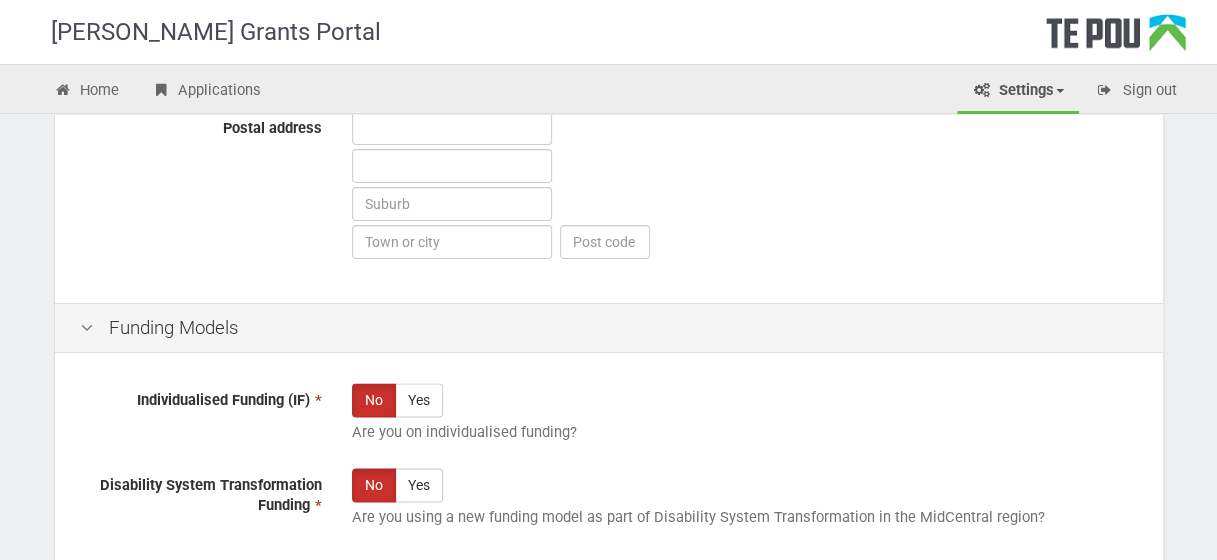 scroll, scrollTop: 1393, scrollLeft: 0, axis: vertical 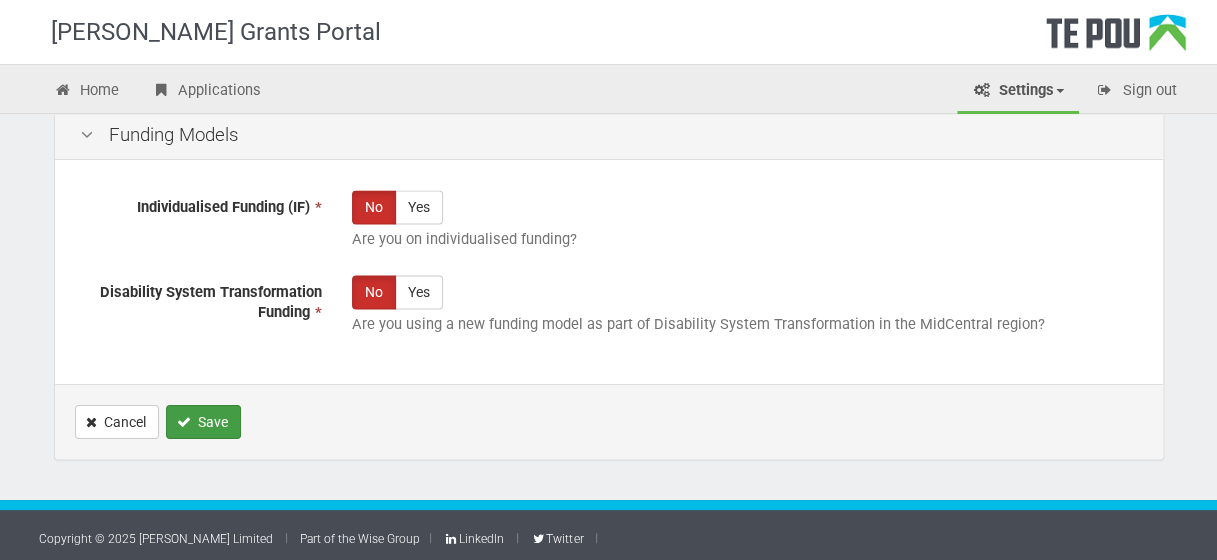 click on "Save" at bounding box center (203, 422) 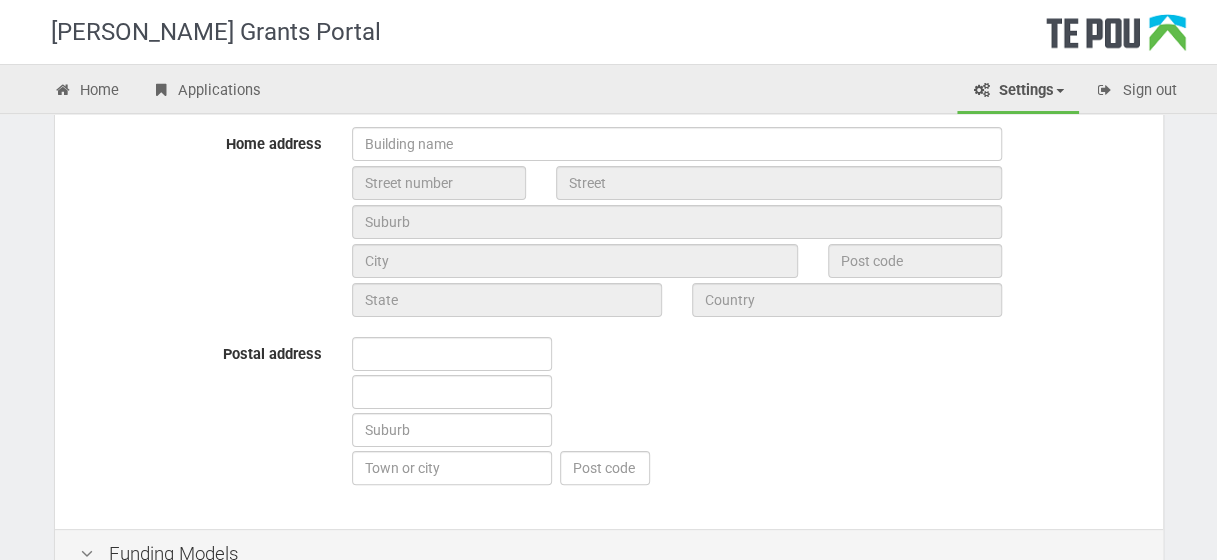 scroll, scrollTop: 1000, scrollLeft: 0, axis: vertical 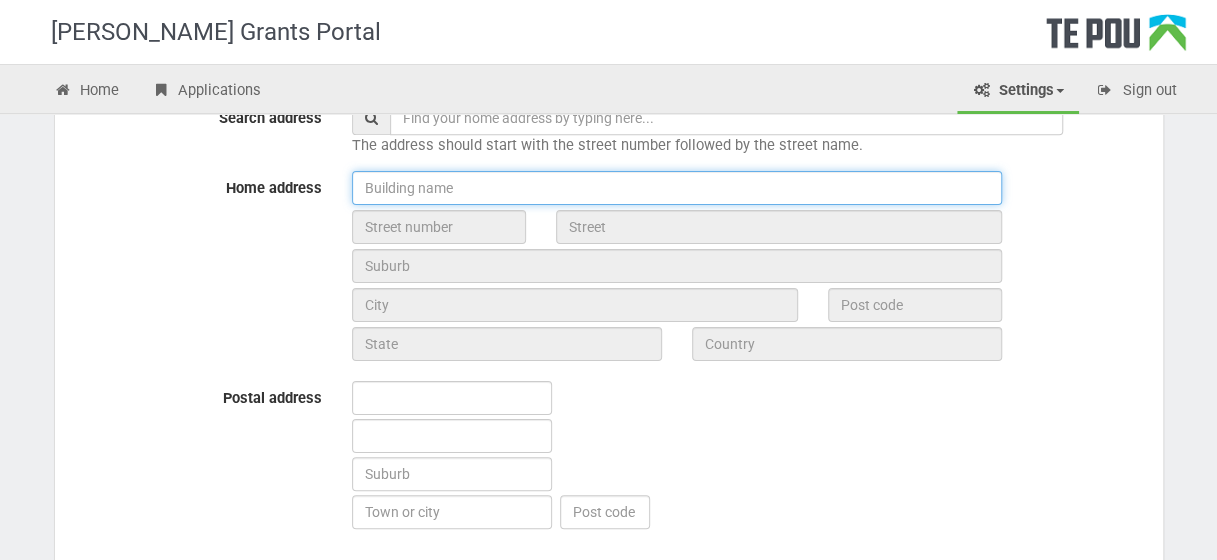 click at bounding box center (677, 188) 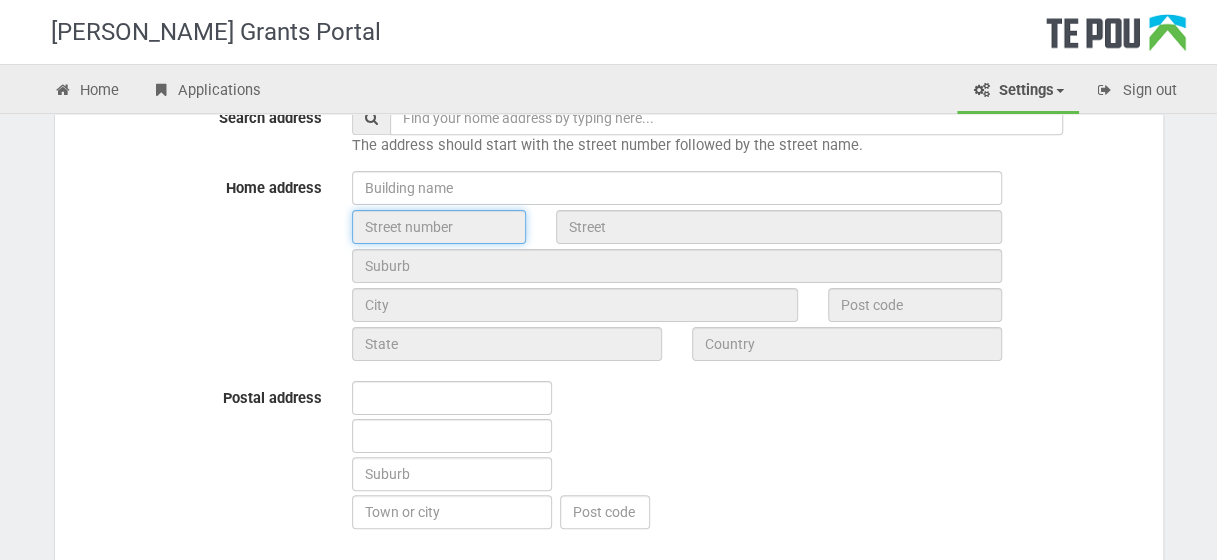 click at bounding box center (439, 227) 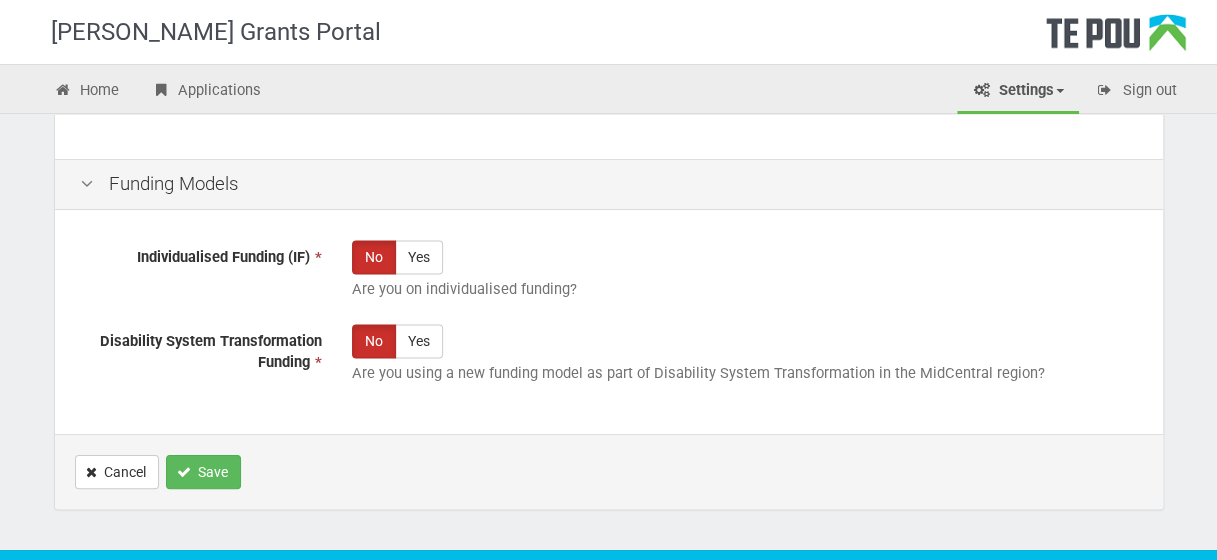 scroll, scrollTop: 1462, scrollLeft: 0, axis: vertical 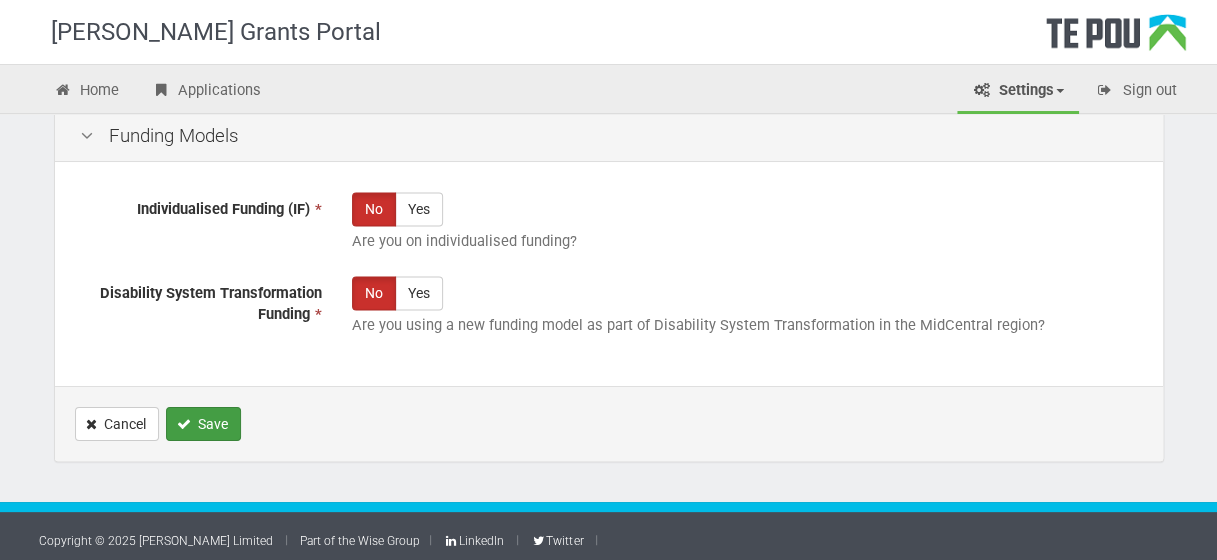 click on "Save" at bounding box center [203, 424] 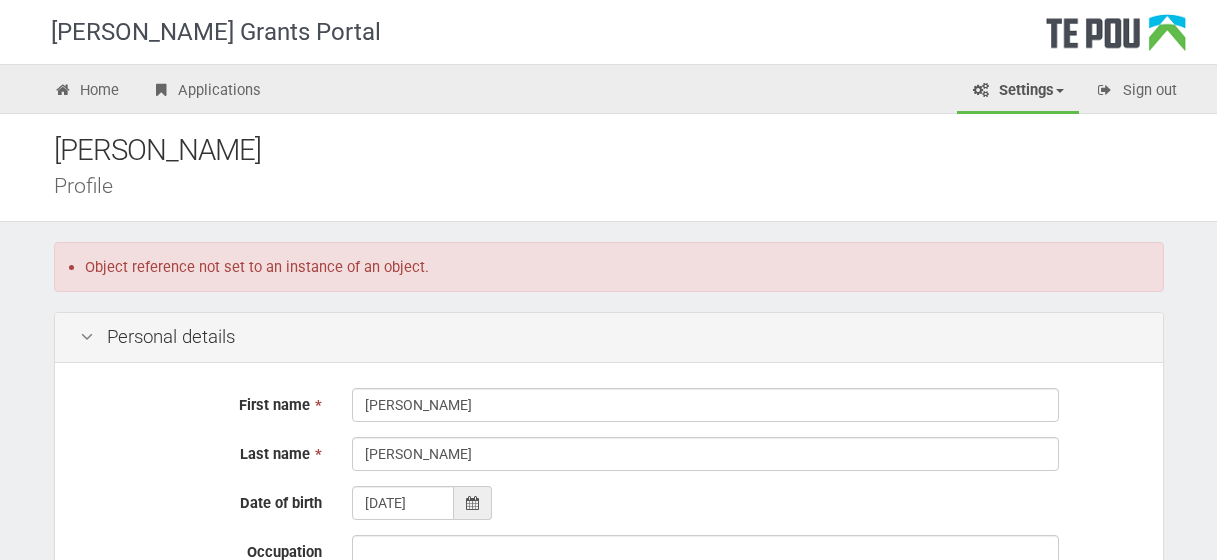 scroll, scrollTop: 0, scrollLeft: 0, axis: both 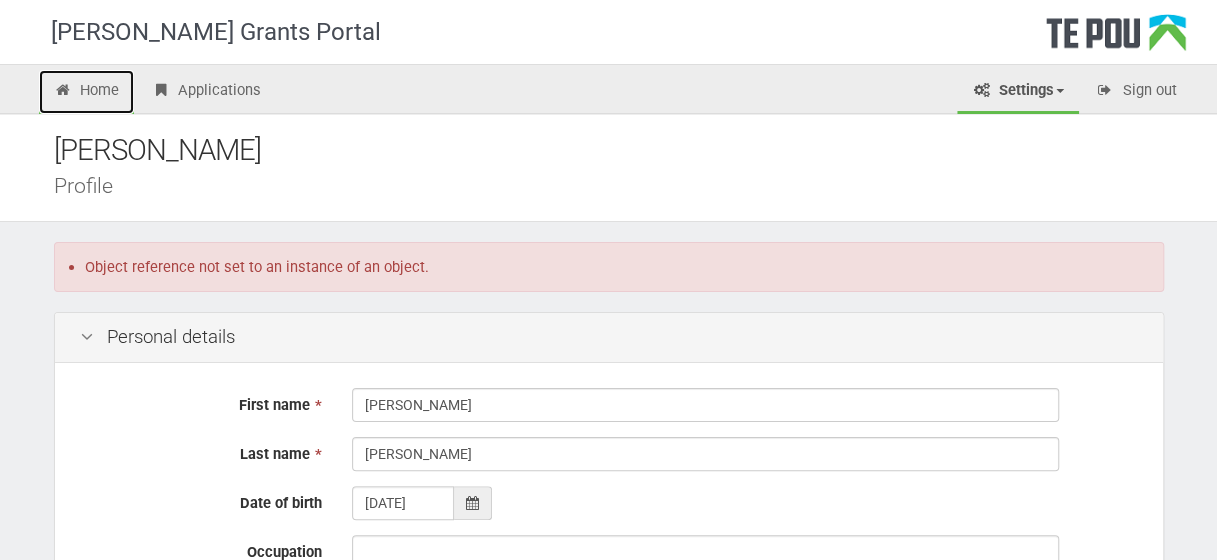 click on "Home" at bounding box center (87, 92) 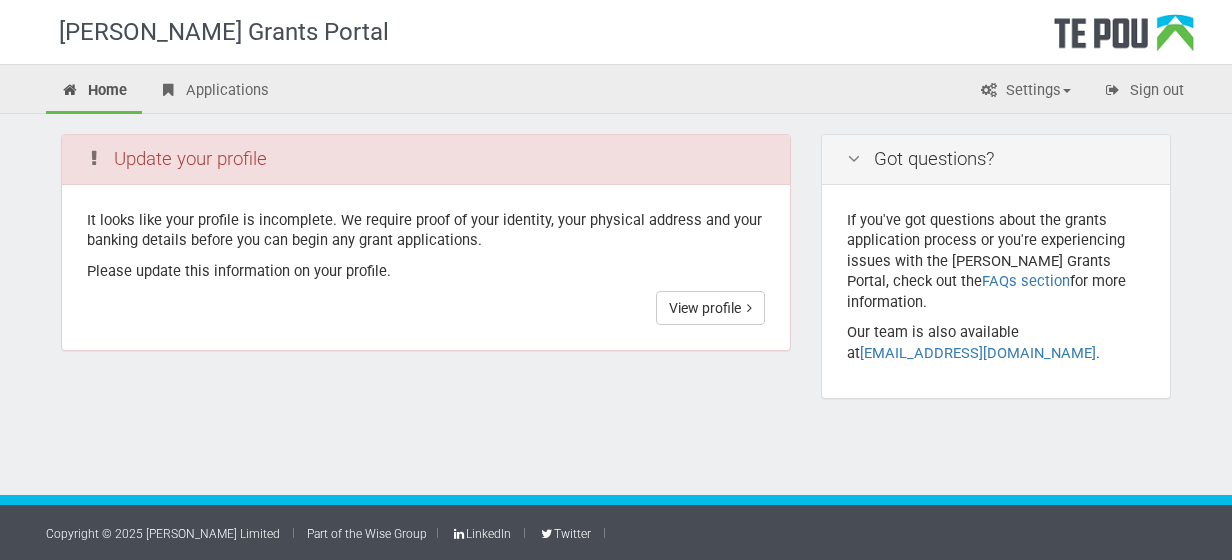 scroll, scrollTop: 0, scrollLeft: 0, axis: both 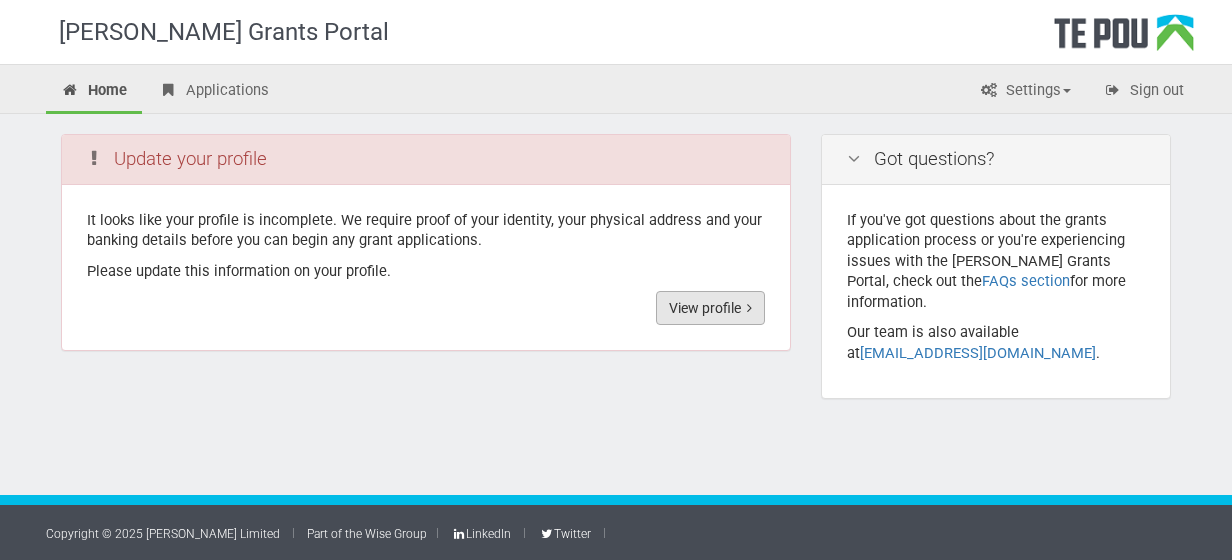 click on "View profile" at bounding box center [710, 308] 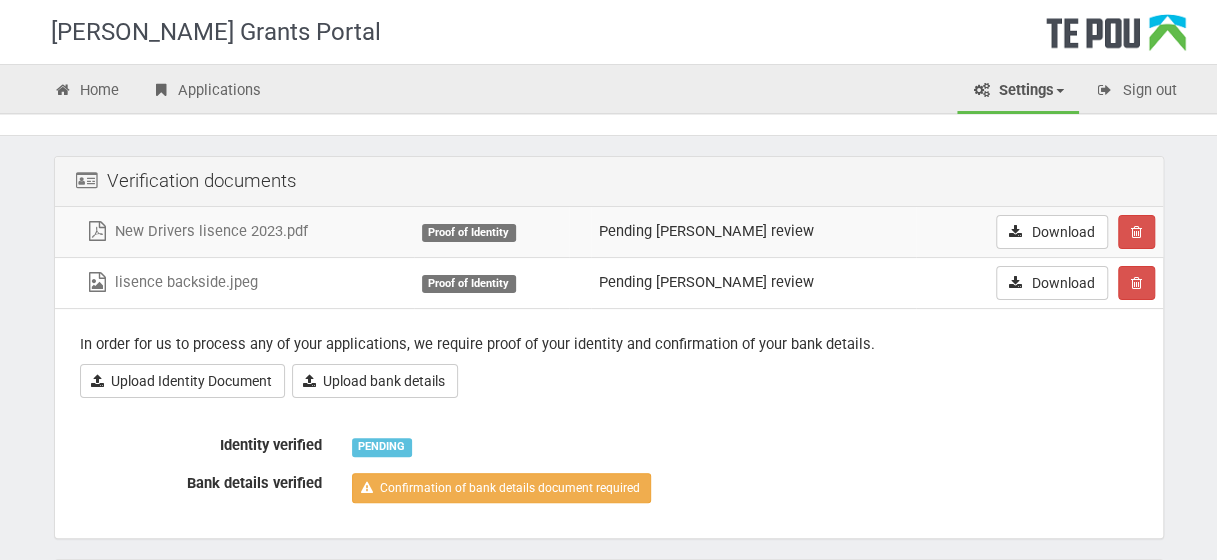 scroll, scrollTop: 200, scrollLeft: 0, axis: vertical 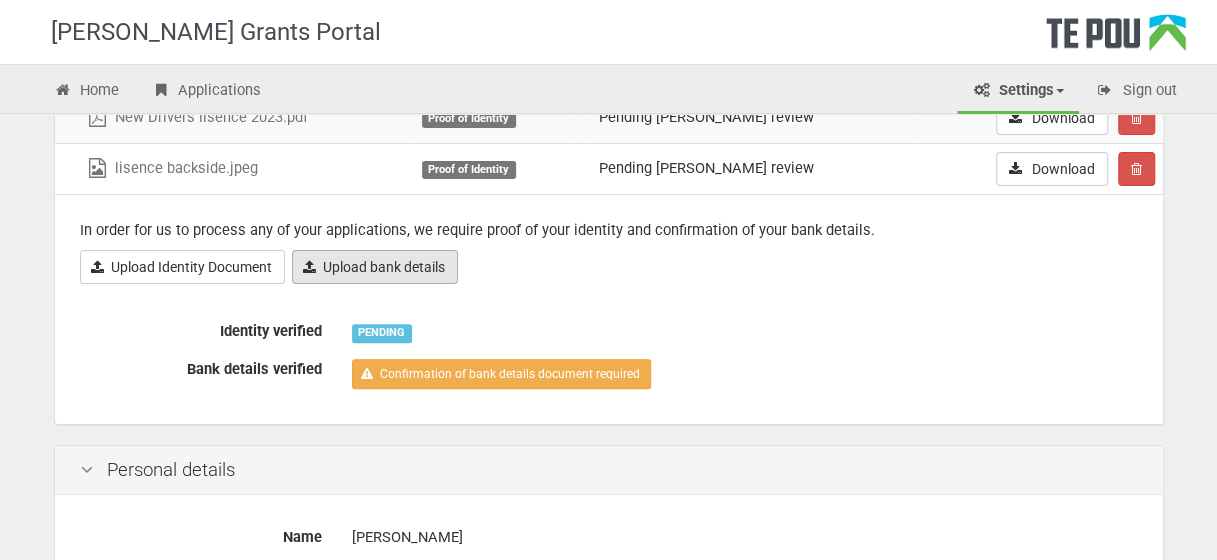click on "Upload bank details" at bounding box center [375, 267] 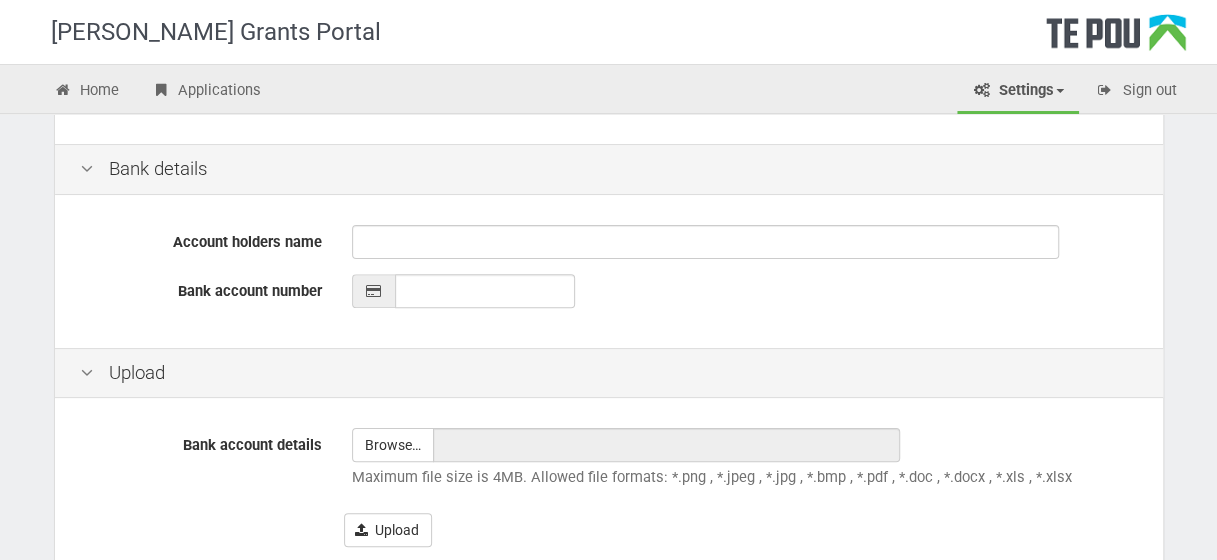 scroll, scrollTop: 500, scrollLeft: 0, axis: vertical 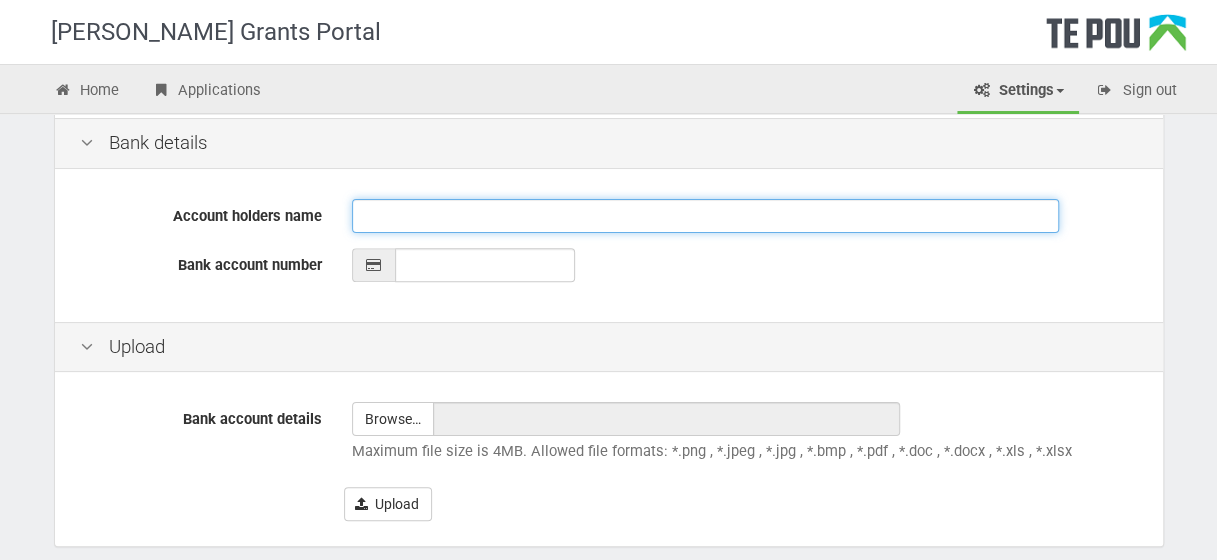 click on "Account holders name" at bounding box center (705, 216) 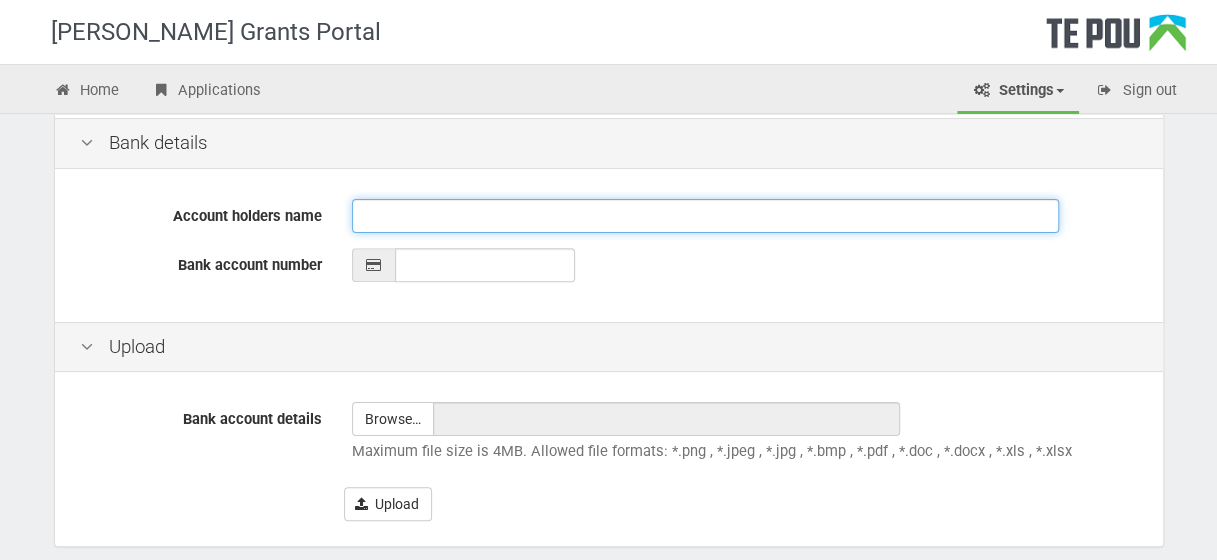 type on "[PERSON_NAME]" 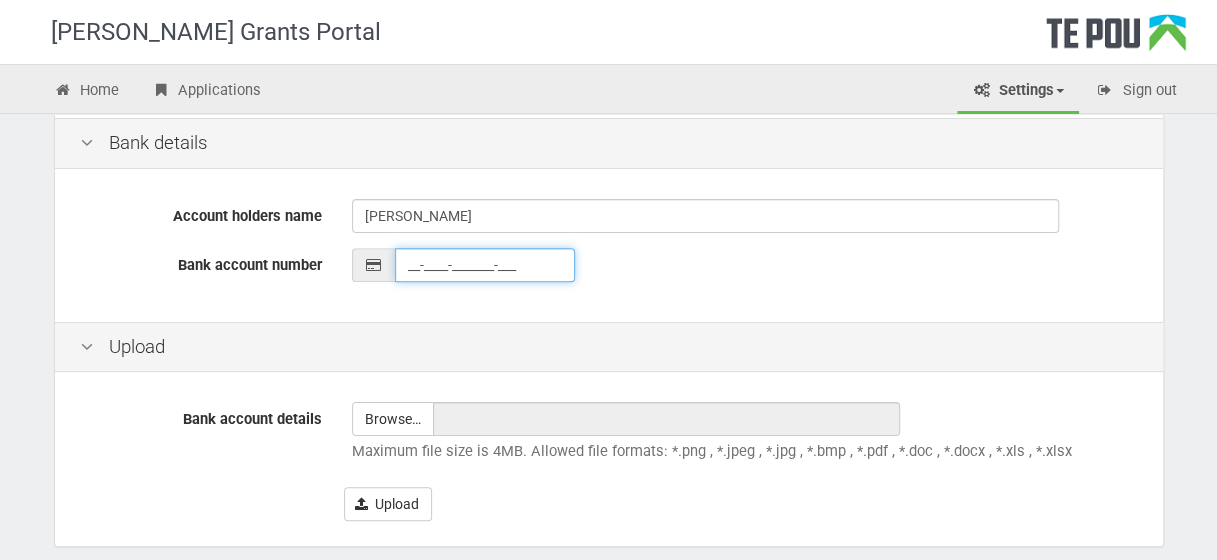 click on "__-____-_______-___" at bounding box center [485, 265] 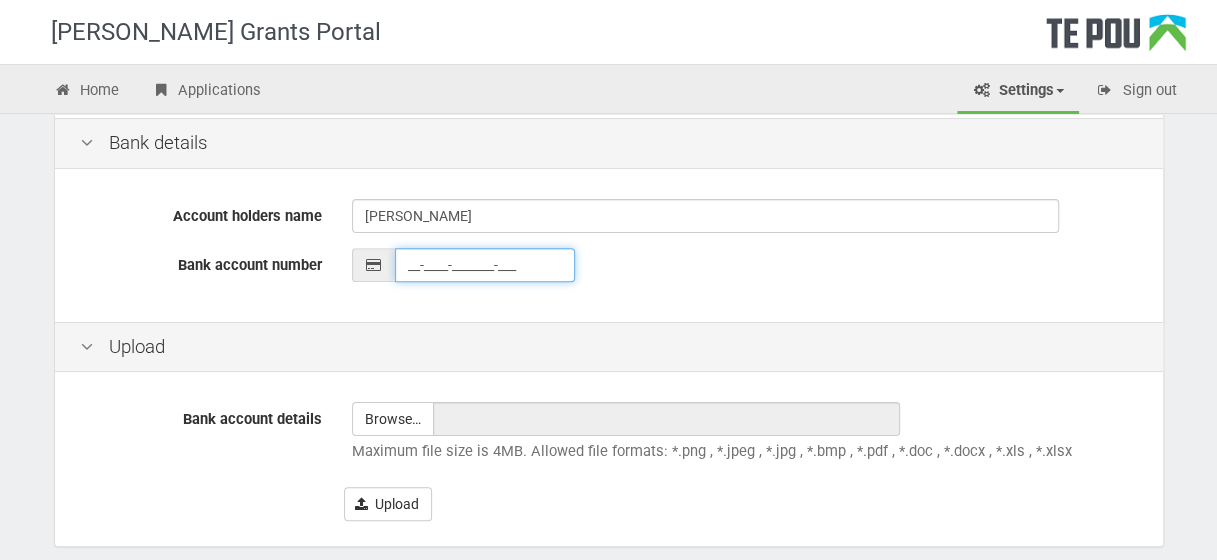 scroll, scrollTop: 589, scrollLeft: 0, axis: vertical 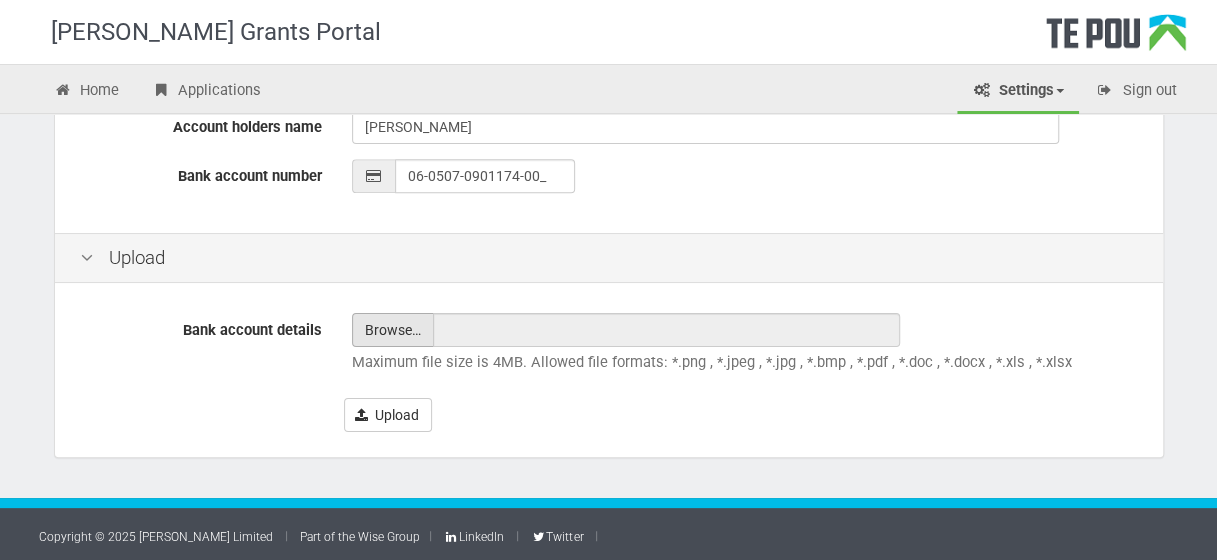 type on "06-0507-0901174-00" 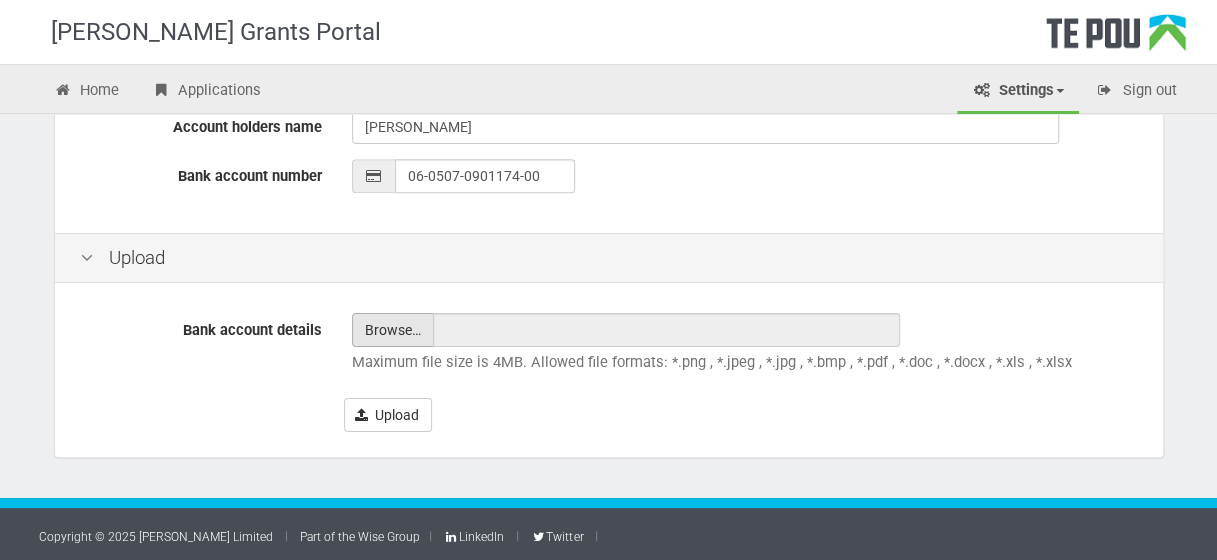 click at bounding box center (393, 330) 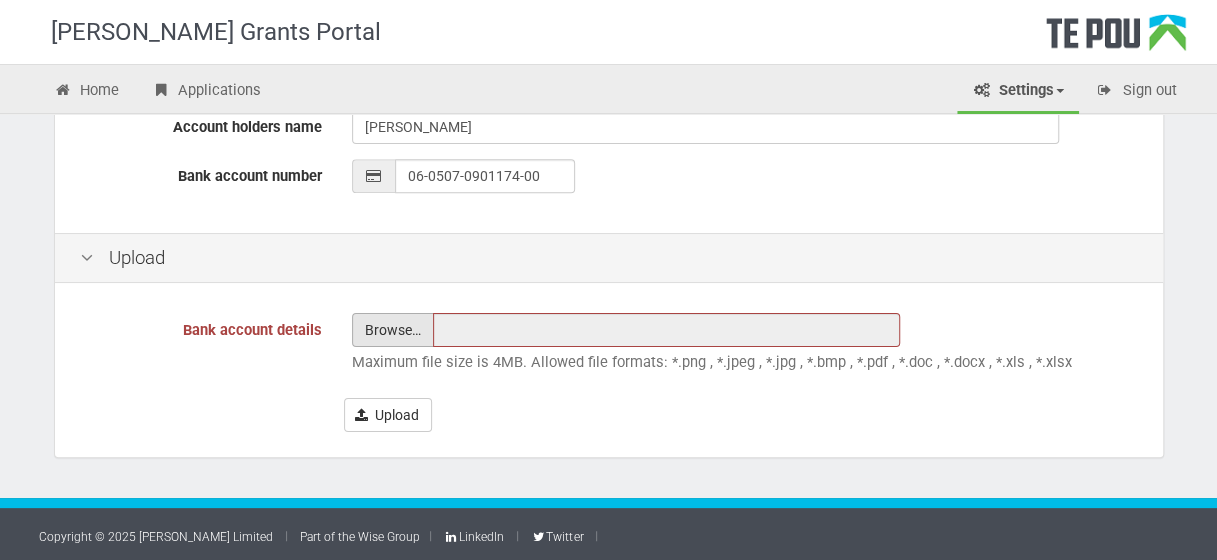 type on "C:\fakepath\IMG_3941 (1).jpeg" 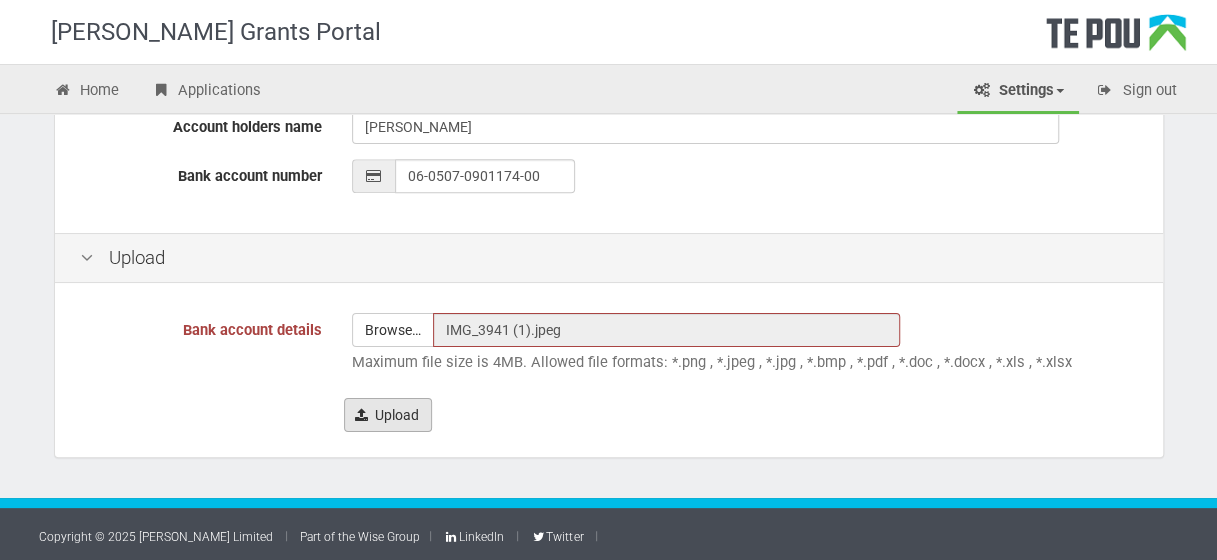 click on "Upload" at bounding box center (388, 415) 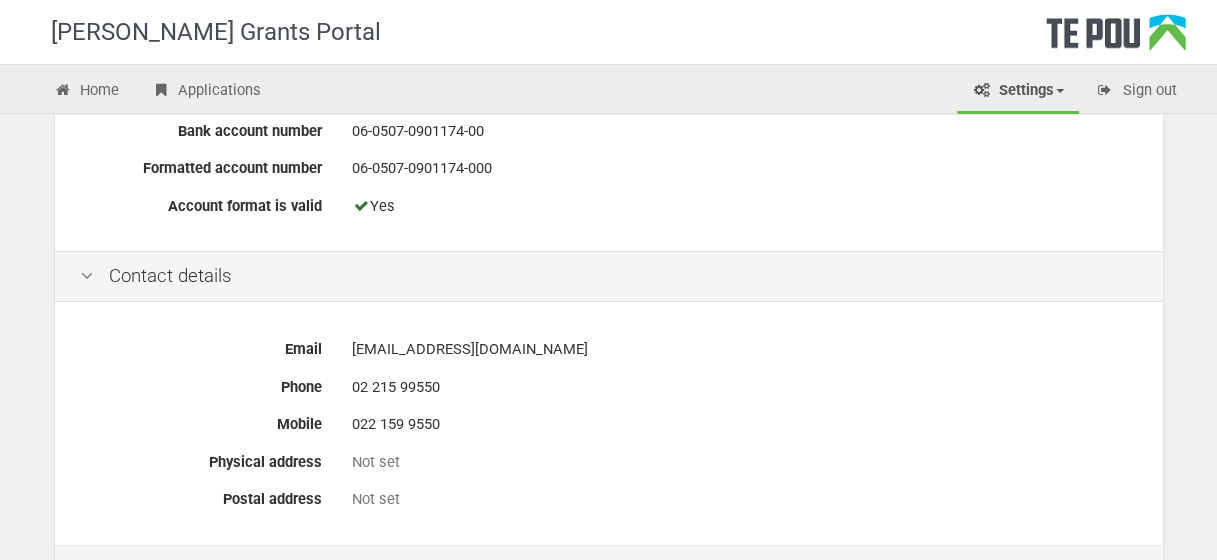 scroll, scrollTop: 1000, scrollLeft: 0, axis: vertical 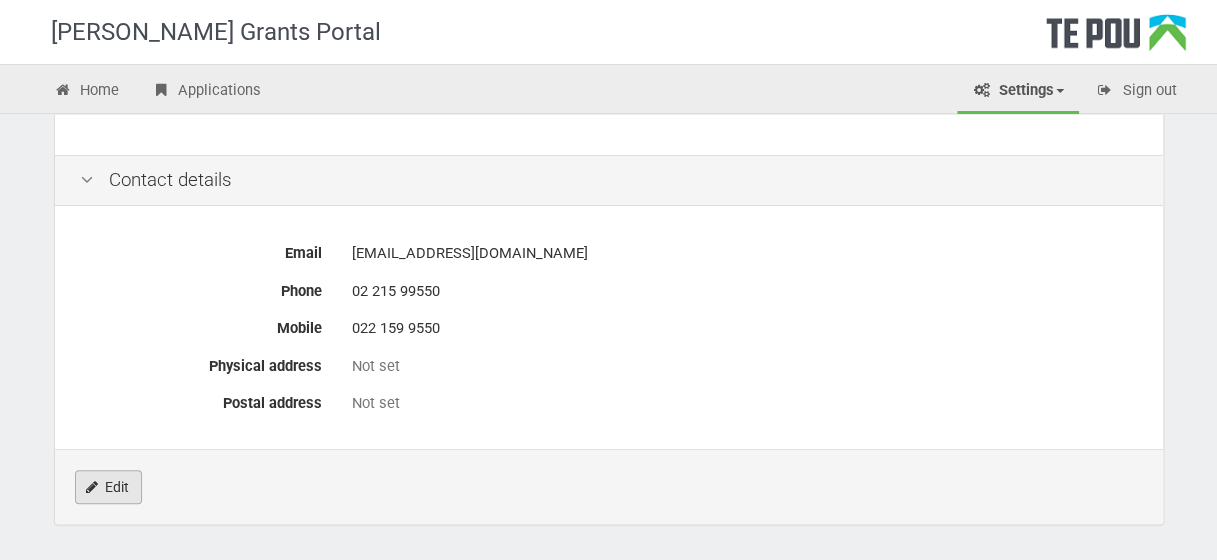 click on "Edit" at bounding box center [108, 487] 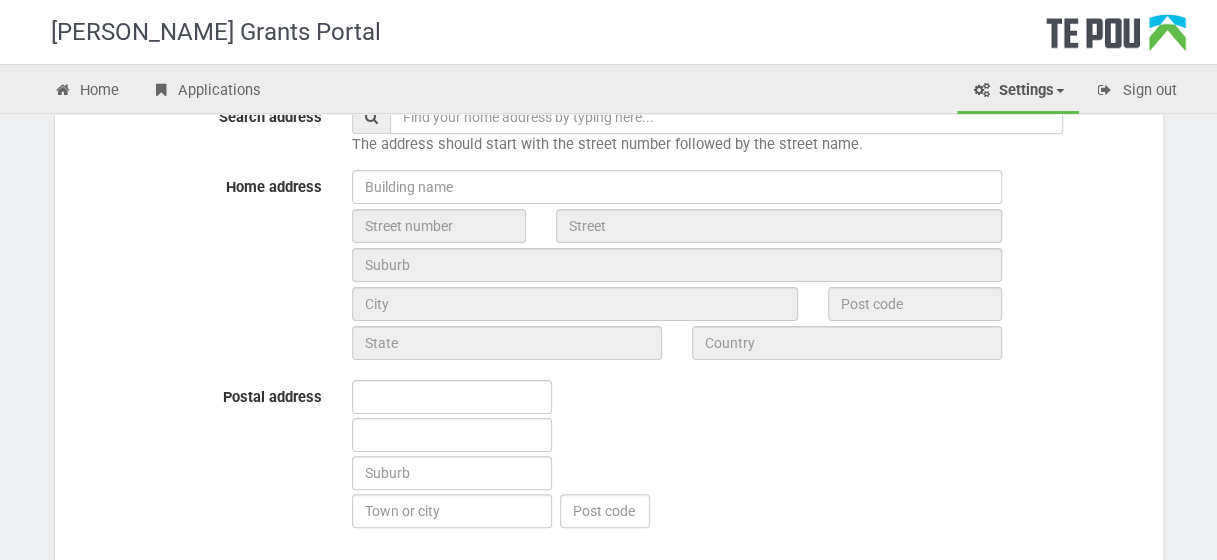 scroll, scrollTop: 900, scrollLeft: 0, axis: vertical 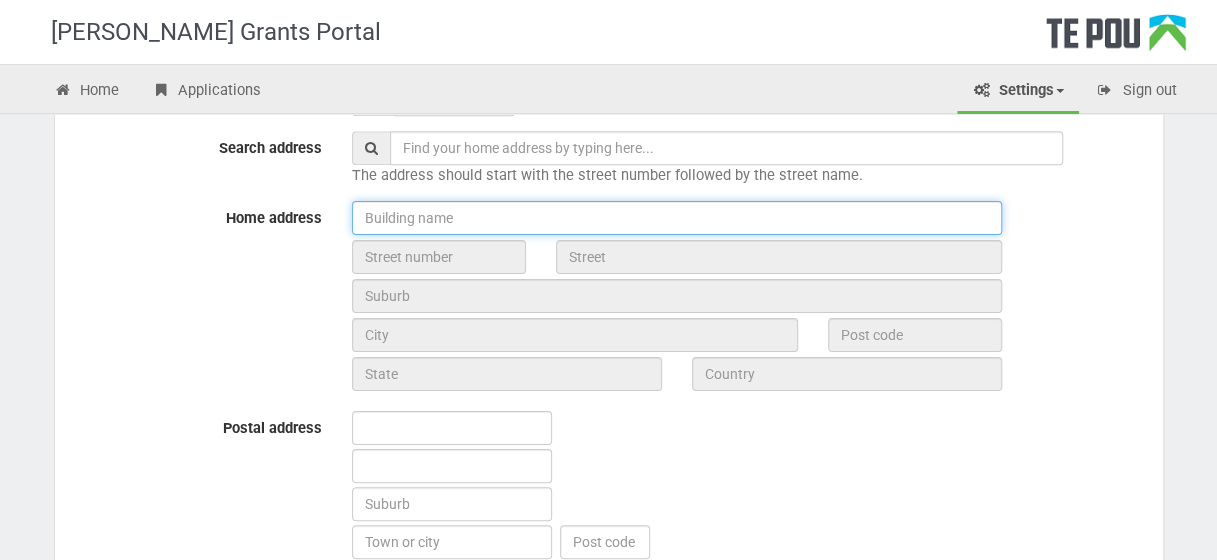 click at bounding box center [677, 218] 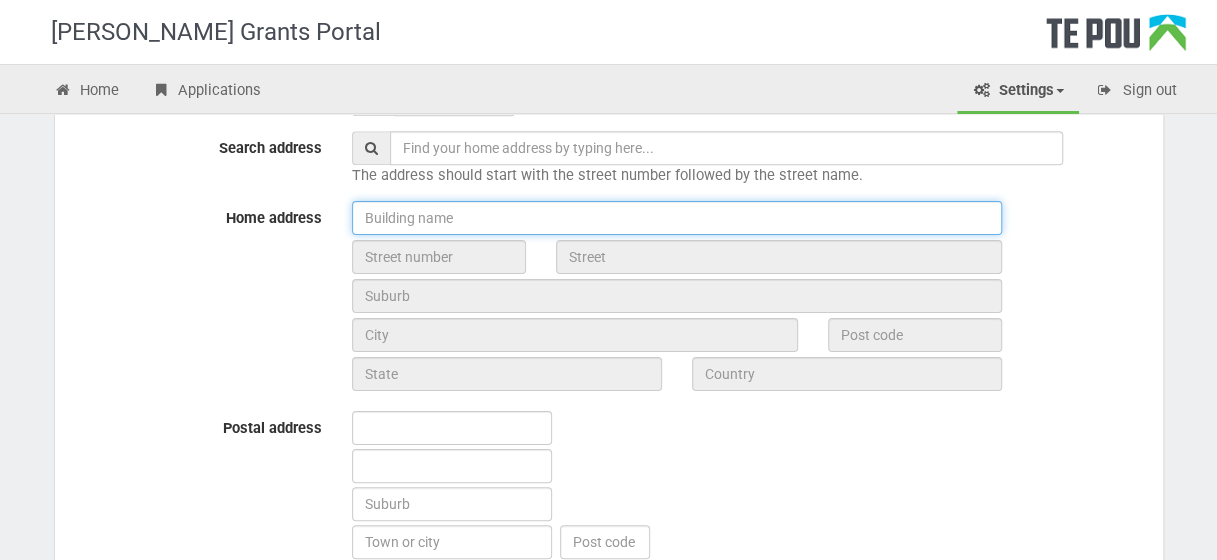 type on "[STREET_ADDRESS]" 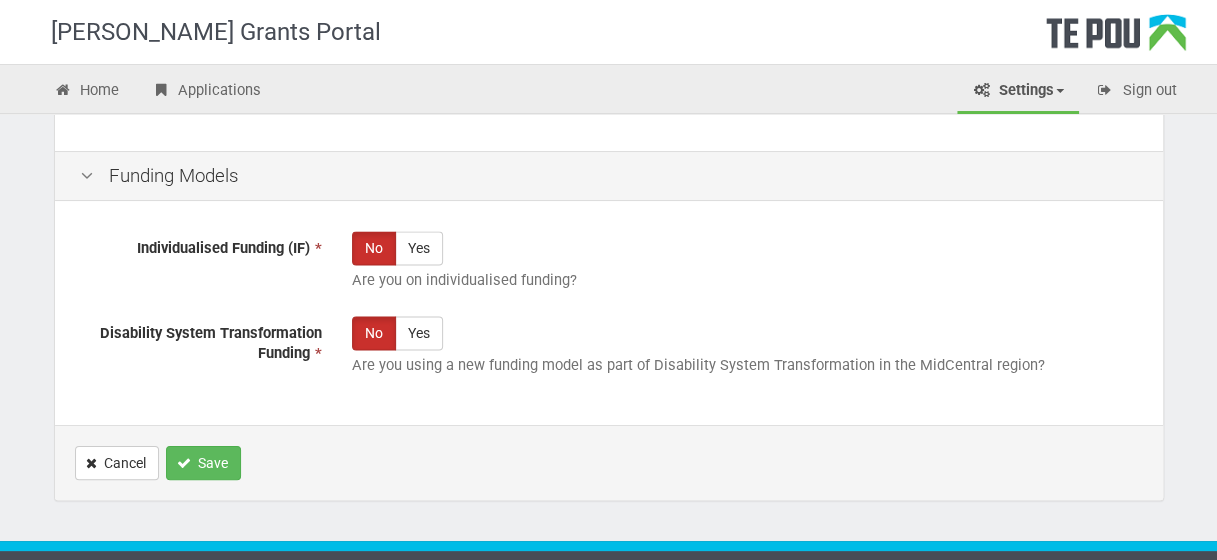 scroll, scrollTop: 1393, scrollLeft: 0, axis: vertical 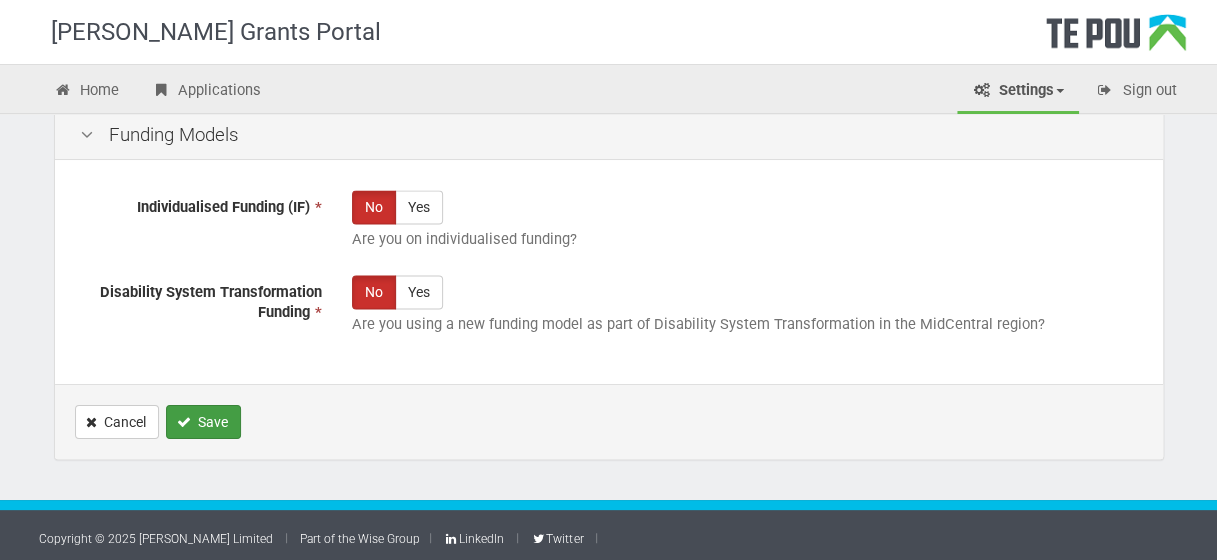 click on "Save" at bounding box center [203, 422] 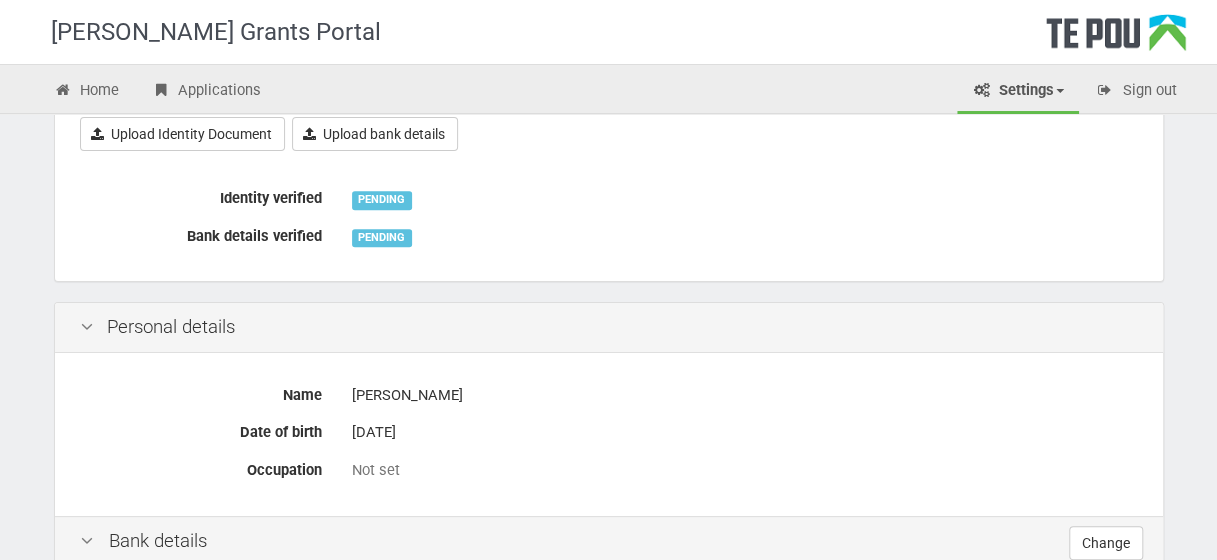scroll, scrollTop: 0, scrollLeft: 0, axis: both 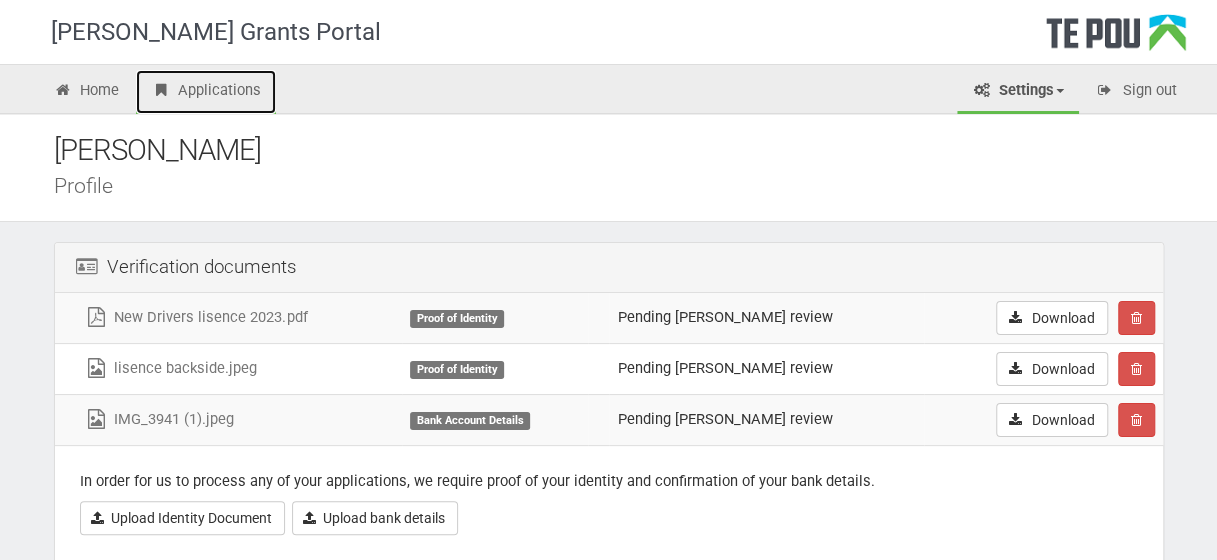 click on "Applications" at bounding box center (206, 92) 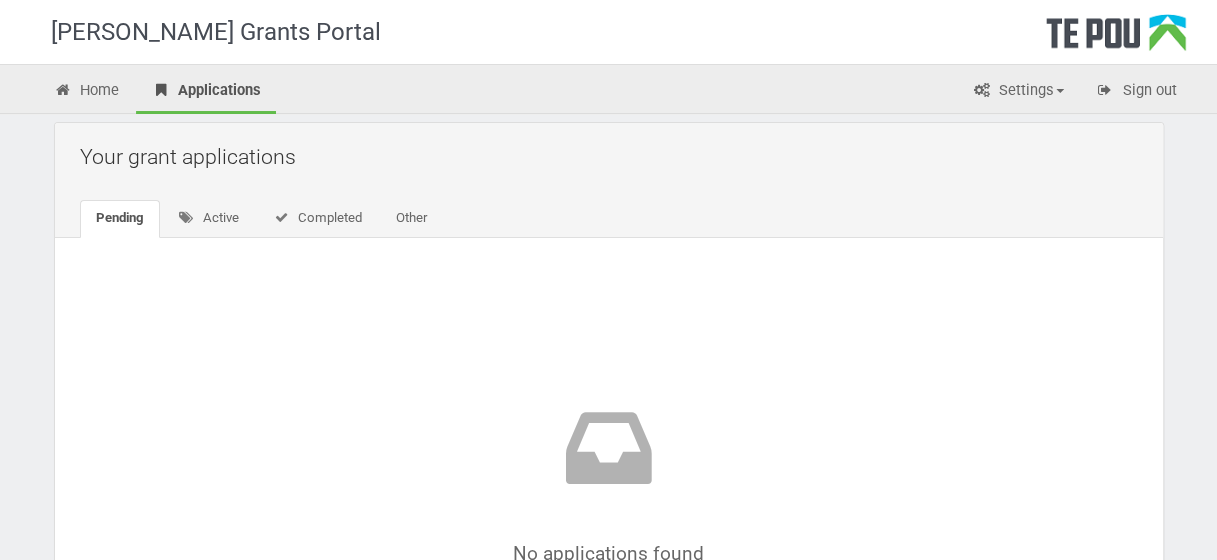 scroll, scrollTop: 0, scrollLeft: 0, axis: both 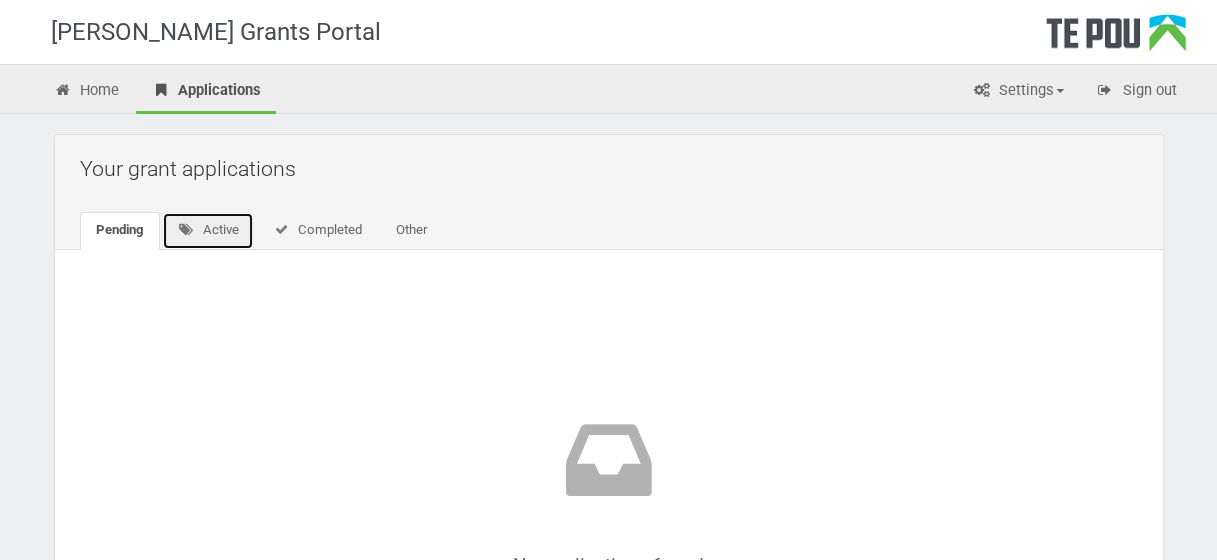 click on "Active" at bounding box center (208, 231) 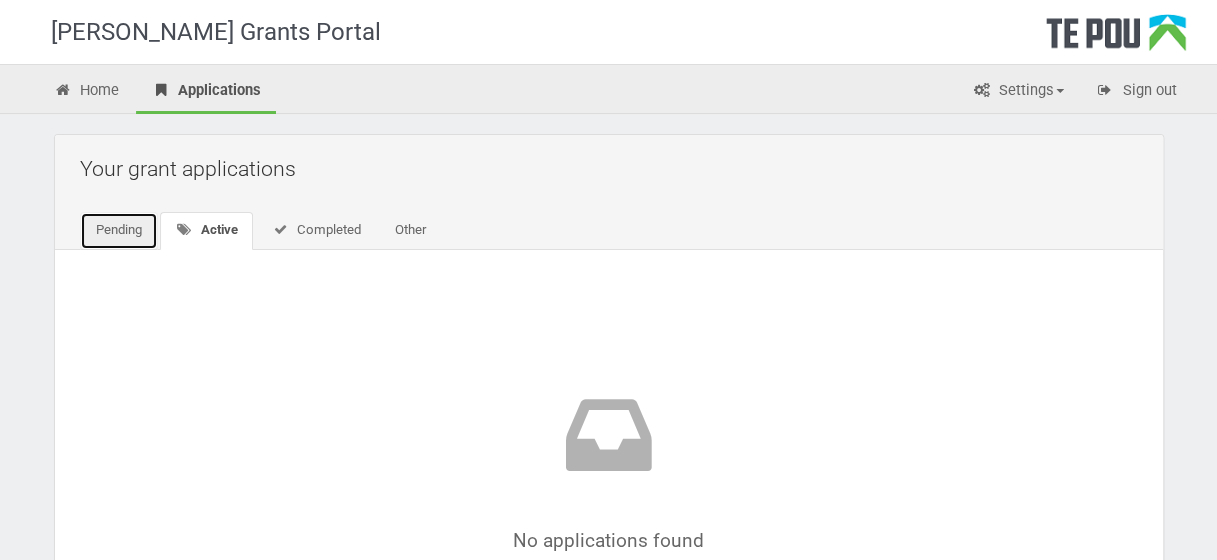 click on "Pending" at bounding box center [119, 231] 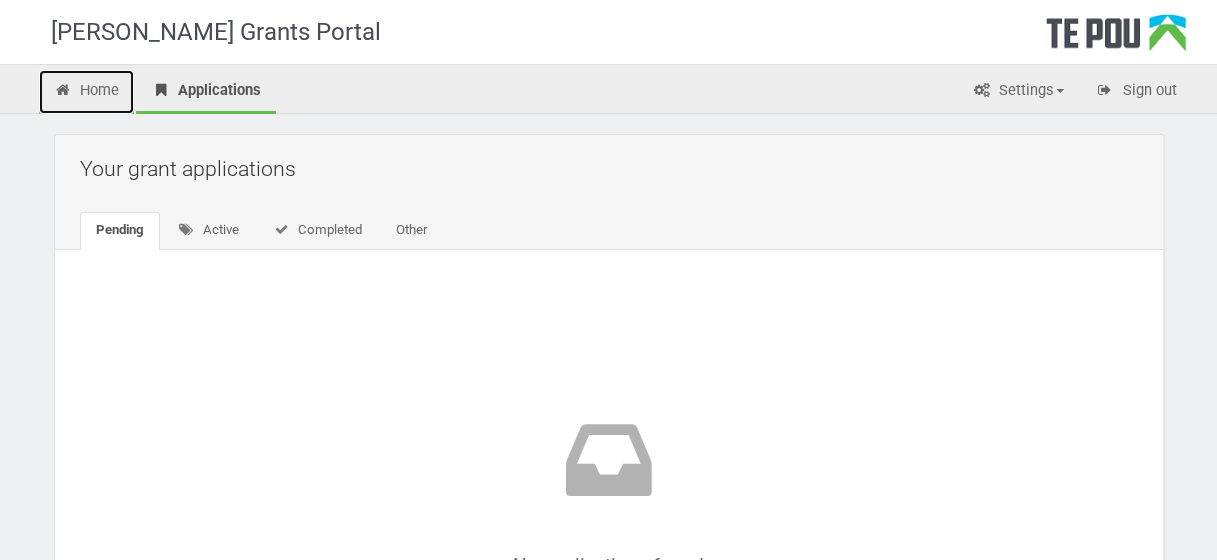 click on "Home" at bounding box center (87, 92) 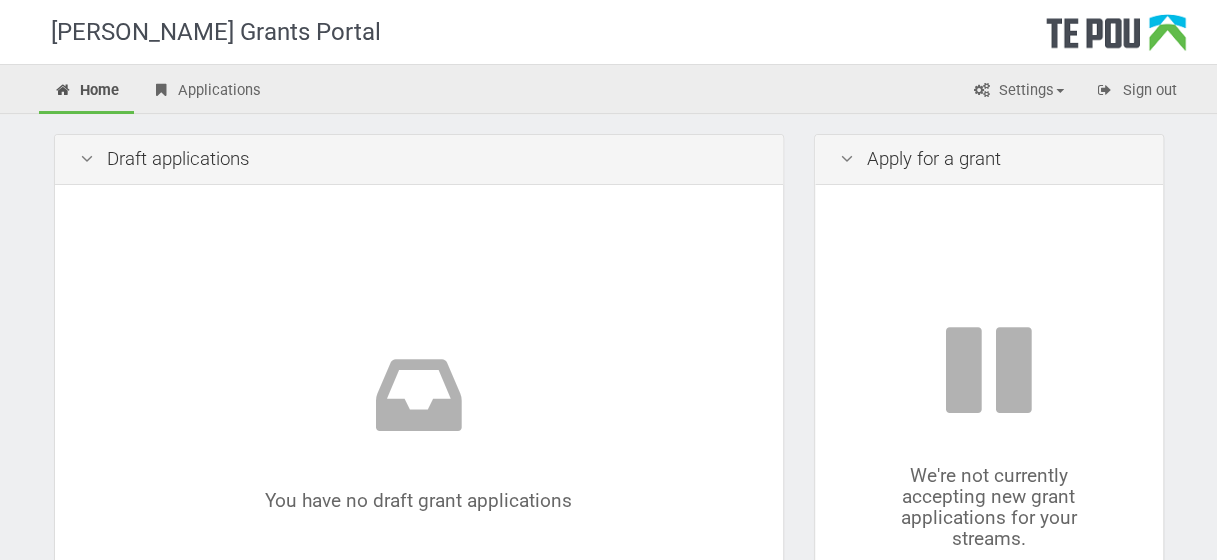 scroll, scrollTop: 0, scrollLeft: 0, axis: both 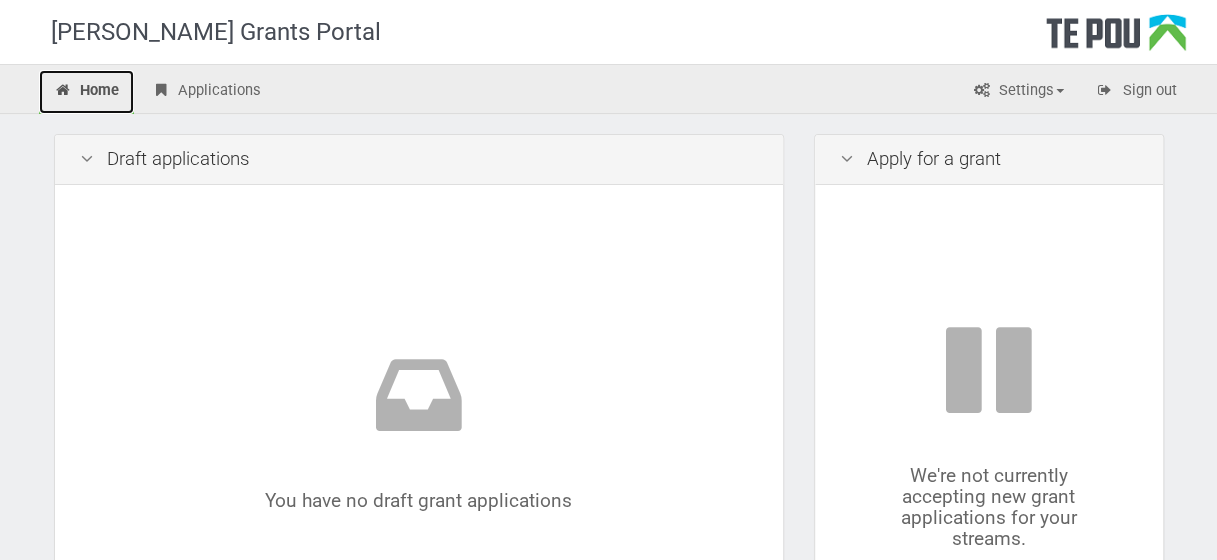 click on "Home" at bounding box center (87, 92) 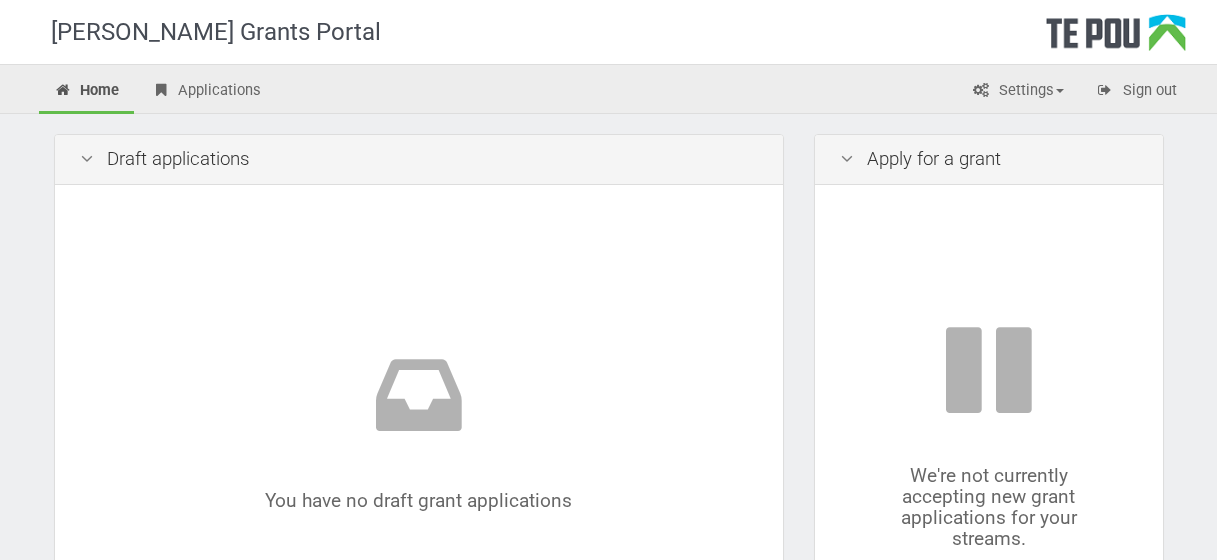 scroll, scrollTop: 0, scrollLeft: 0, axis: both 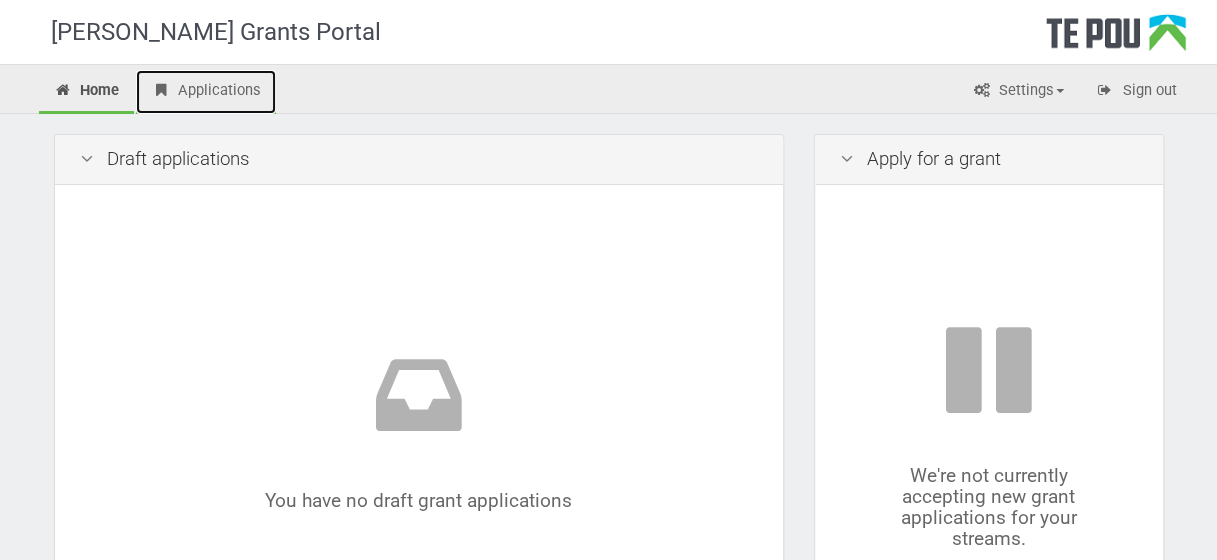 click on "Applications" at bounding box center (206, 92) 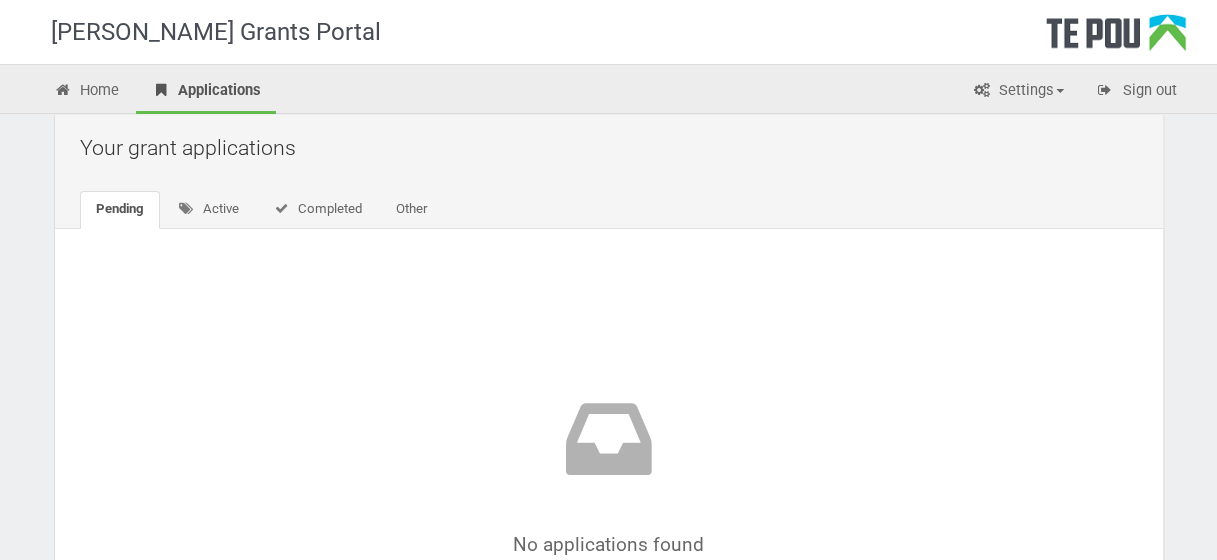 scroll, scrollTop: 0, scrollLeft: 0, axis: both 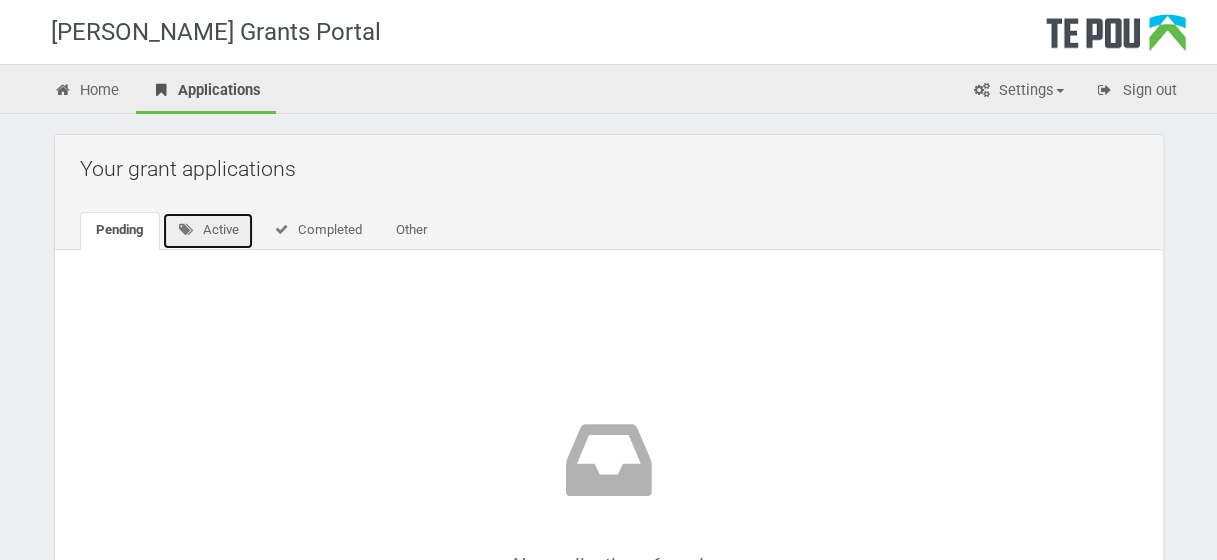 click on "Active" at bounding box center (208, 231) 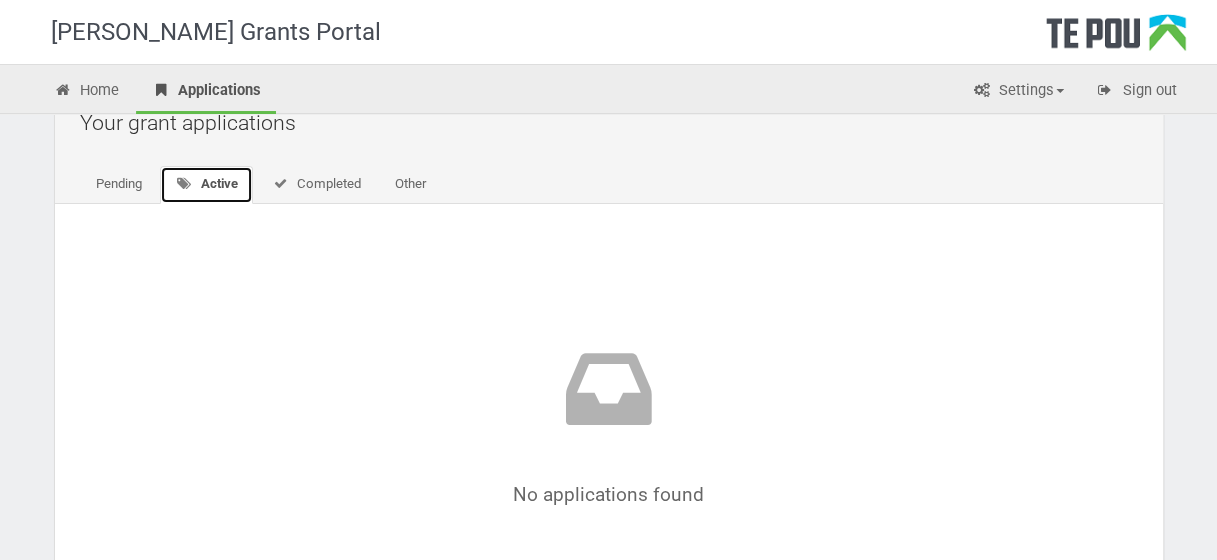 scroll, scrollTop: 0, scrollLeft: 0, axis: both 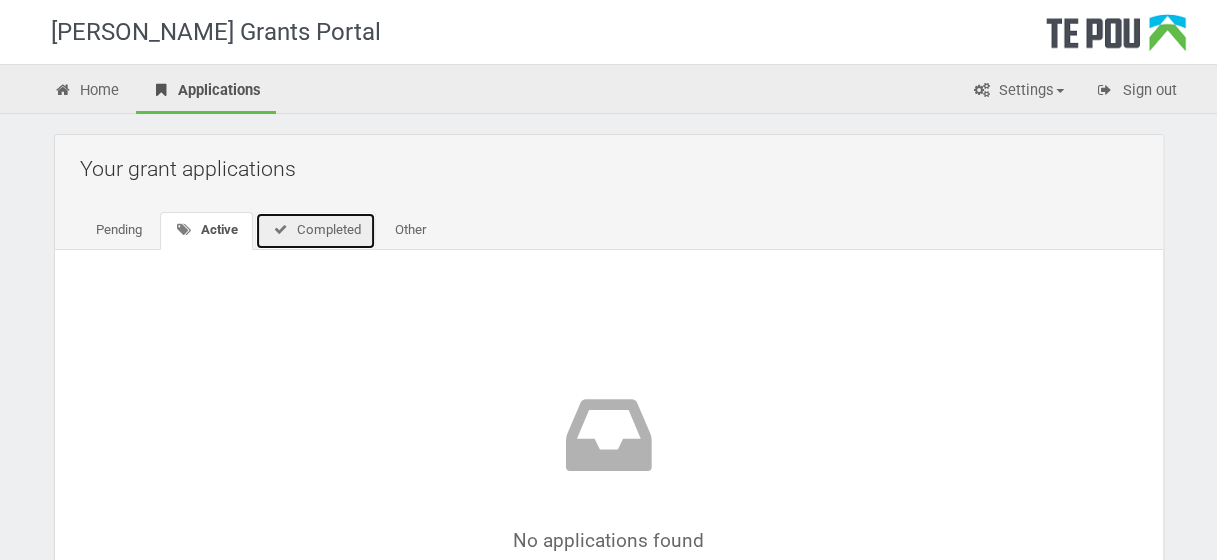 click on "Completed" at bounding box center (315, 231) 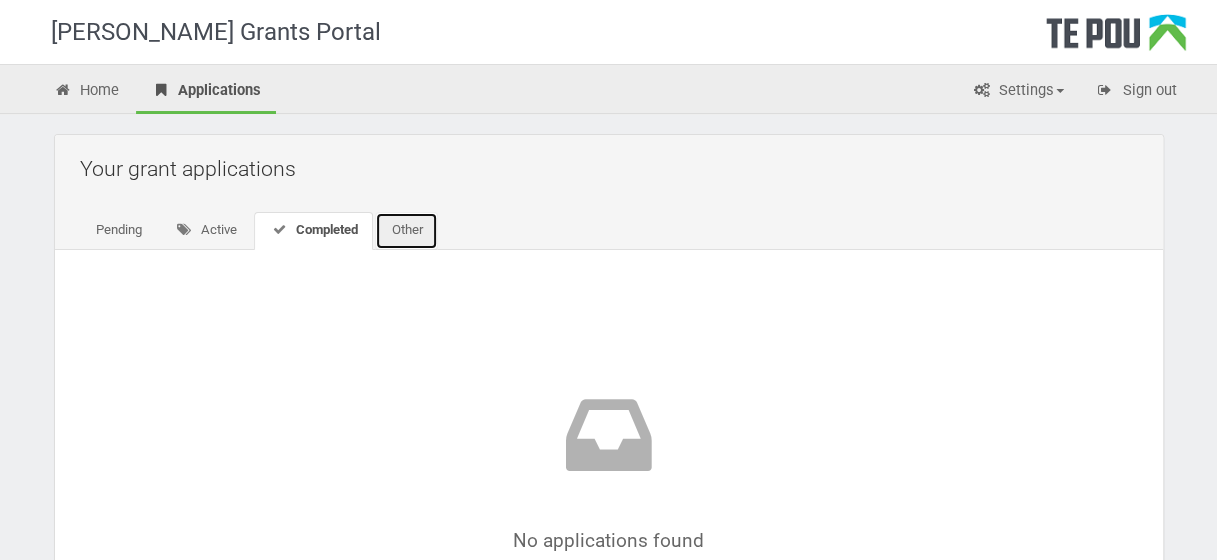 click on "Other" at bounding box center (406, 231) 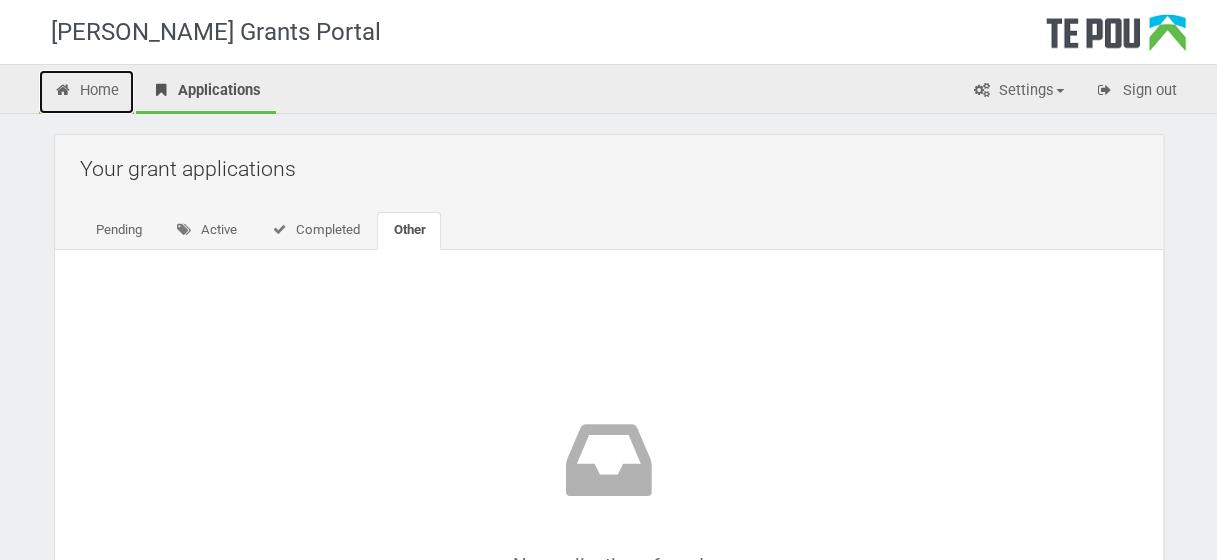 click on "Home" at bounding box center (87, 92) 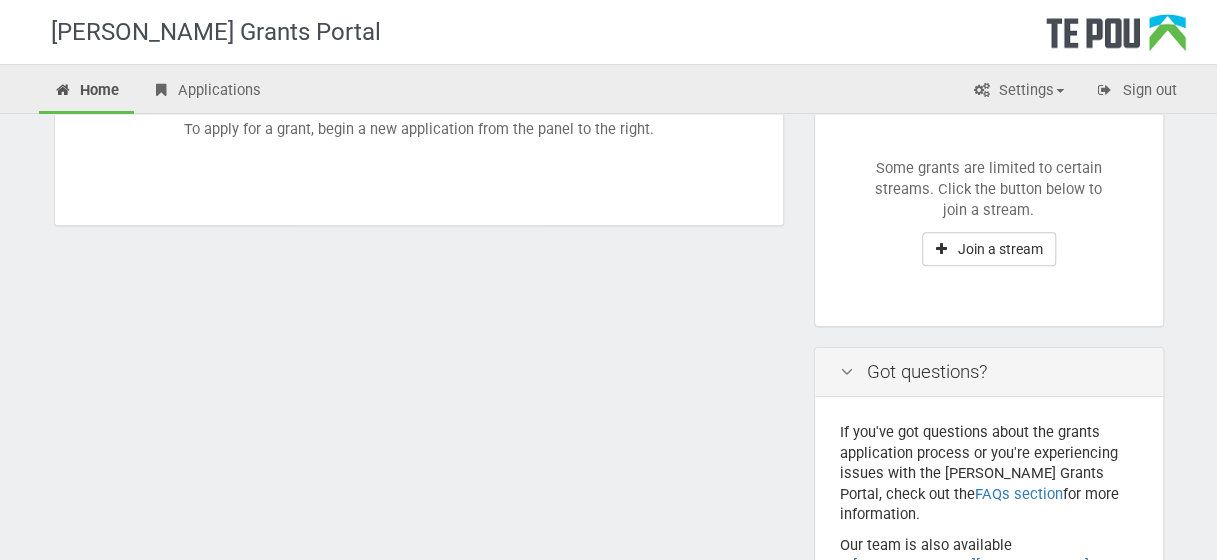 scroll, scrollTop: 326, scrollLeft: 0, axis: vertical 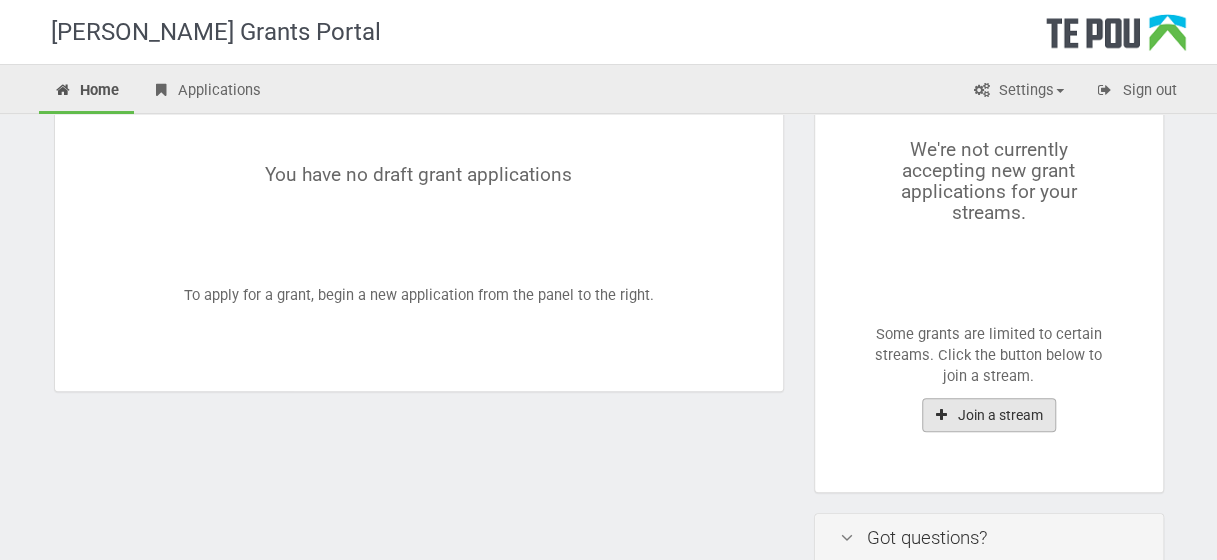 click on "Join a stream" at bounding box center [989, 415] 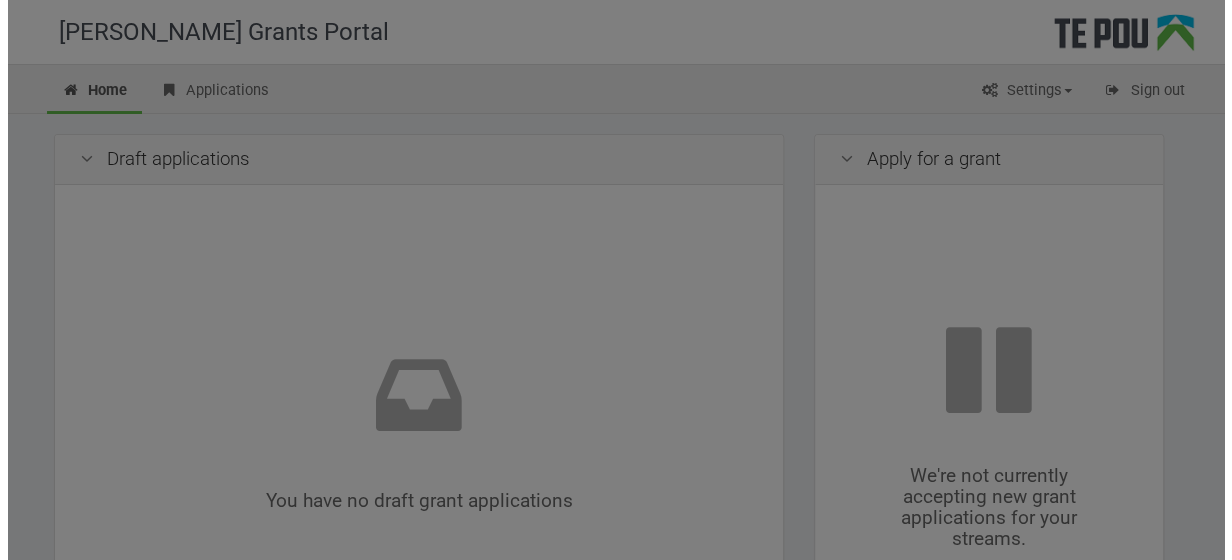 scroll, scrollTop: 0, scrollLeft: 0, axis: both 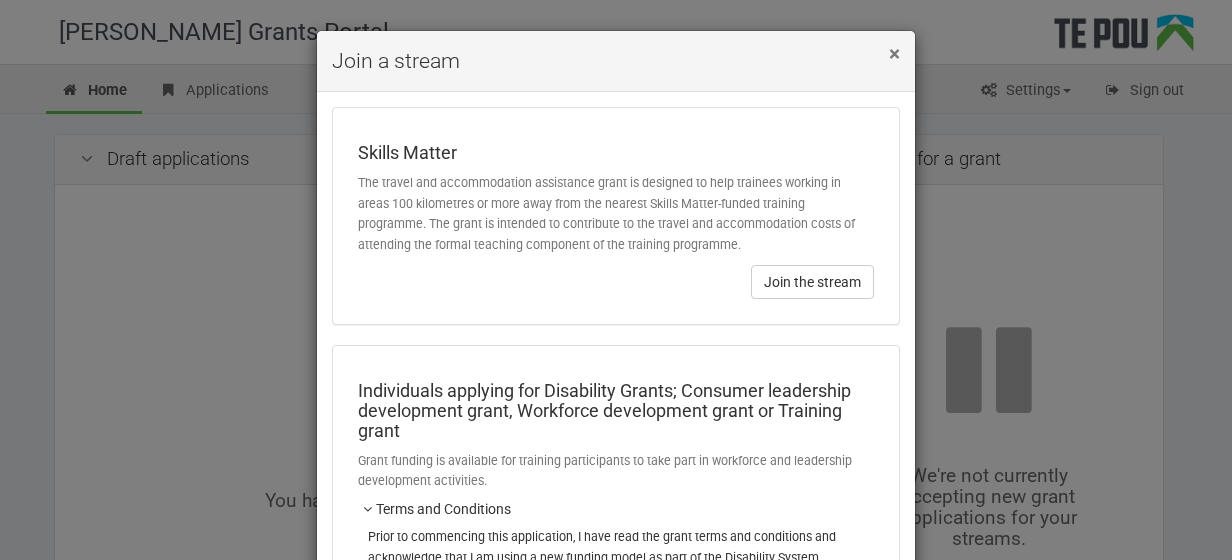 click on "×" at bounding box center (894, 54) 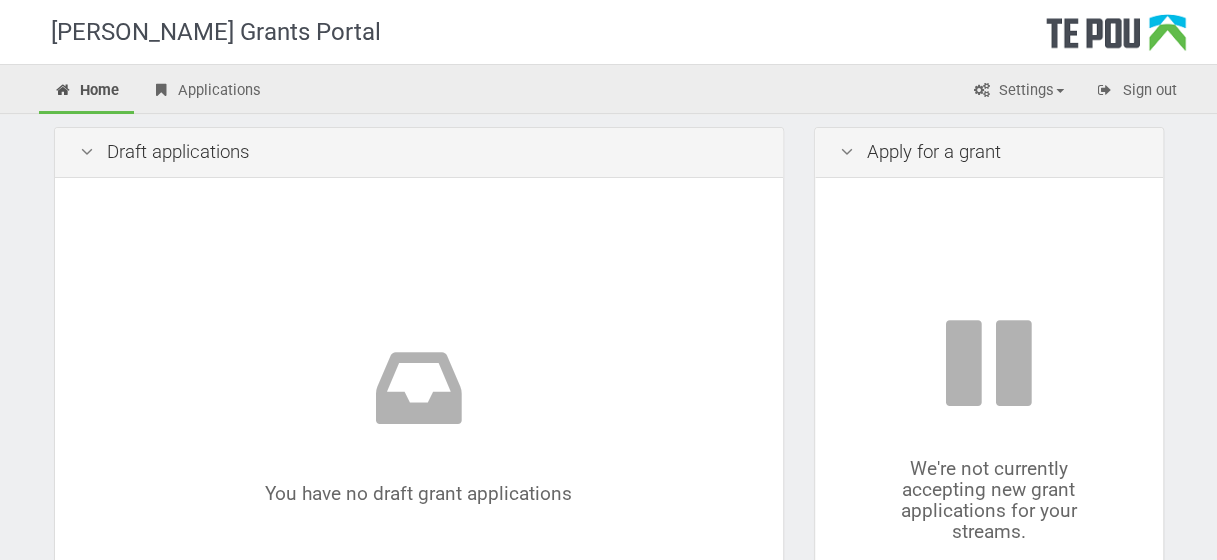 scroll, scrollTop: 0, scrollLeft: 0, axis: both 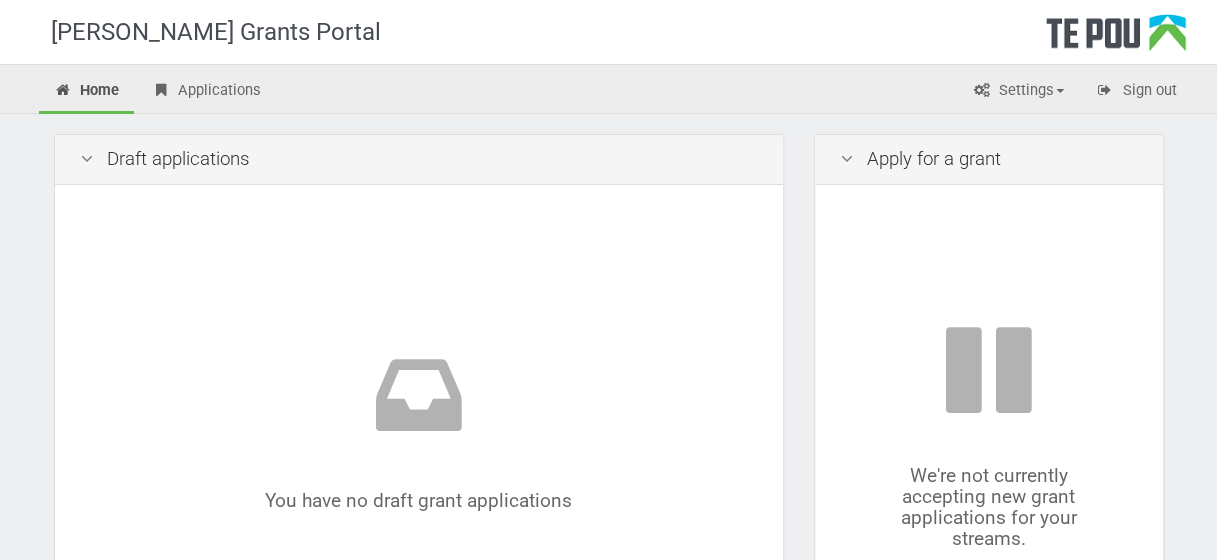 click at bounding box center [847, 159] 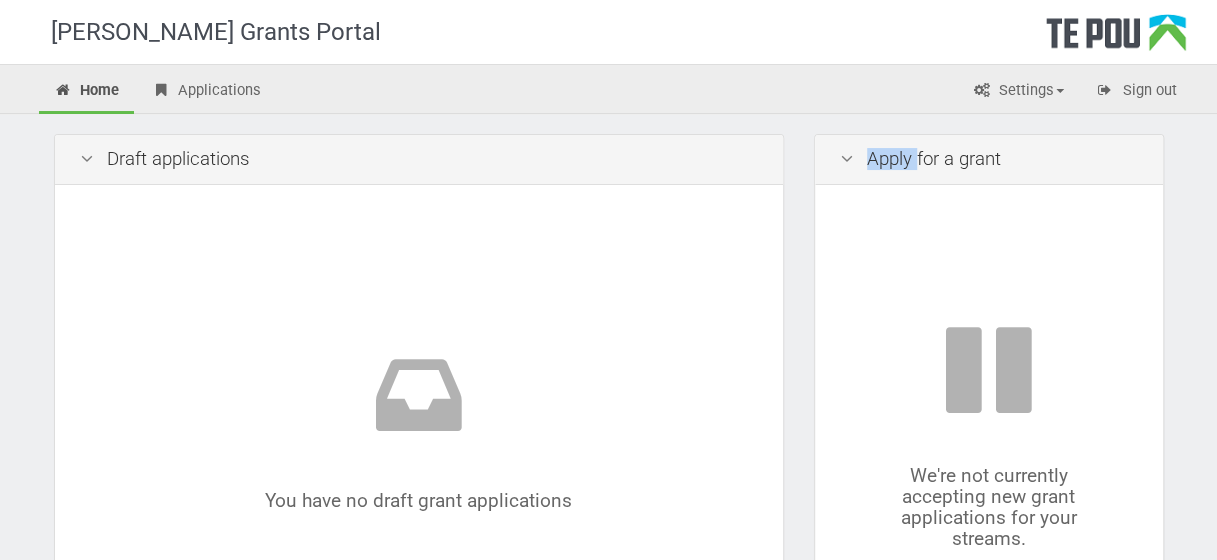 click at bounding box center [847, 159] 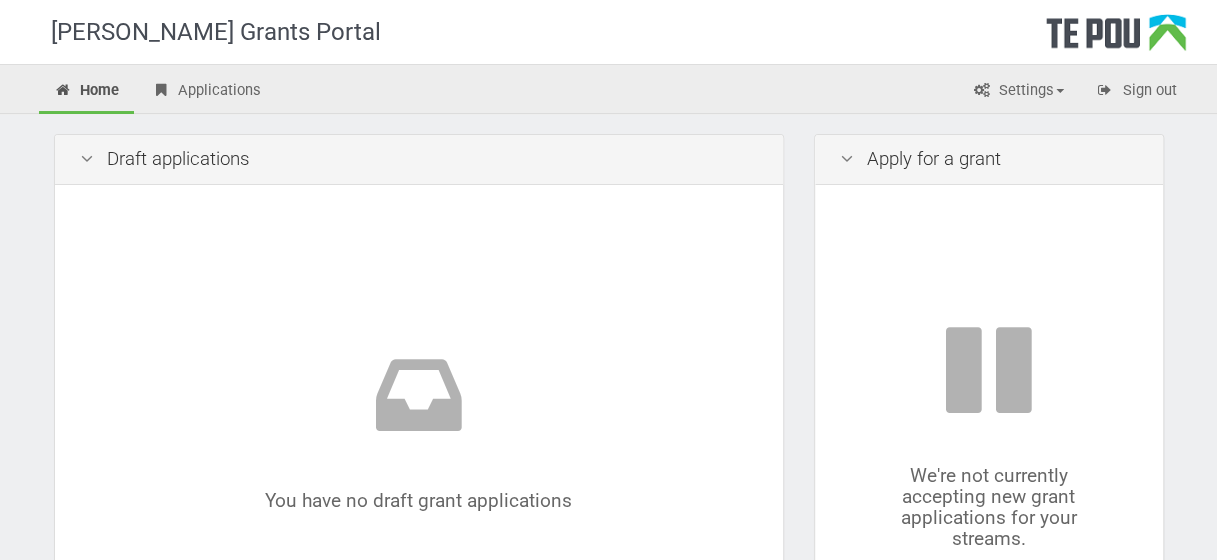 click at bounding box center (847, 159) 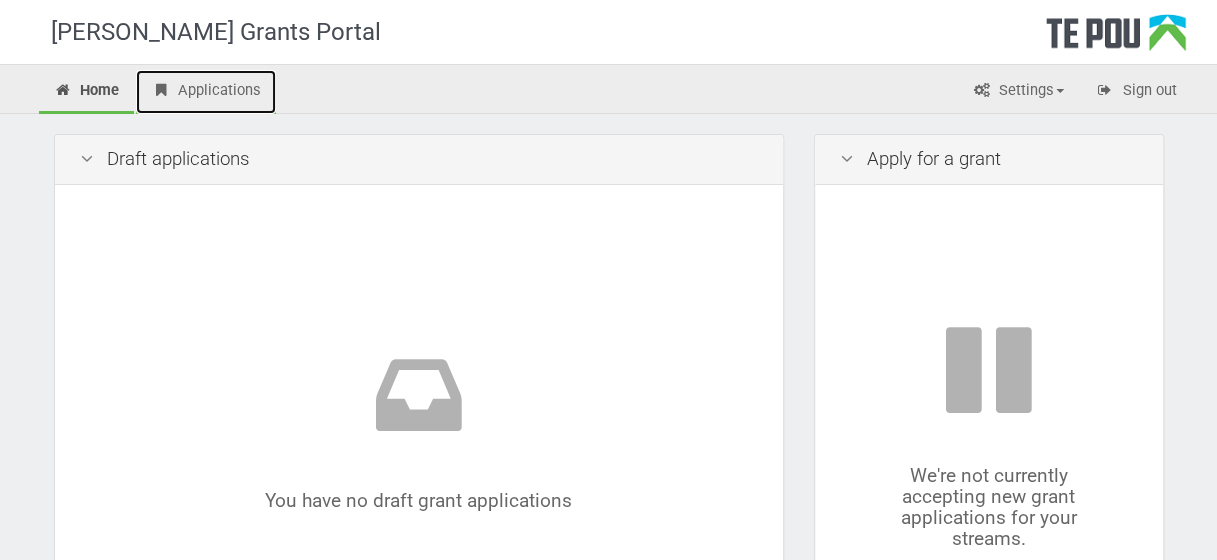 click on "Applications" at bounding box center (206, 92) 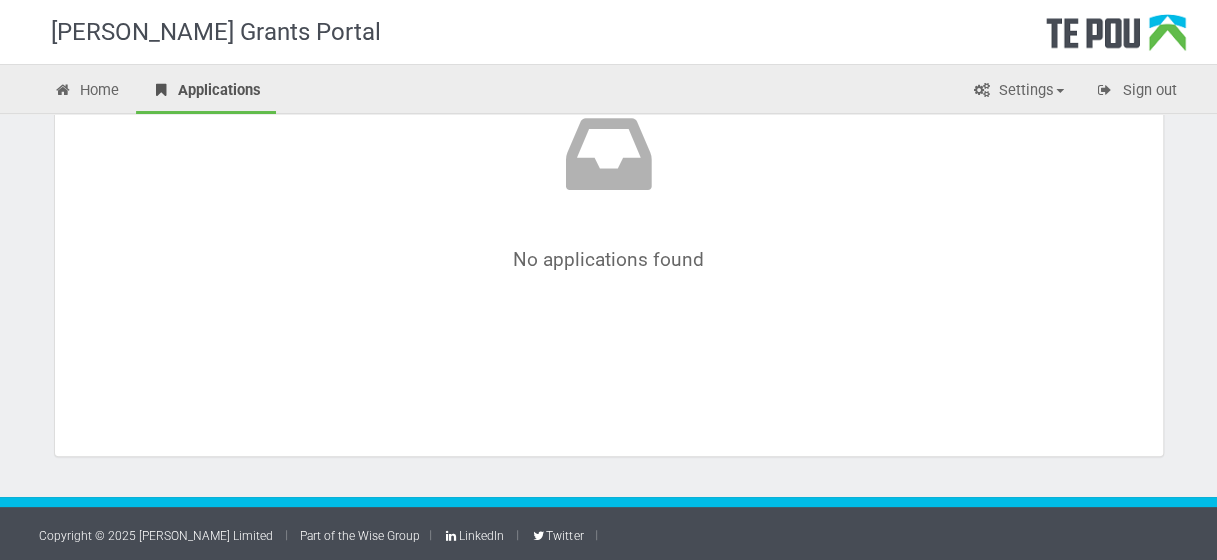scroll, scrollTop: 0, scrollLeft: 0, axis: both 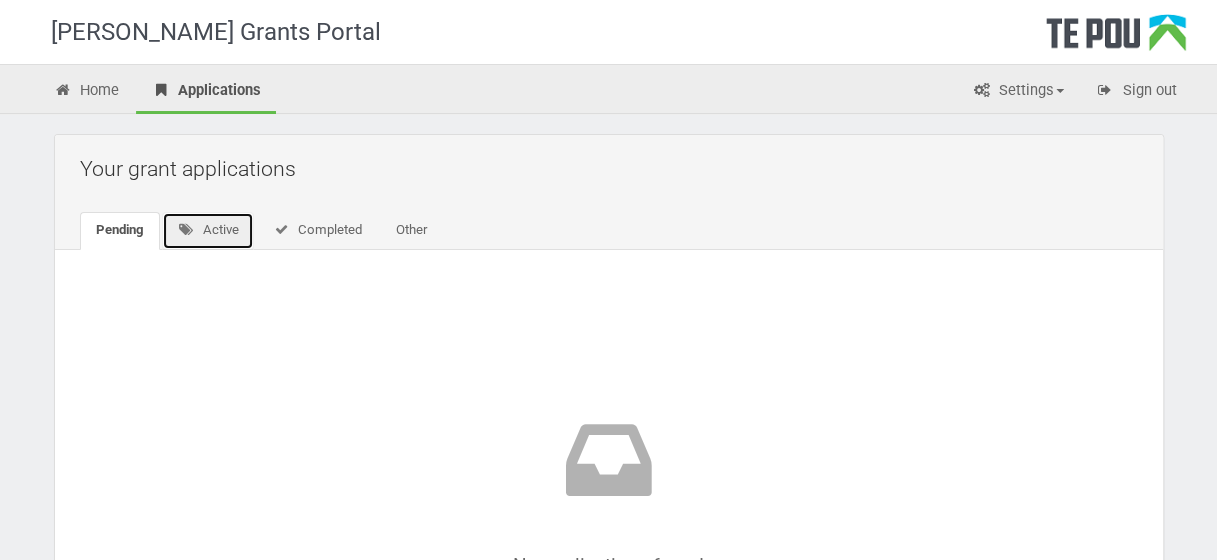 click on "Active" at bounding box center (208, 231) 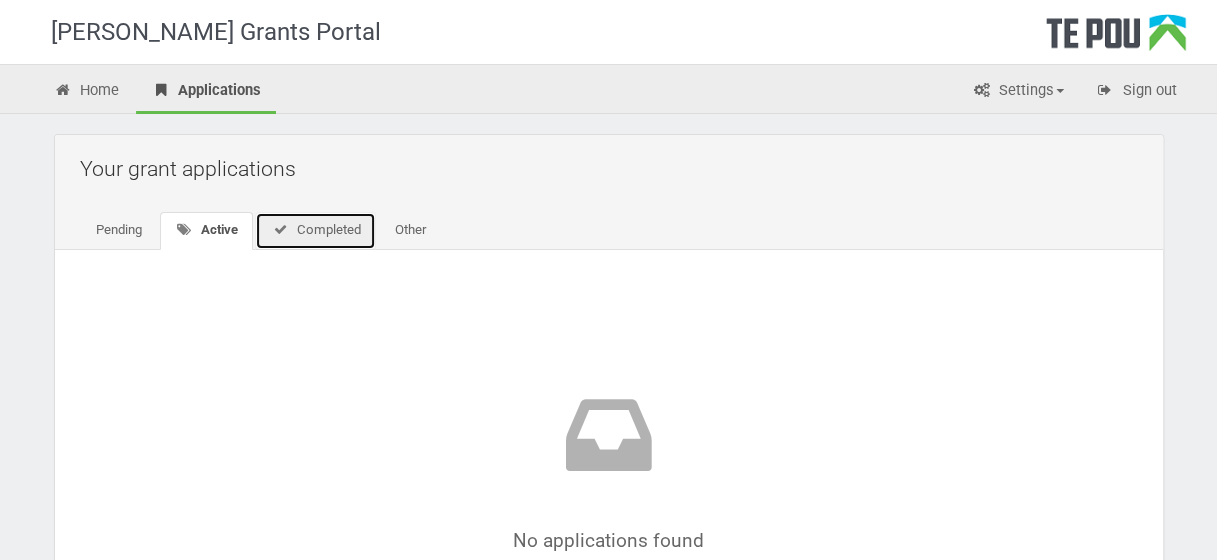 click on "Completed" at bounding box center [315, 231] 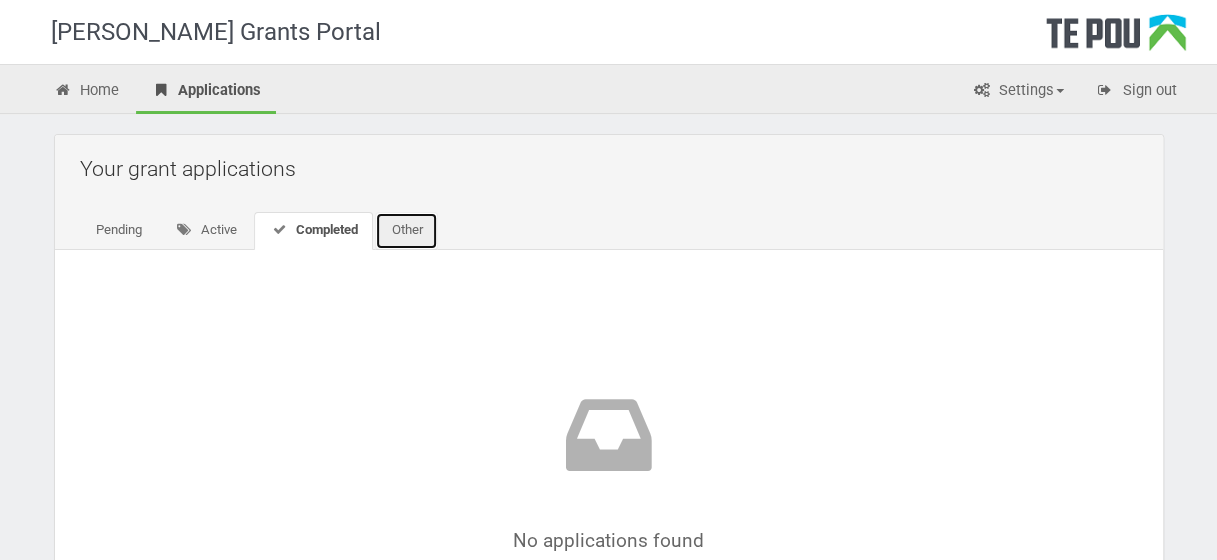 click on "Other" at bounding box center [406, 231] 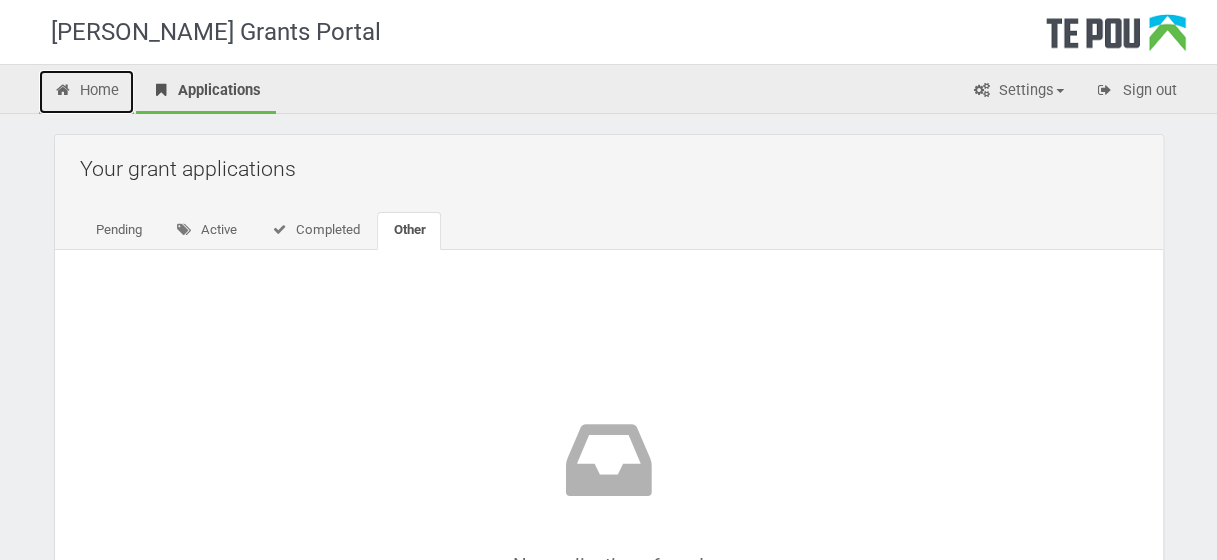 click on "Home" at bounding box center (87, 92) 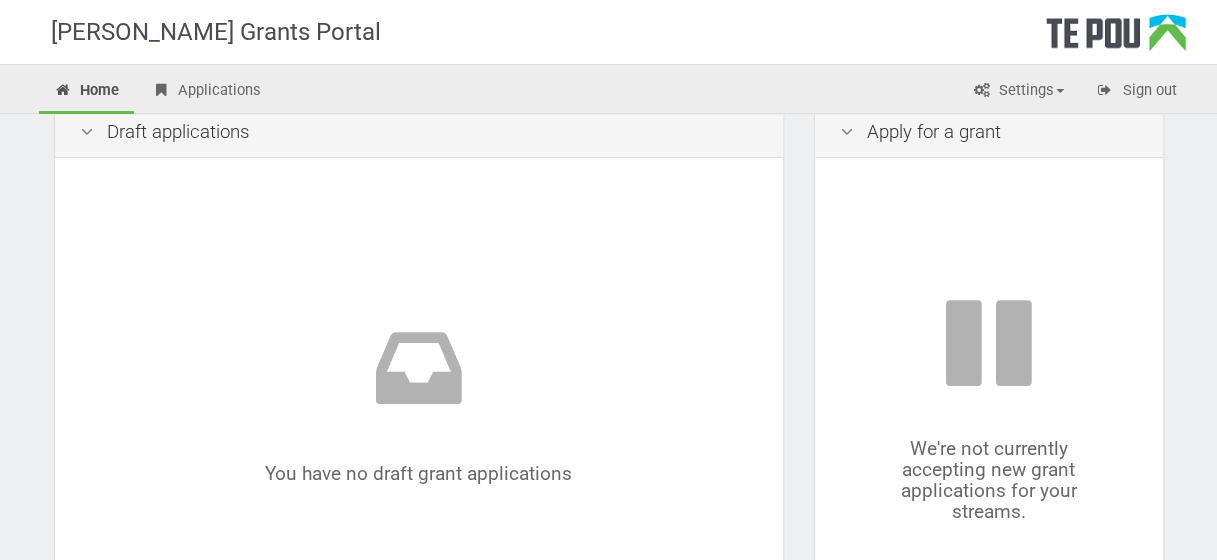 scroll, scrollTop: 26, scrollLeft: 0, axis: vertical 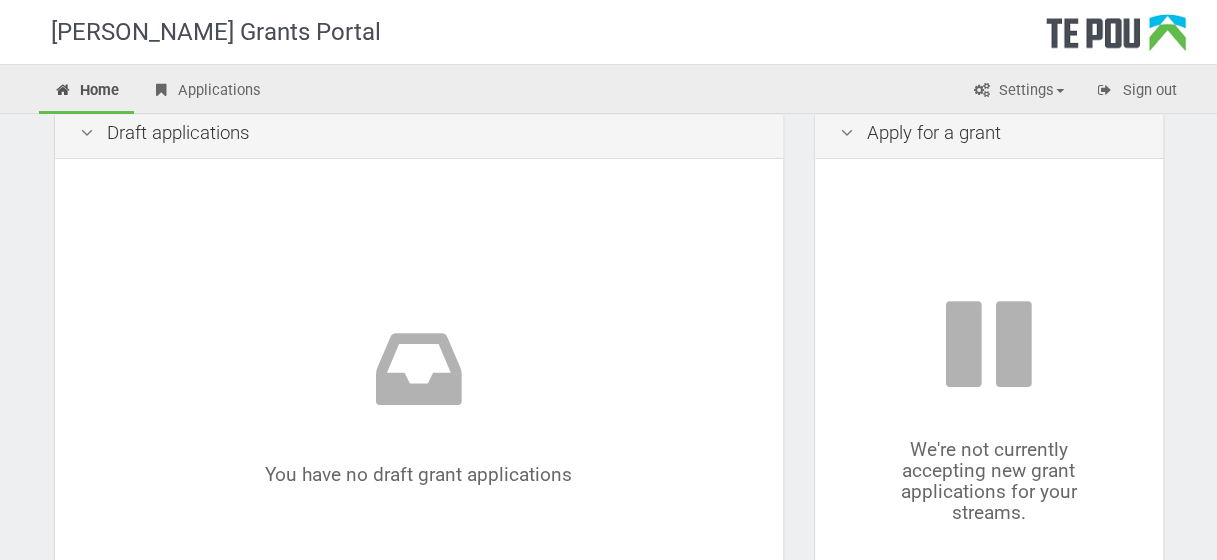 click on "Apply for a grant" at bounding box center (989, 134) 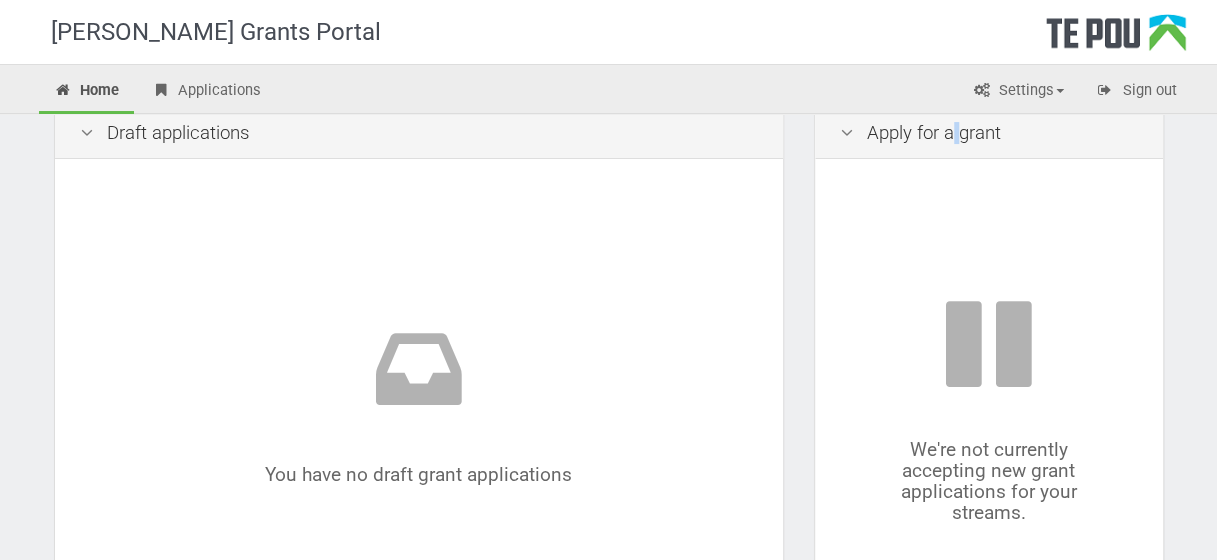 click on "Apply for a grant" at bounding box center [989, 134] 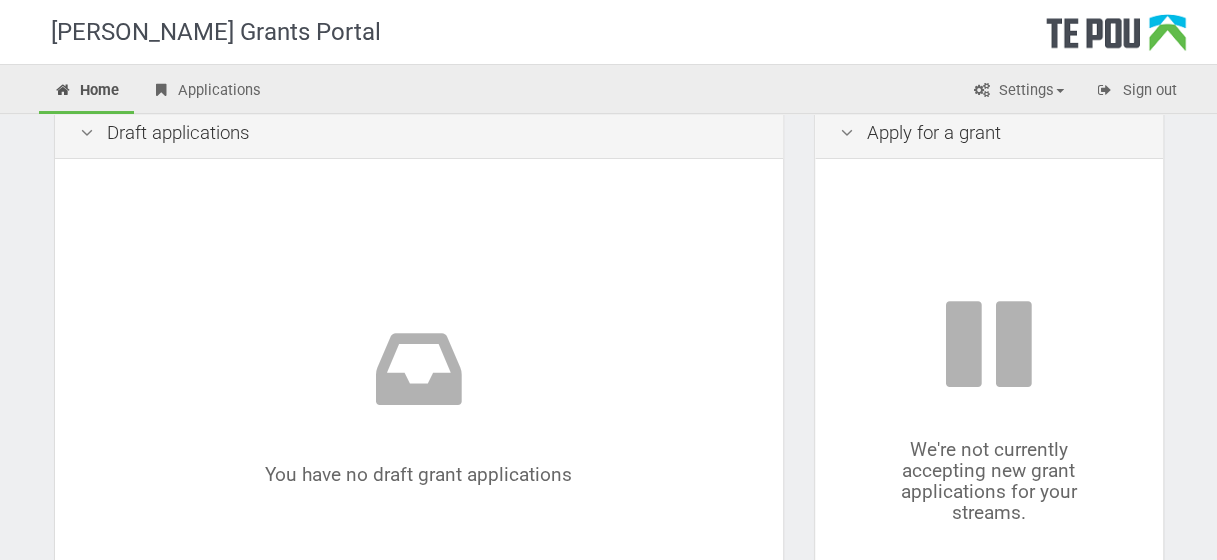 click at bounding box center (847, 133) 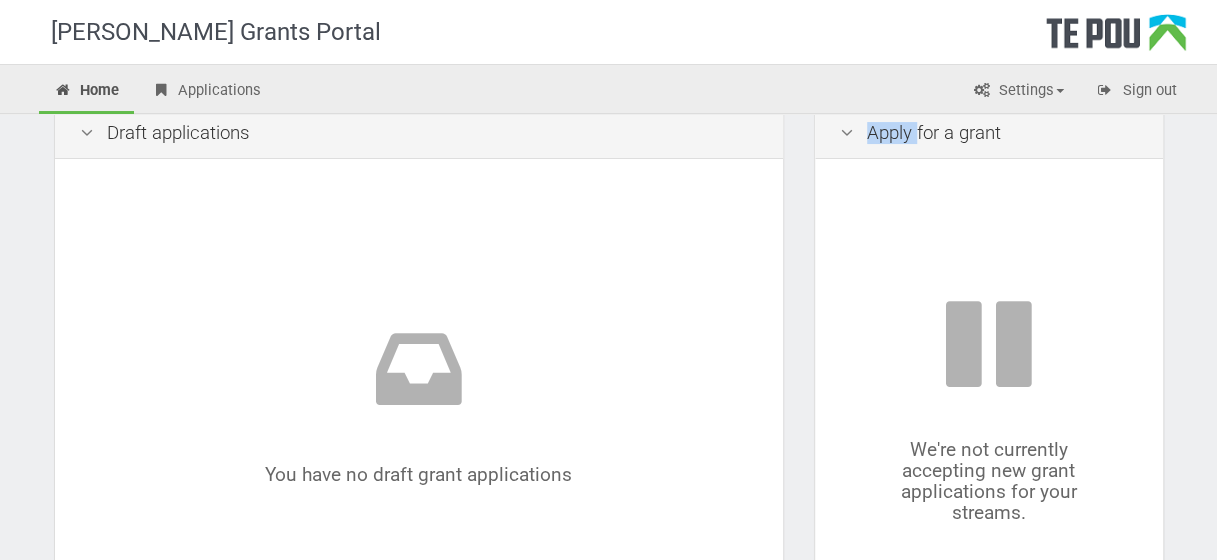 click on "Apply for a grant" at bounding box center (989, 134) 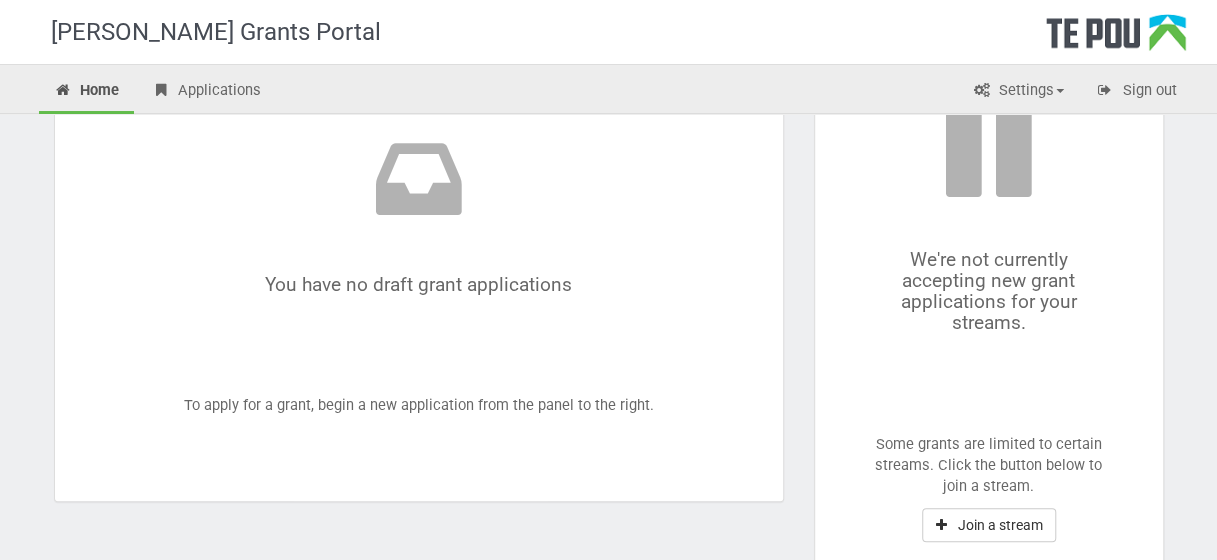scroll, scrollTop: 126, scrollLeft: 0, axis: vertical 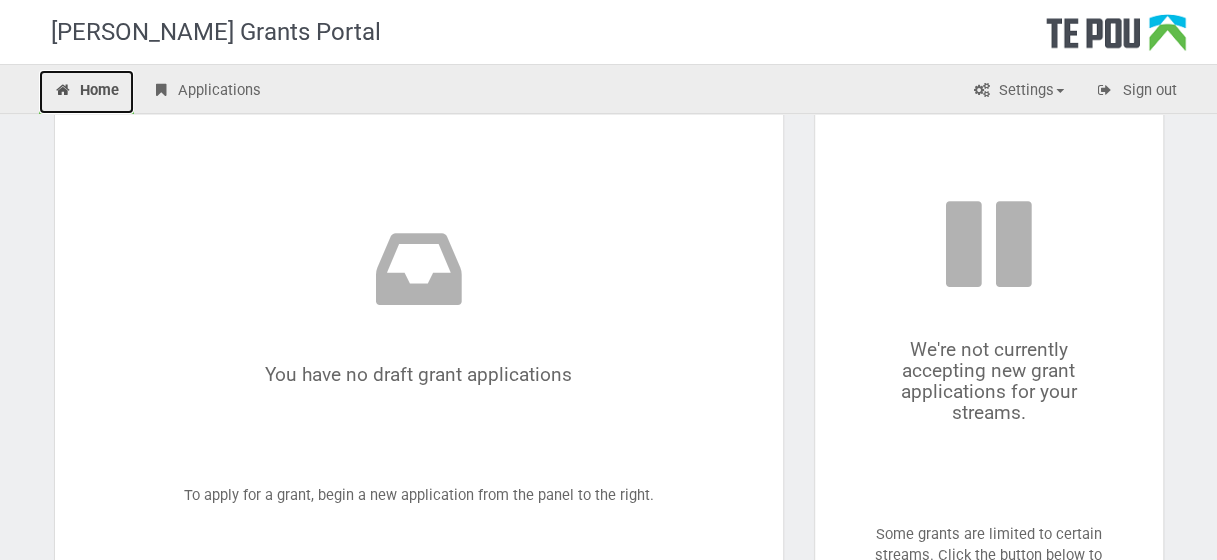 click on "Home" at bounding box center (87, 92) 